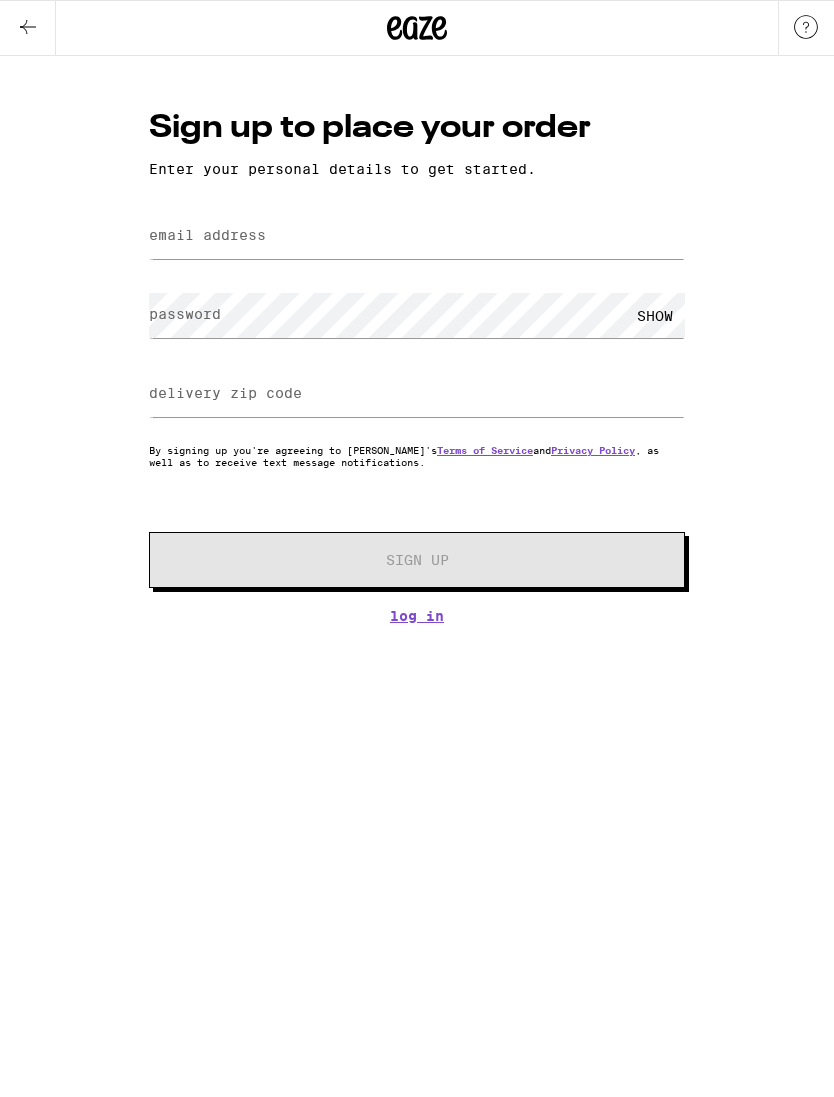 scroll, scrollTop: 0, scrollLeft: 0, axis: both 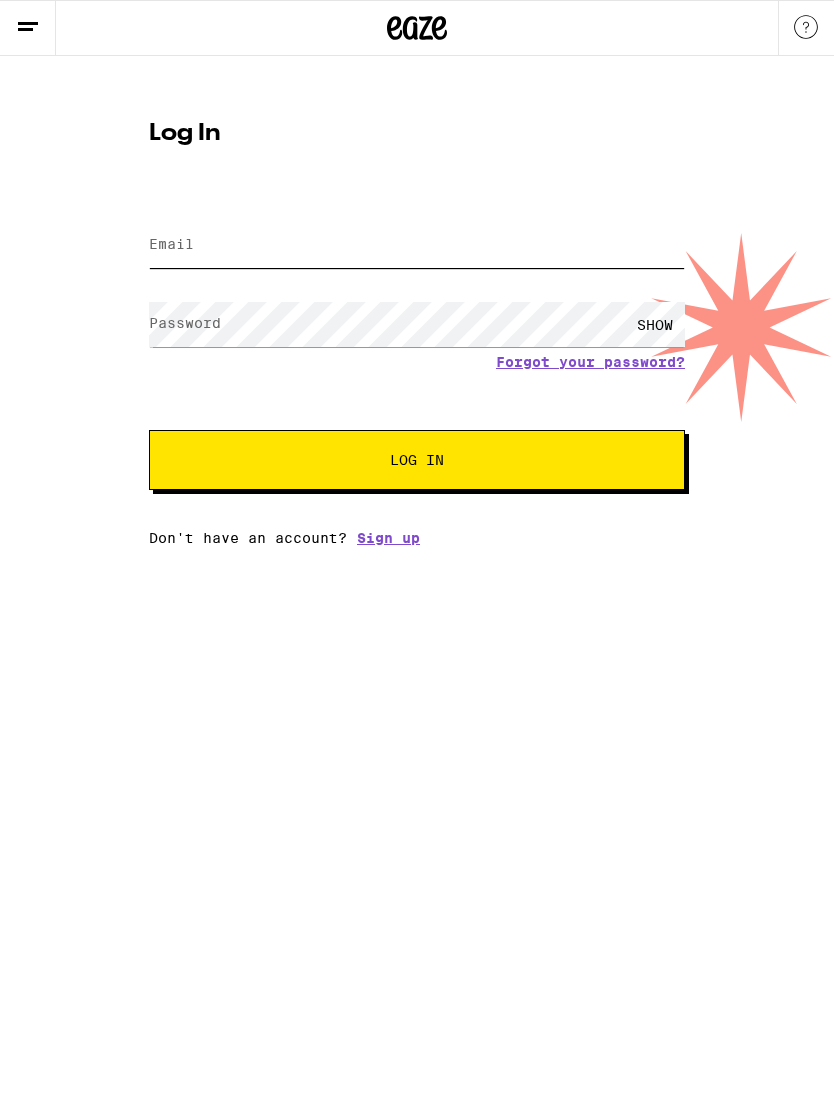 click on "Email" at bounding box center (417, 245) 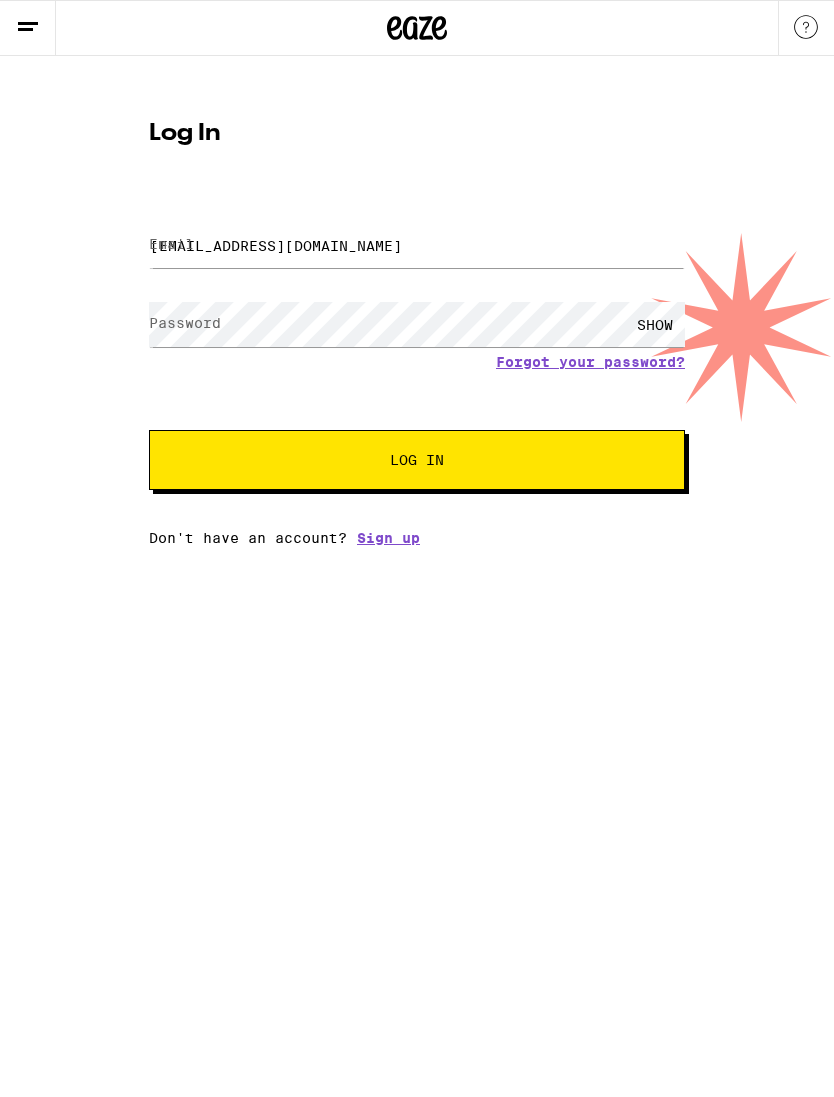click on "Log In" at bounding box center (417, 460) 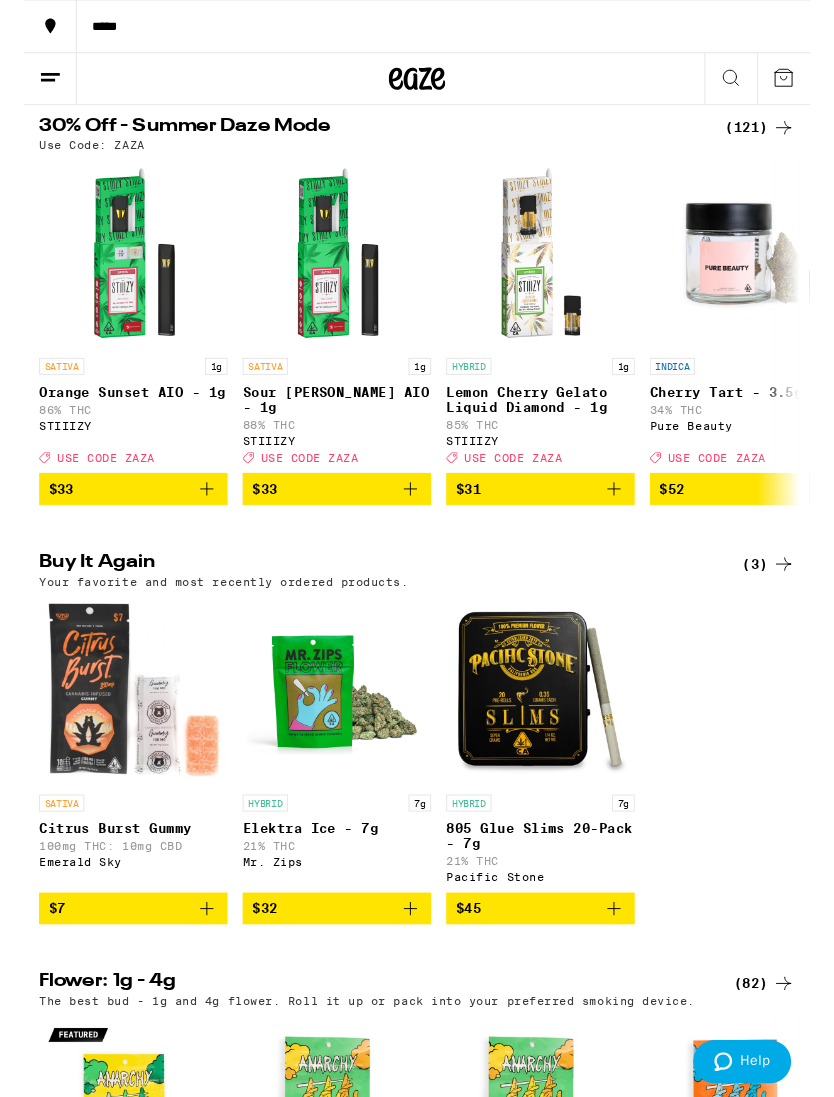 scroll, scrollTop: 294, scrollLeft: 0, axis: vertical 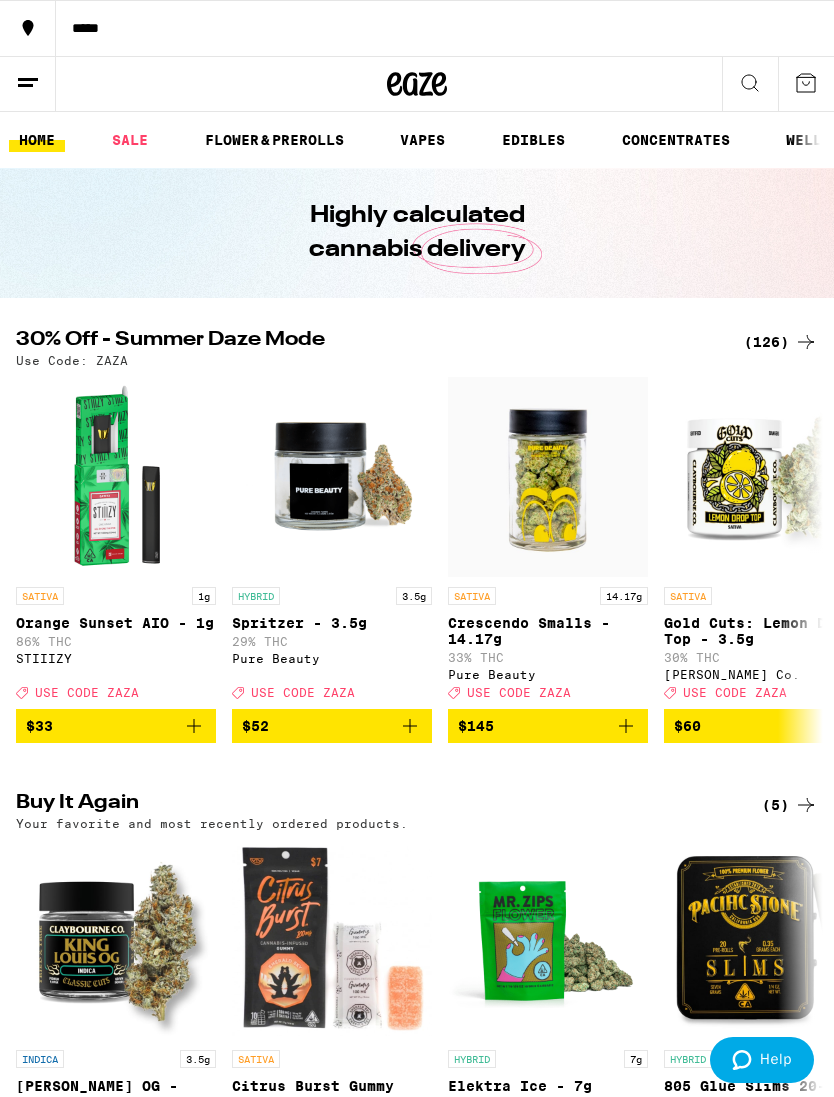 click on "FLOWER & PREROLLS" at bounding box center (274, 140) 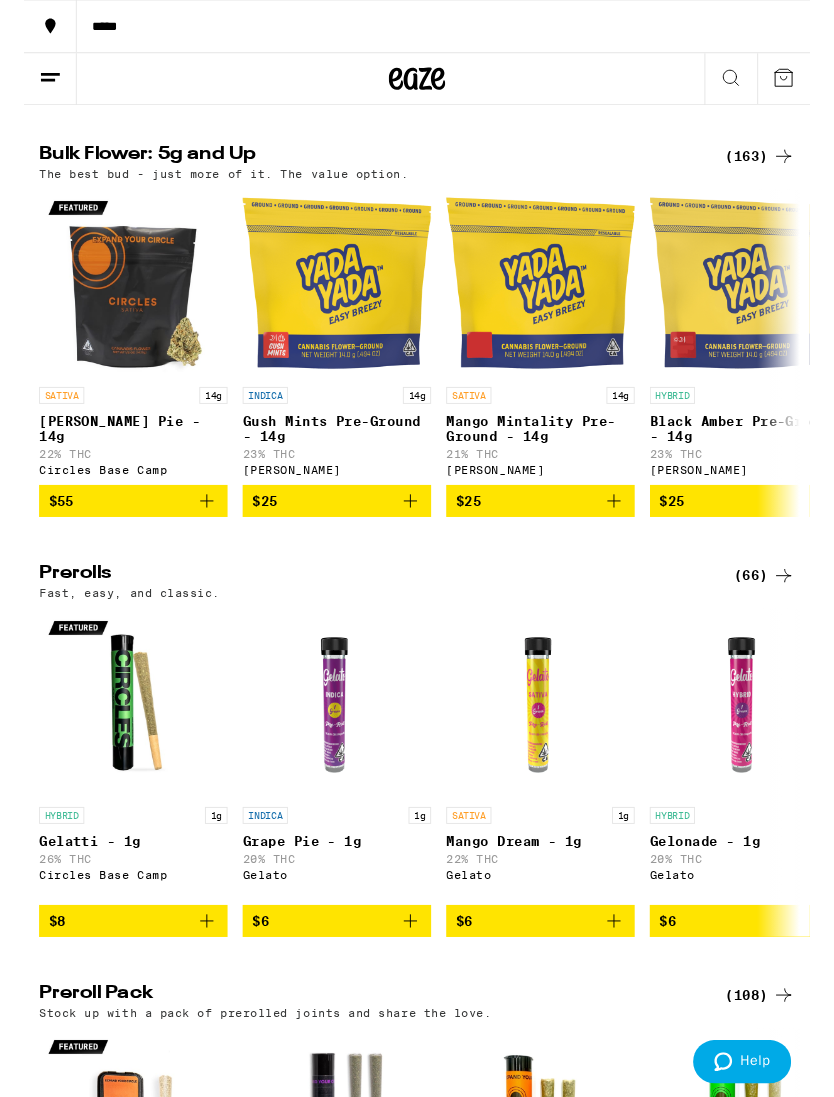scroll, scrollTop: 614, scrollLeft: 0, axis: vertical 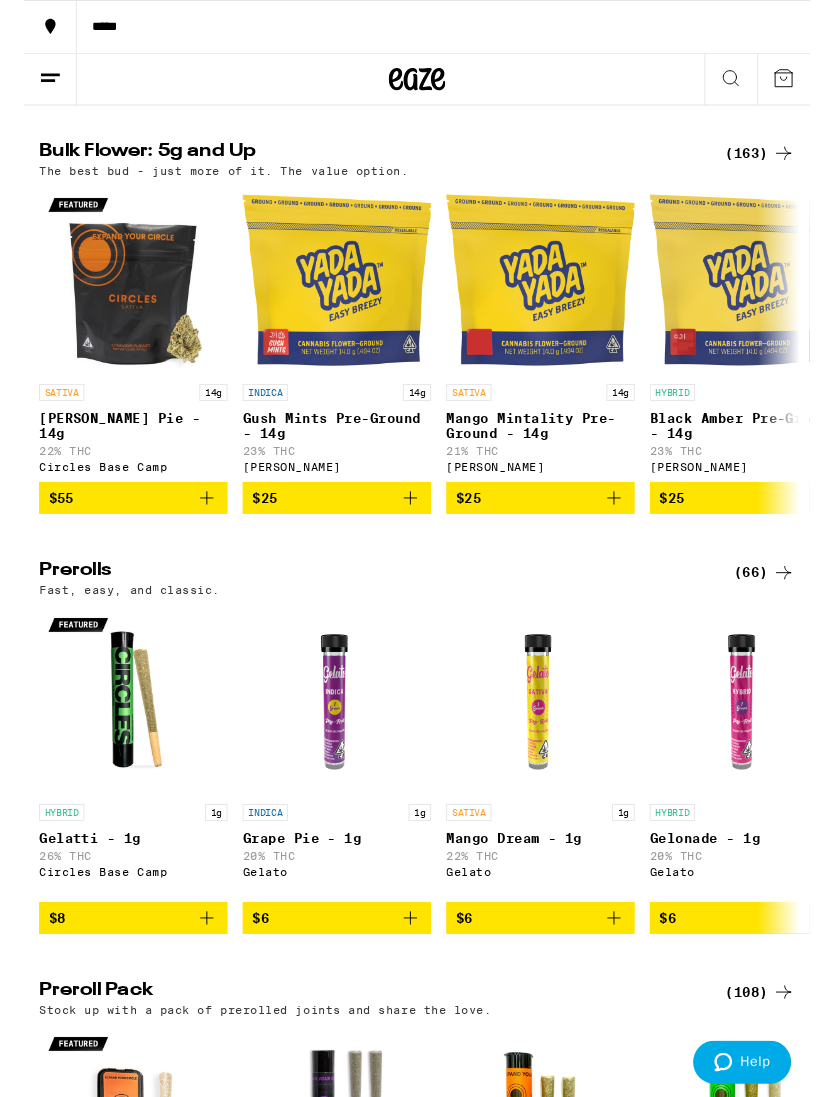click 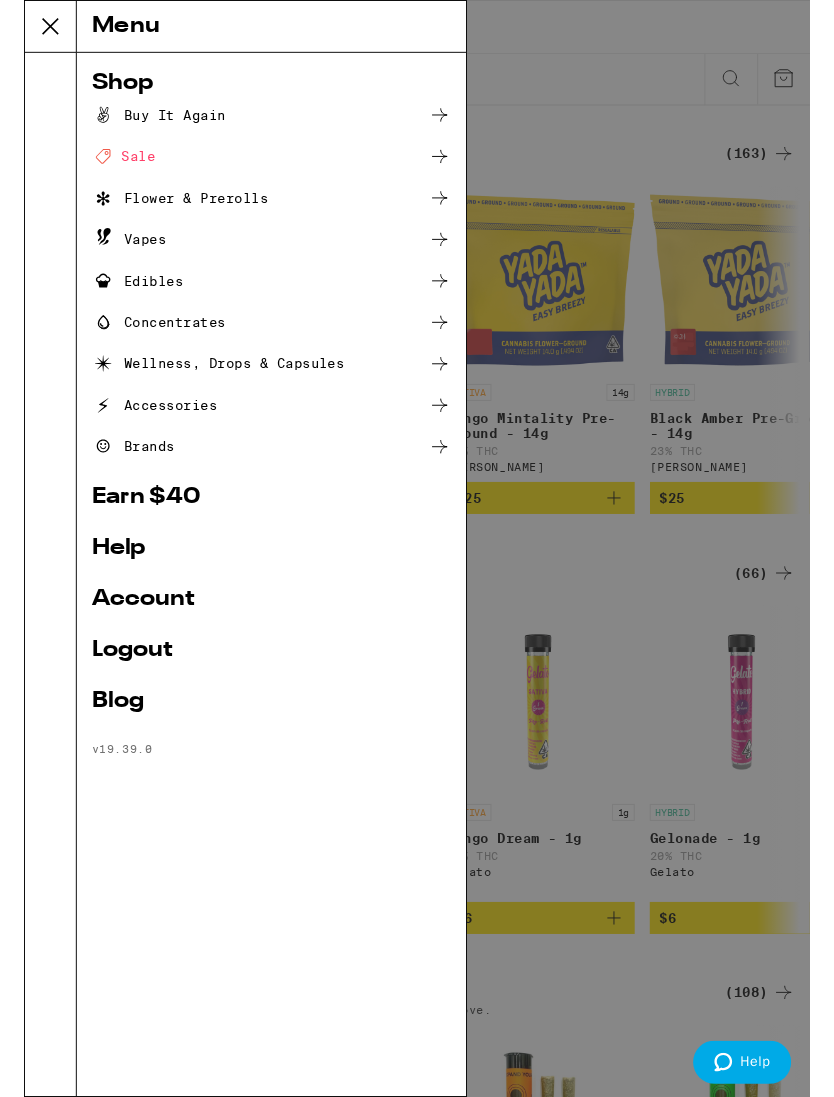 click on "Buy It Again" at bounding box center [262, 122] 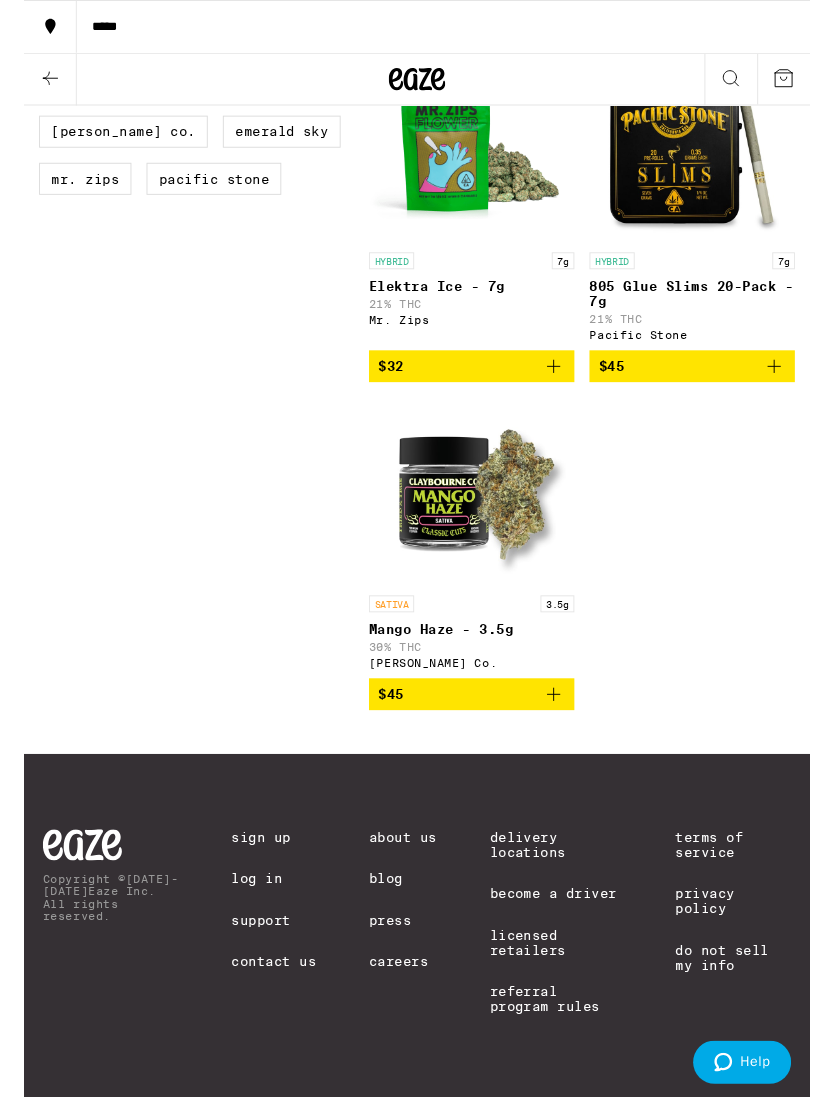 scroll, scrollTop: 688, scrollLeft: 0, axis: vertical 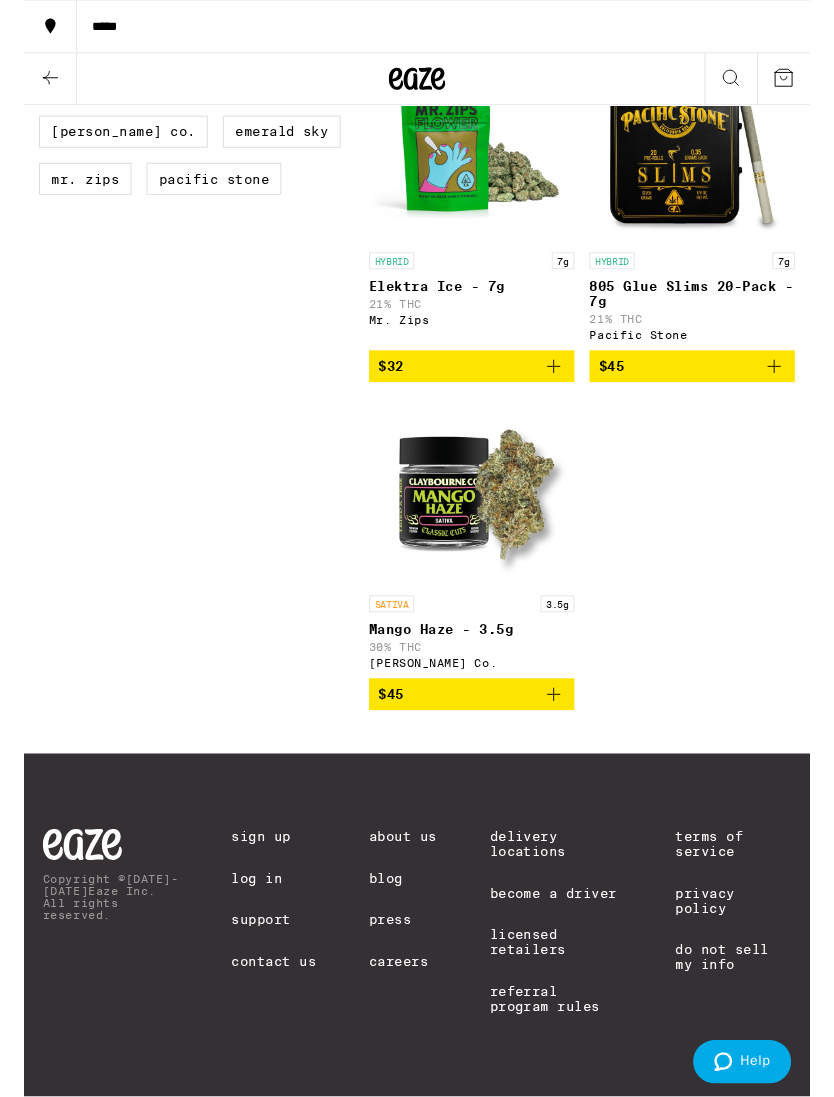 click on "$45" at bounding box center (475, 737) 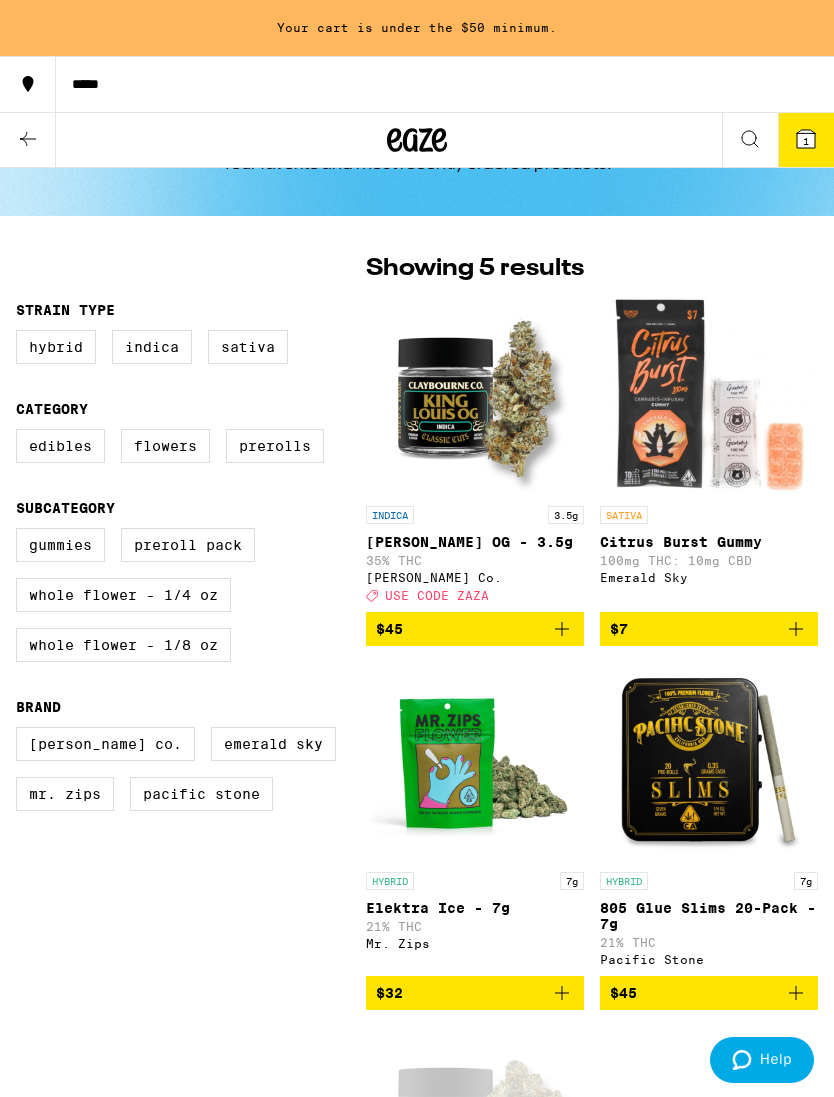 scroll, scrollTop: 81, scrollLeft: 0, axis: vertical 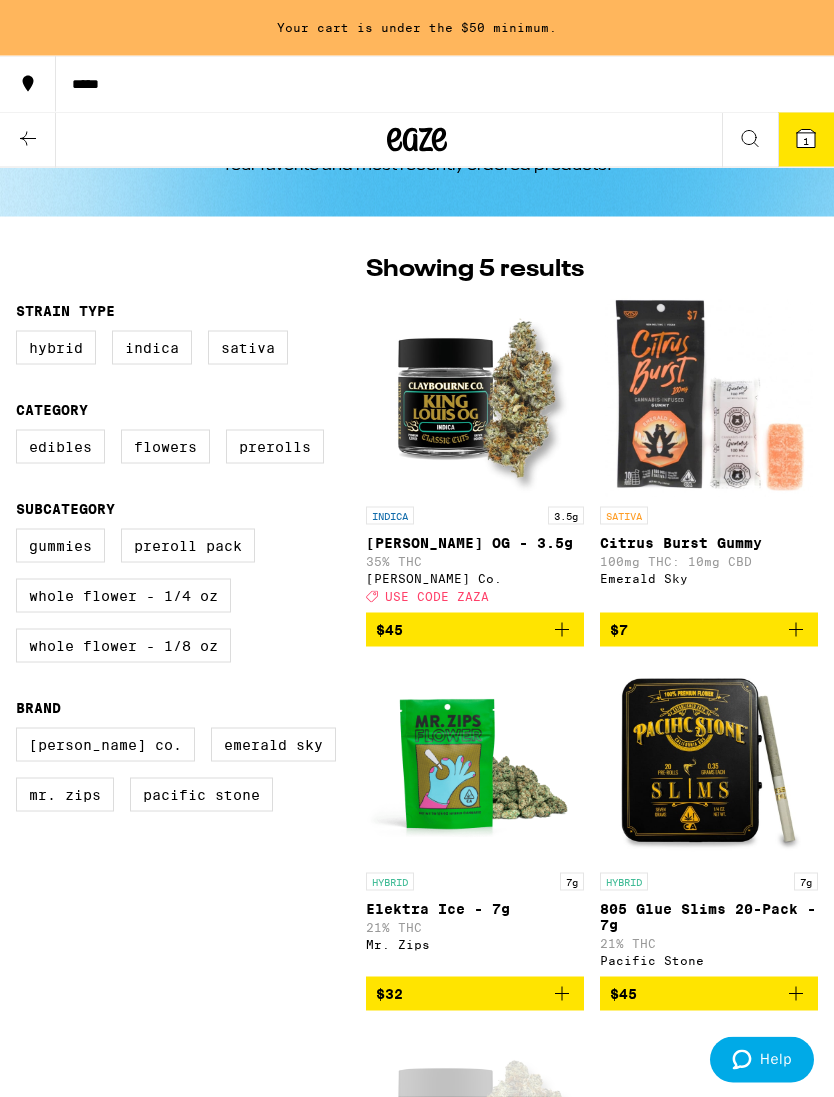 click on "SATIVA" at bounding box center [709, 516] 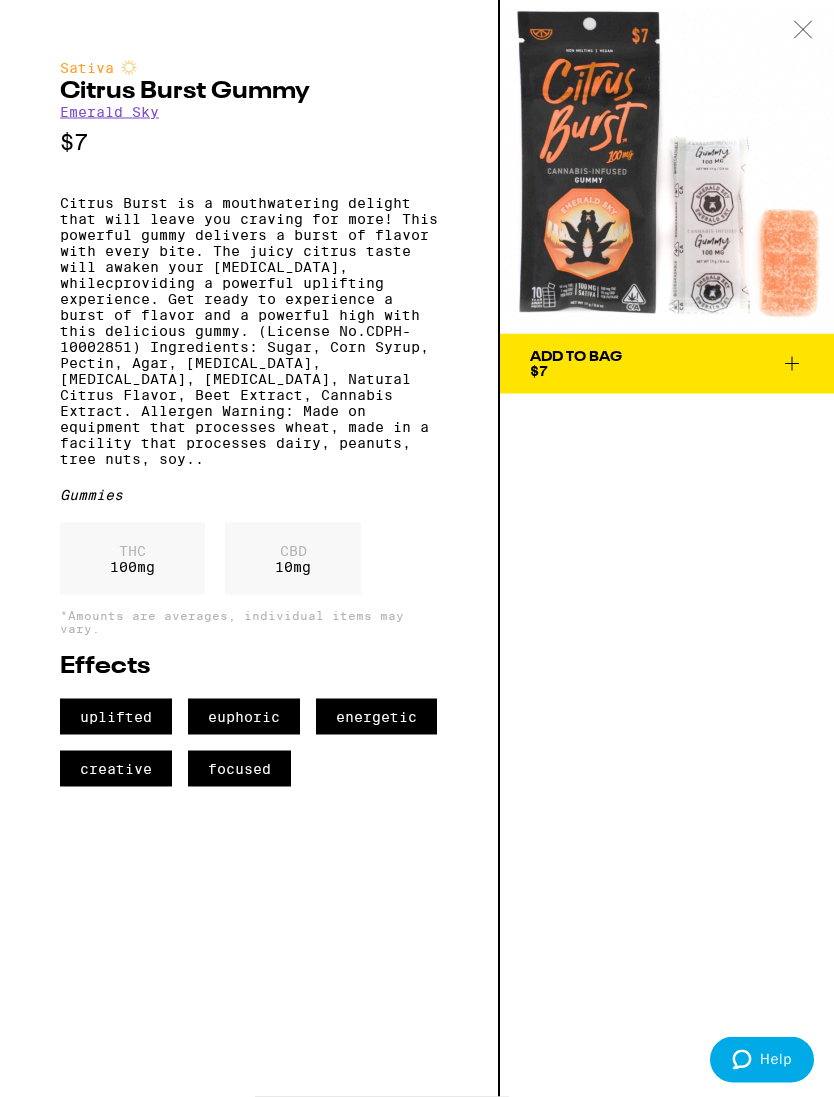 scroll, scrollTop: 82, scrollLeft: 0, axis: vertical 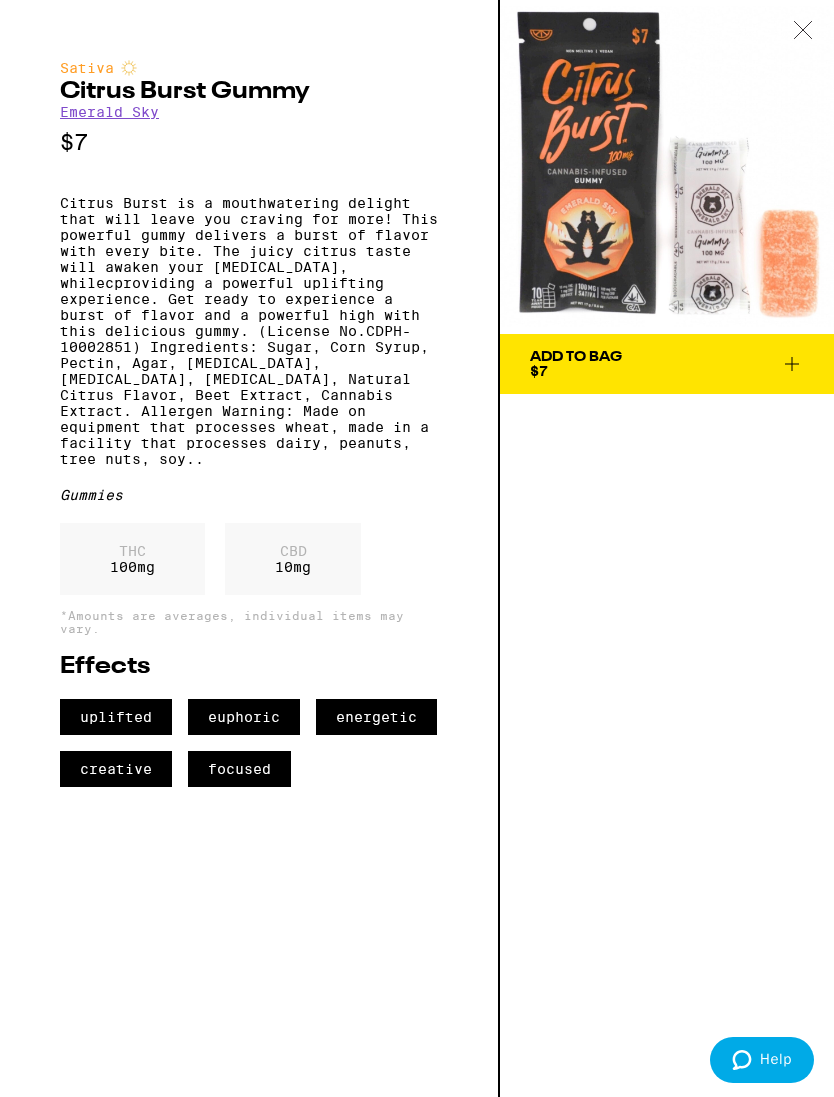 click 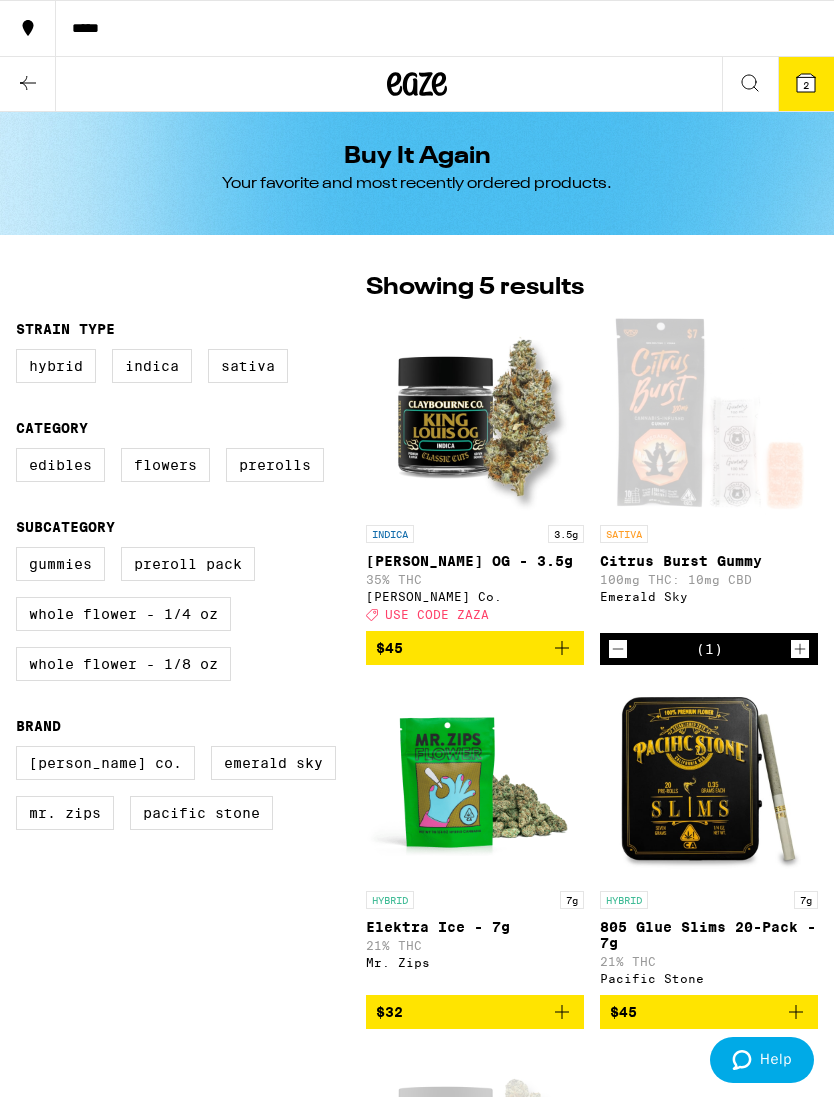 scroll, scrollTop: 0, scrollLeft: 0, axis: both 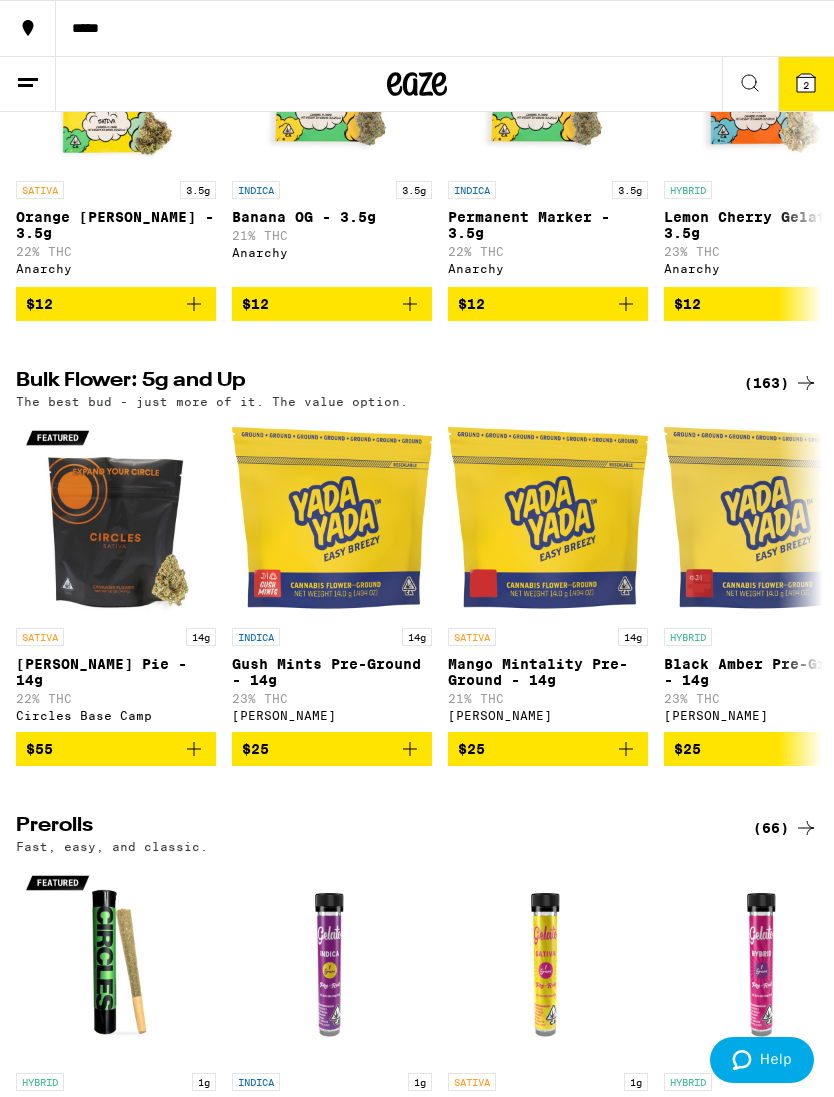 click on "$25" at bounding box center [548, 749] 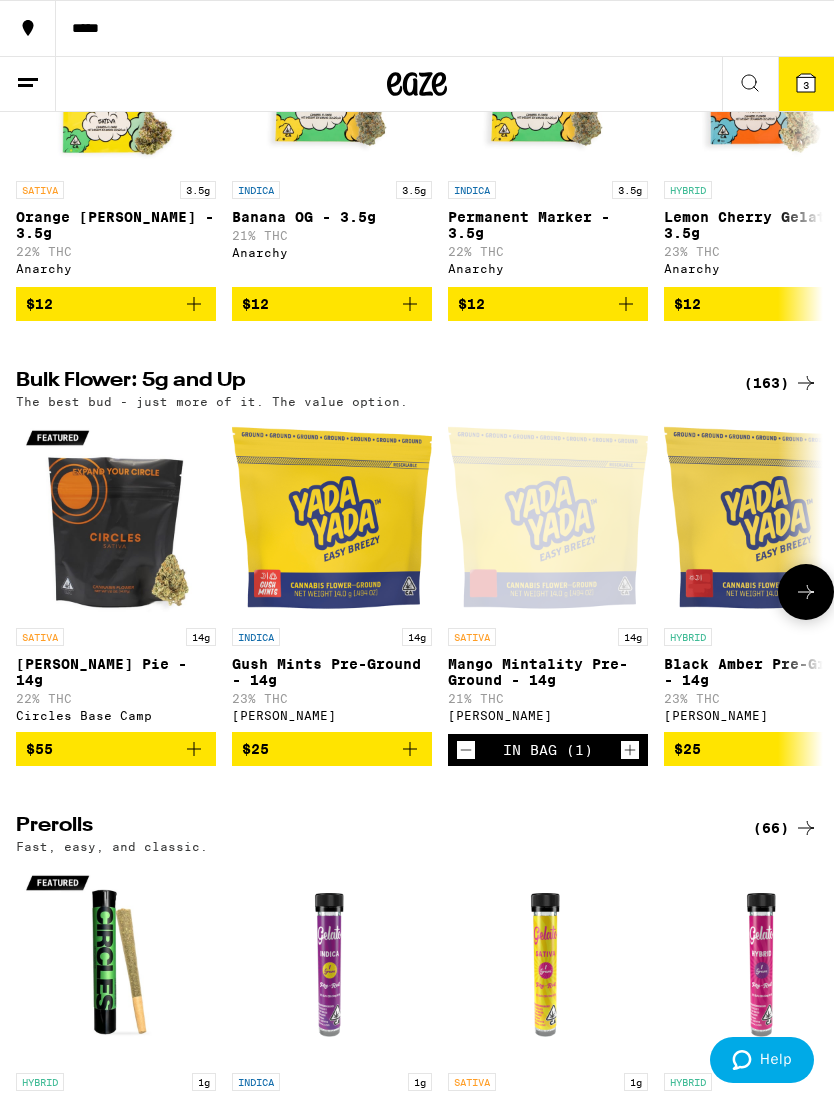 click on "$25" at bounding box center [764, 749] 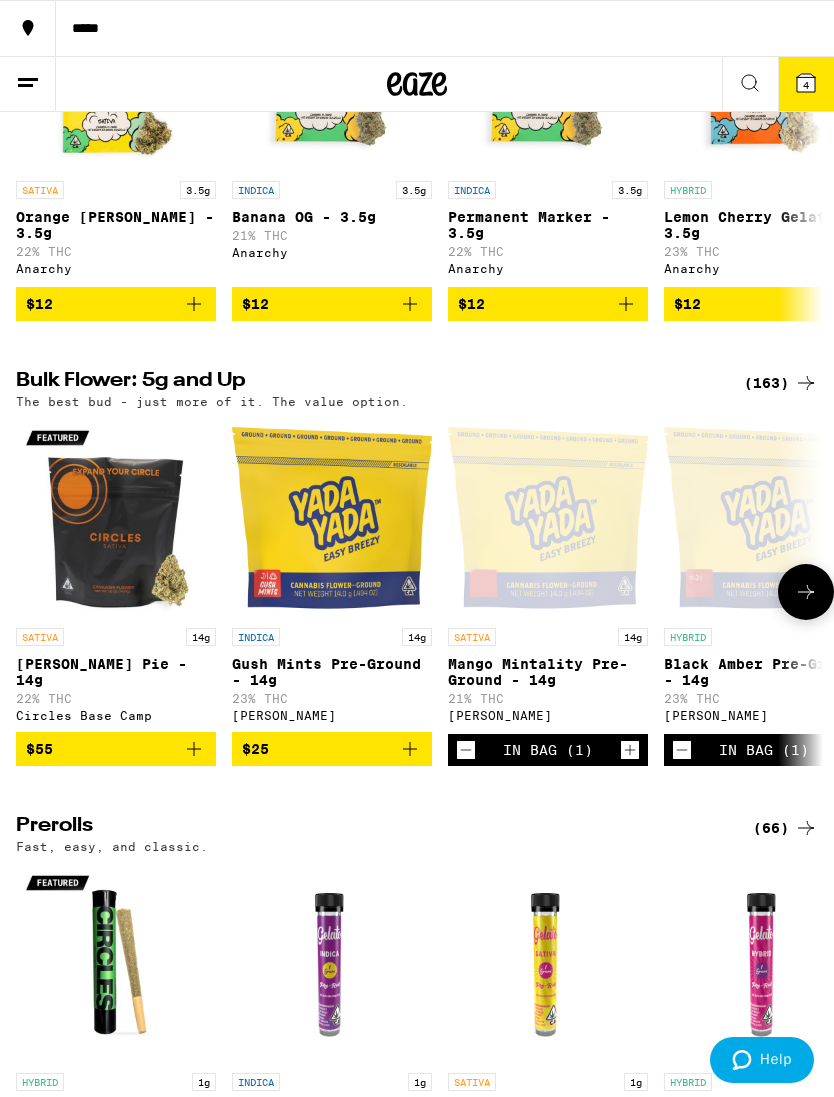 click at bounding box center (466, 750) 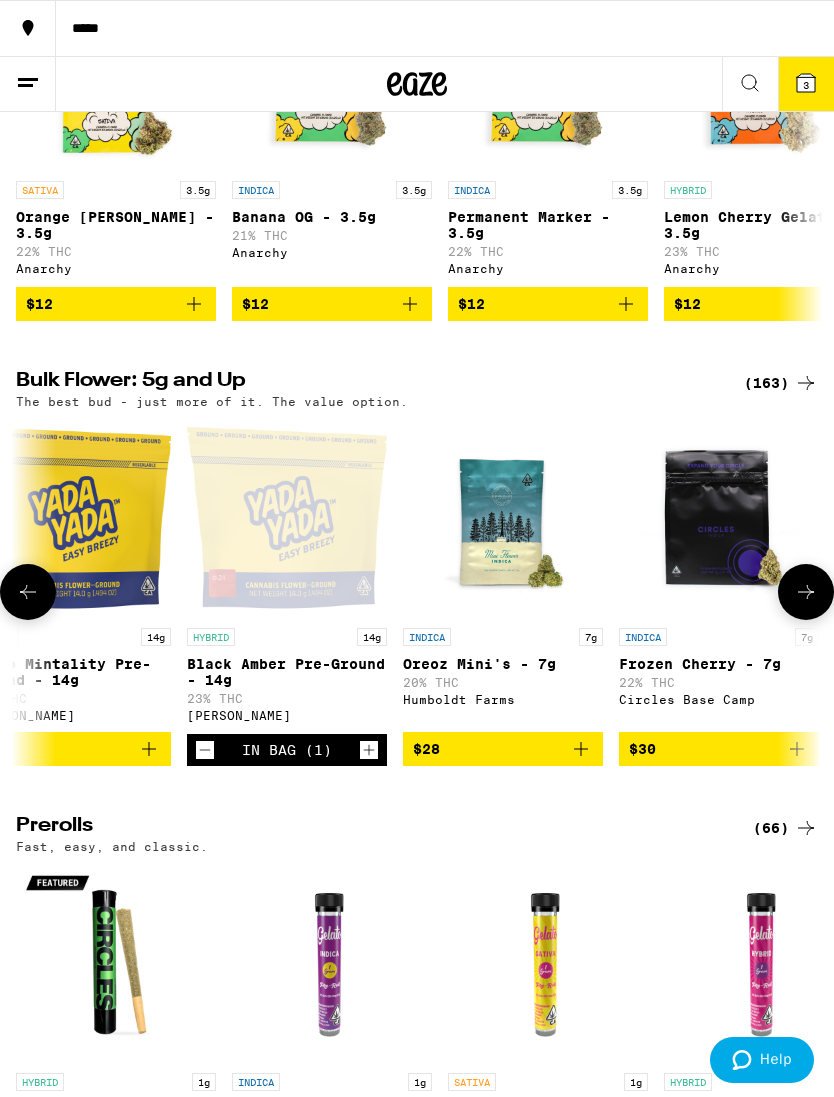 scroll, scrollTop: 0, scrollLeft: 478, axis: horizontal 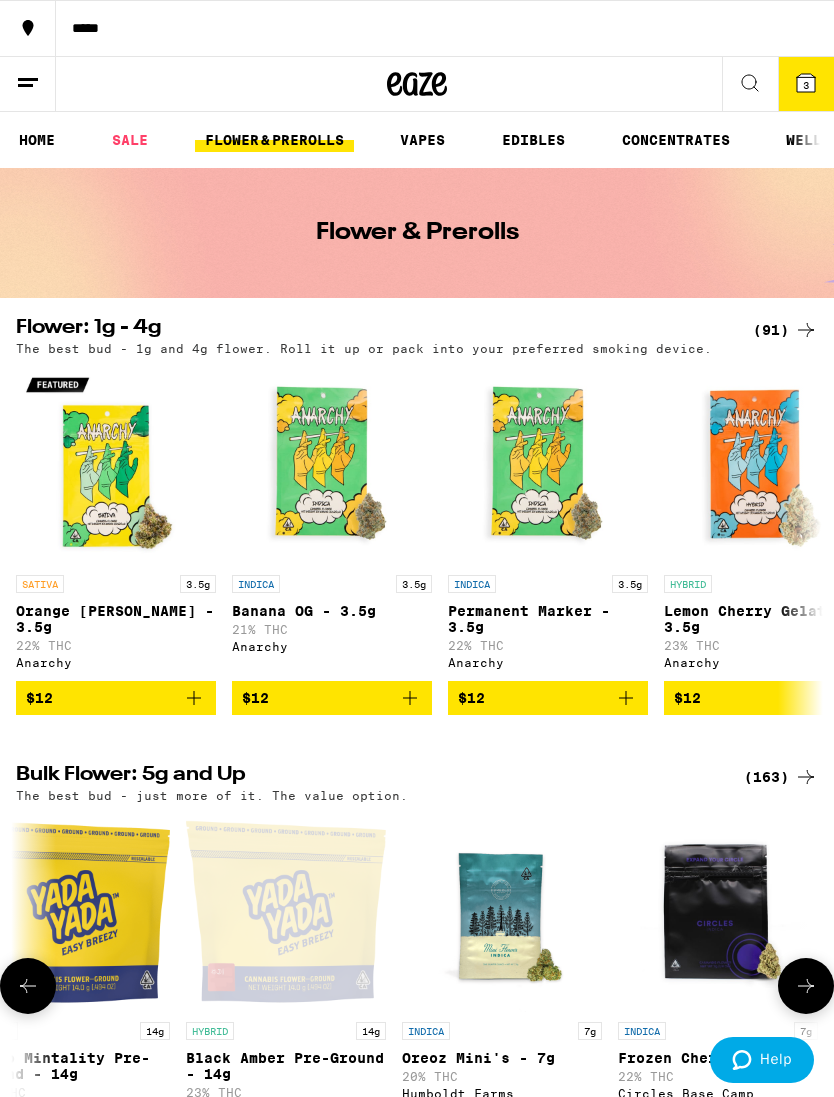 click on "SALE" at bounding box center [130, 140] 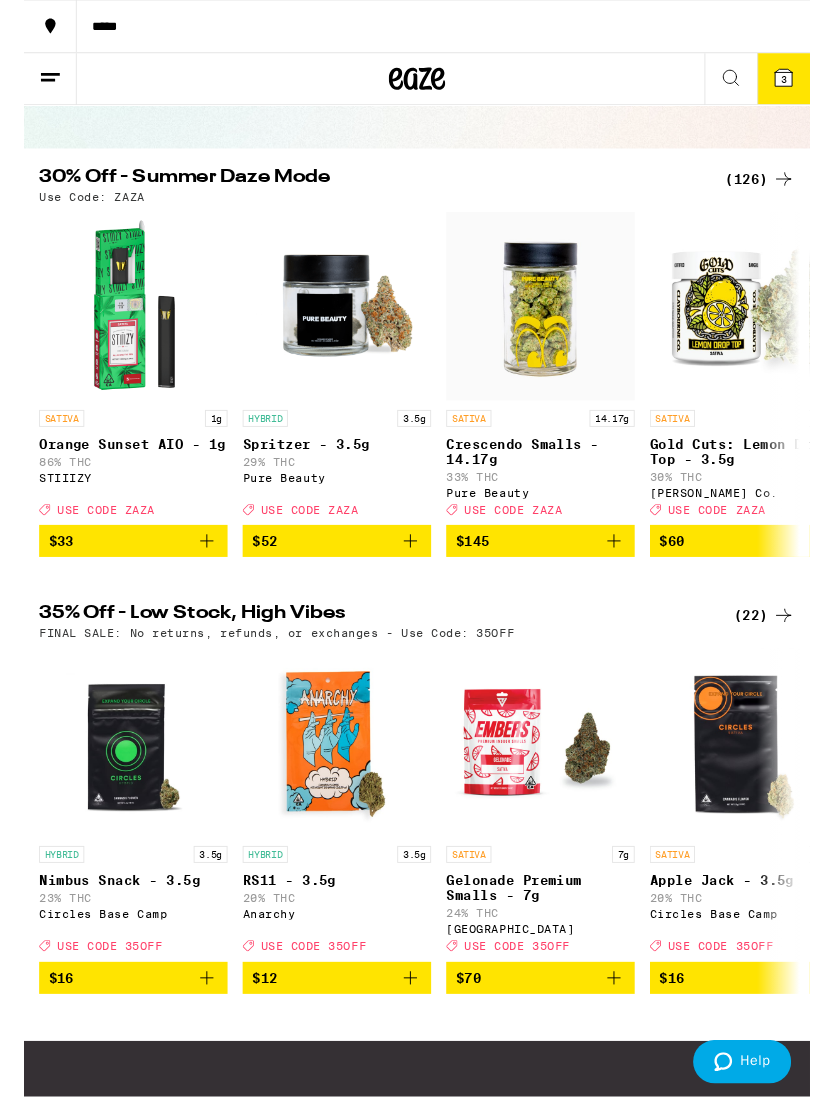 scroll, scrollTop: 141, scrollLeft: 0, axis: vertical 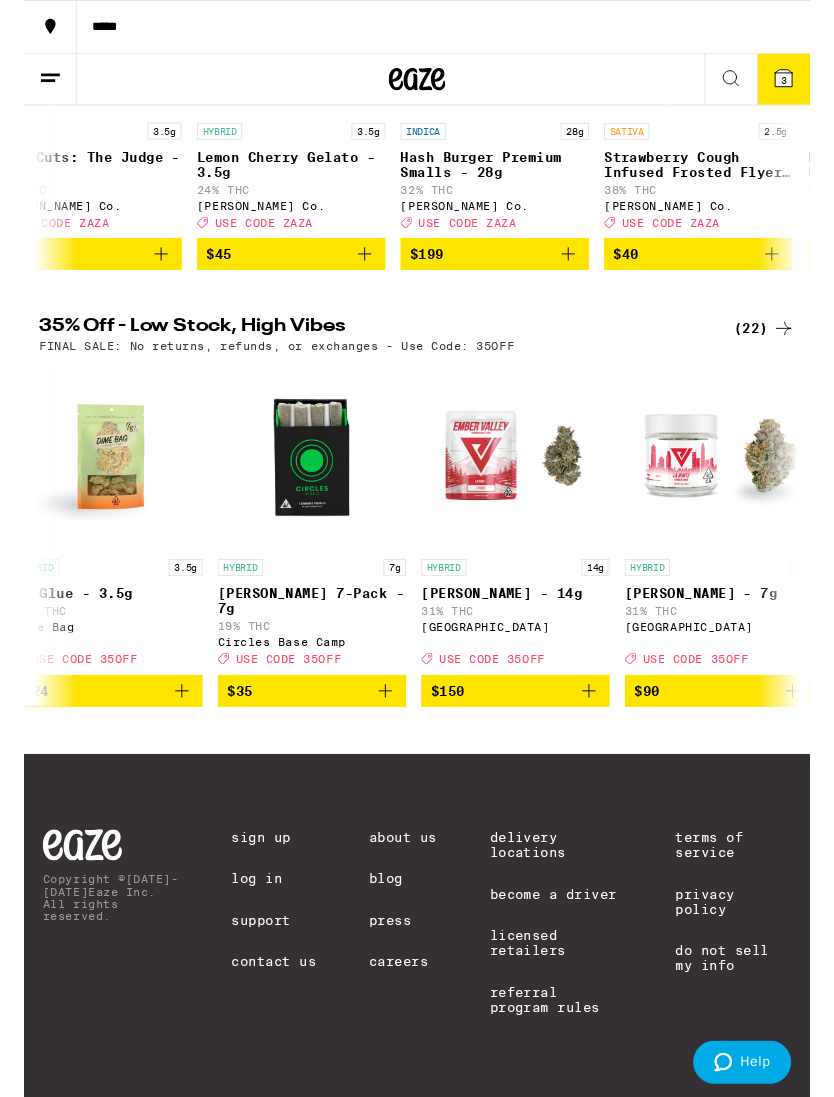click on "HYBRID 7g [PERSON_NAME] - 7g 31% THC Ember Valley Deal Created with Sketch. USE CODE 35OFF" at bounding box center (737, 649) 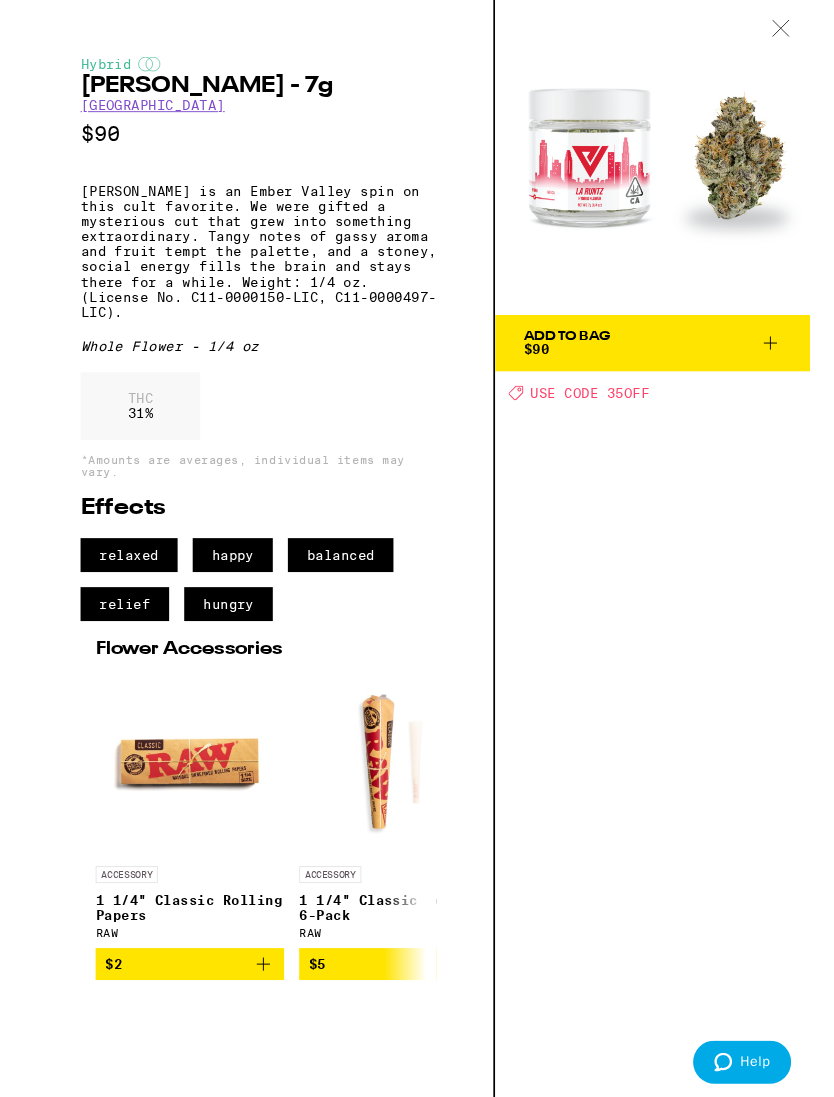 click 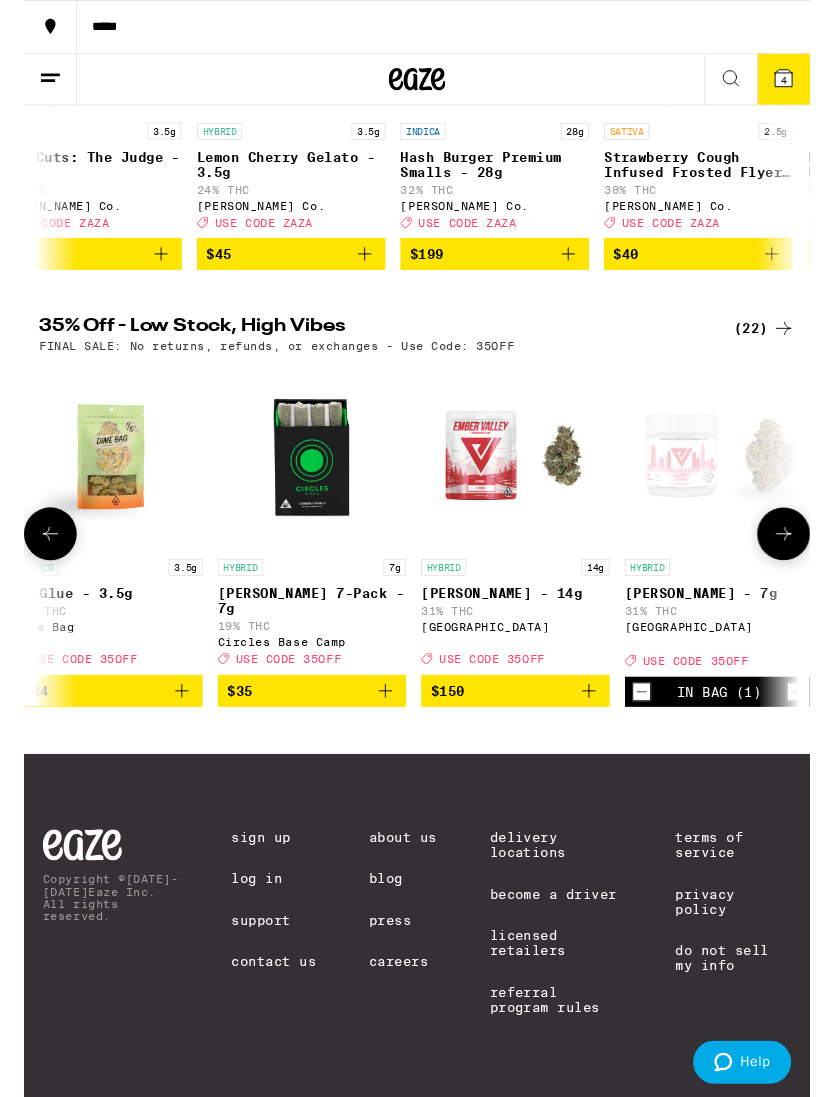 click 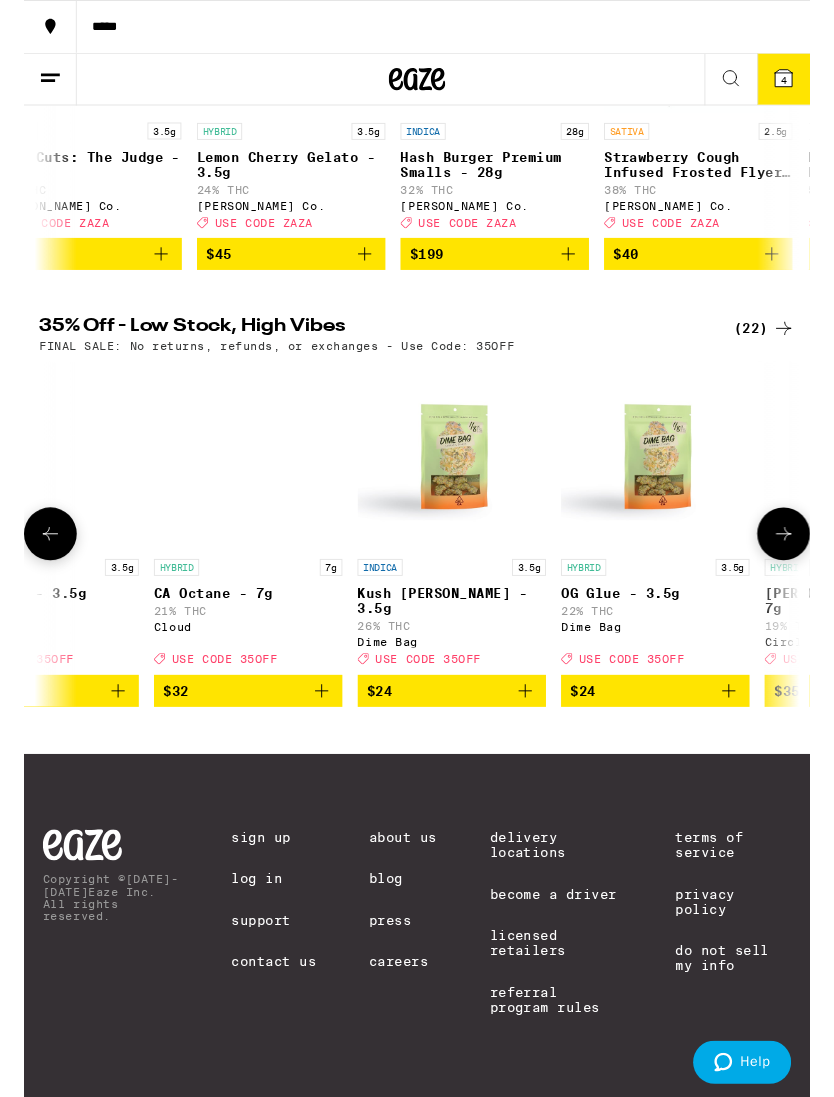 scroll, scrollTop: 0, scrollLeft: 958, axis: horizontal 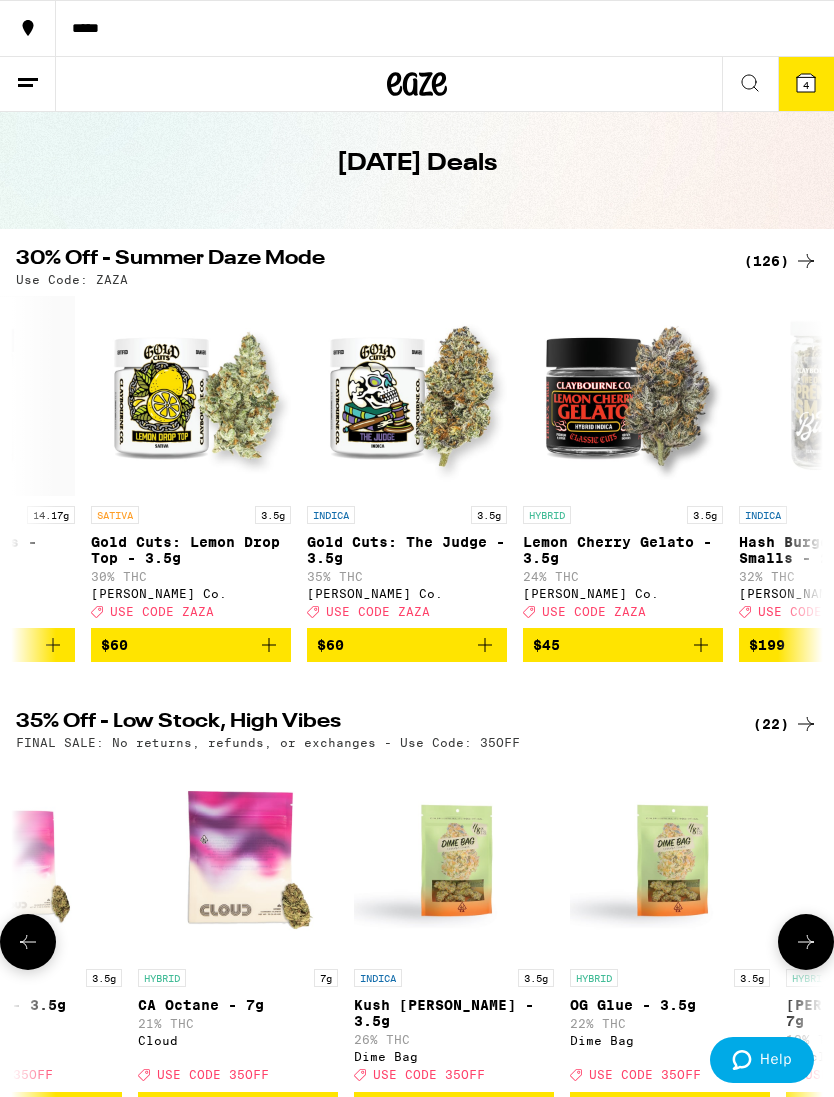 click 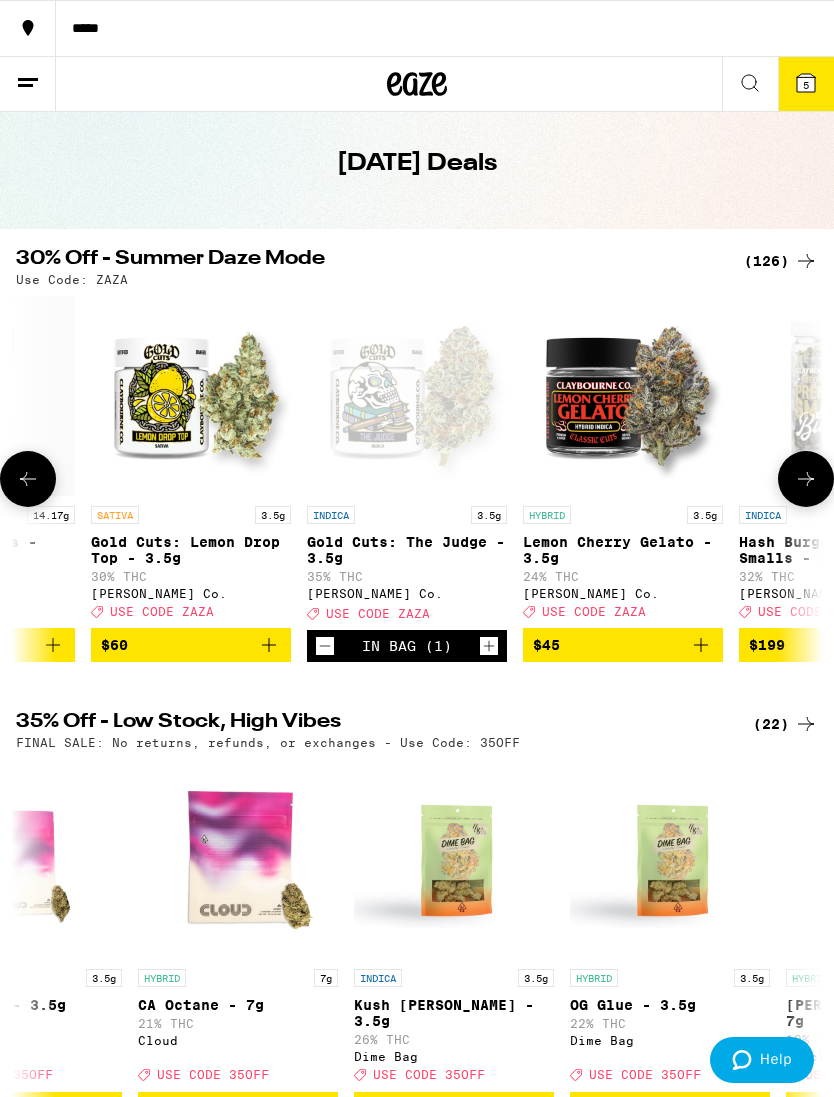 click on "$60" at bounding box center [191, 645] 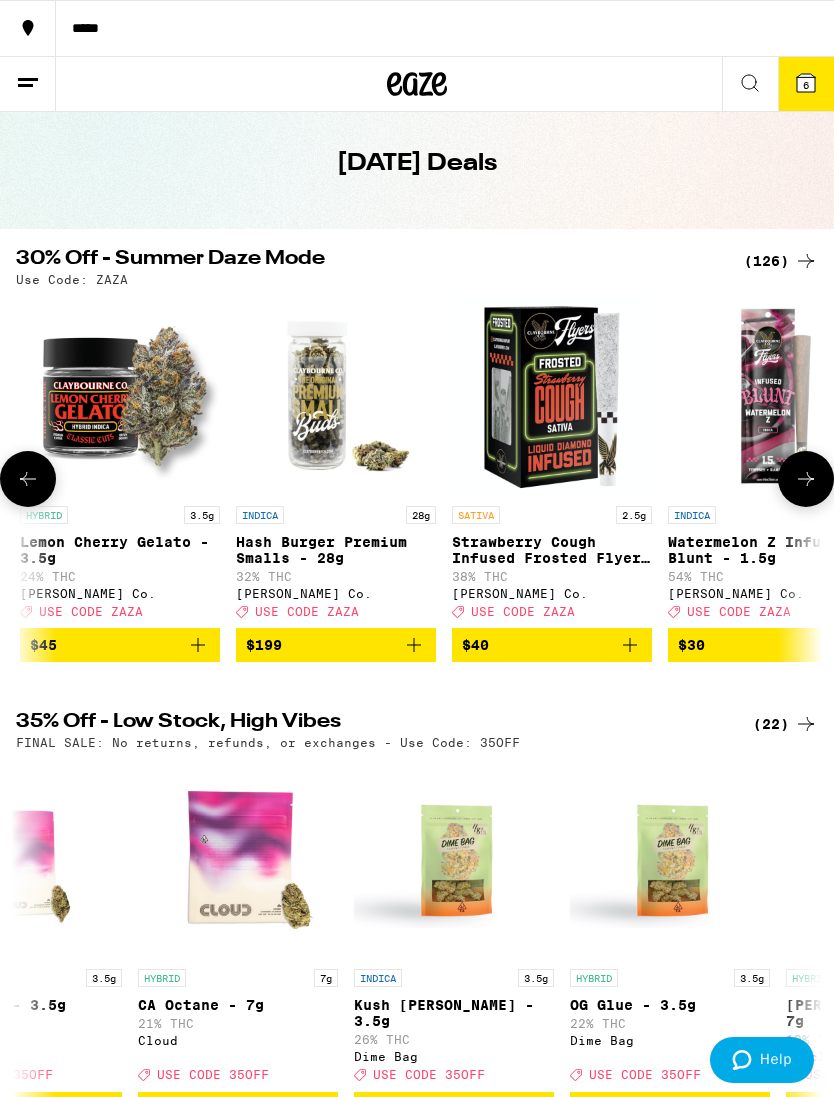 scroll, scrollTop: 0, scrollLeft: 1078, axis: horizontal 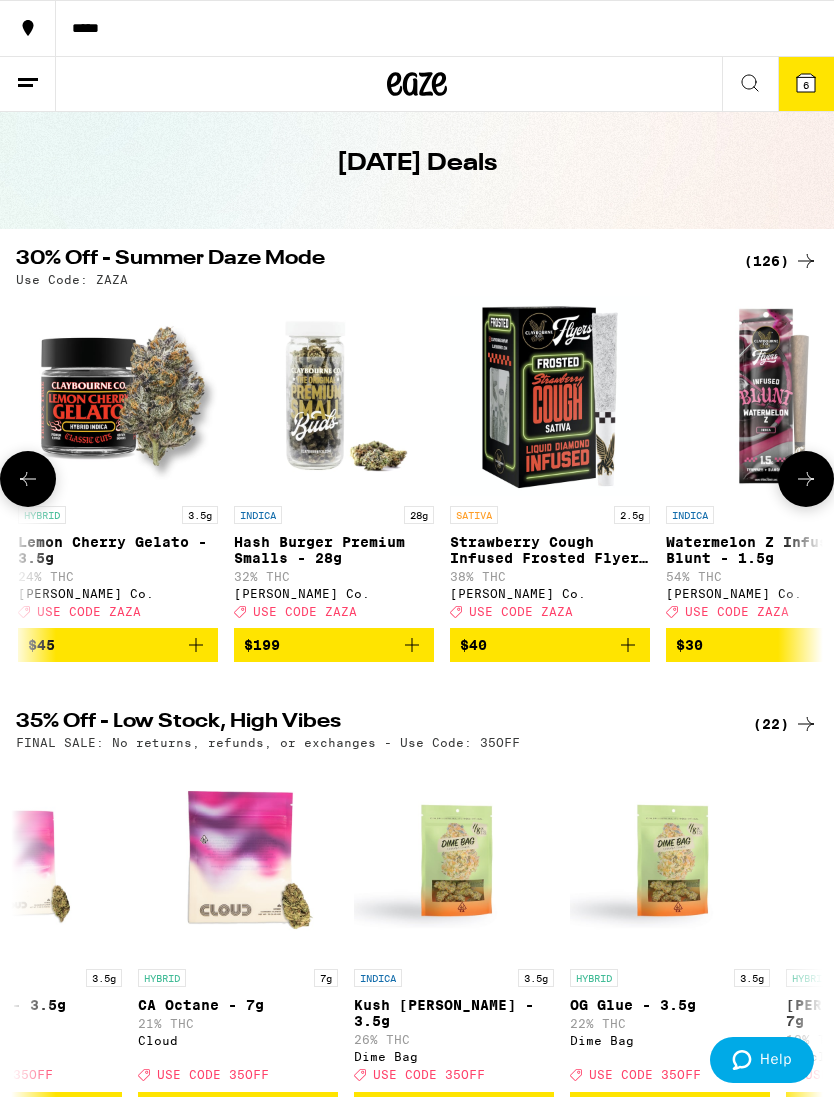 click 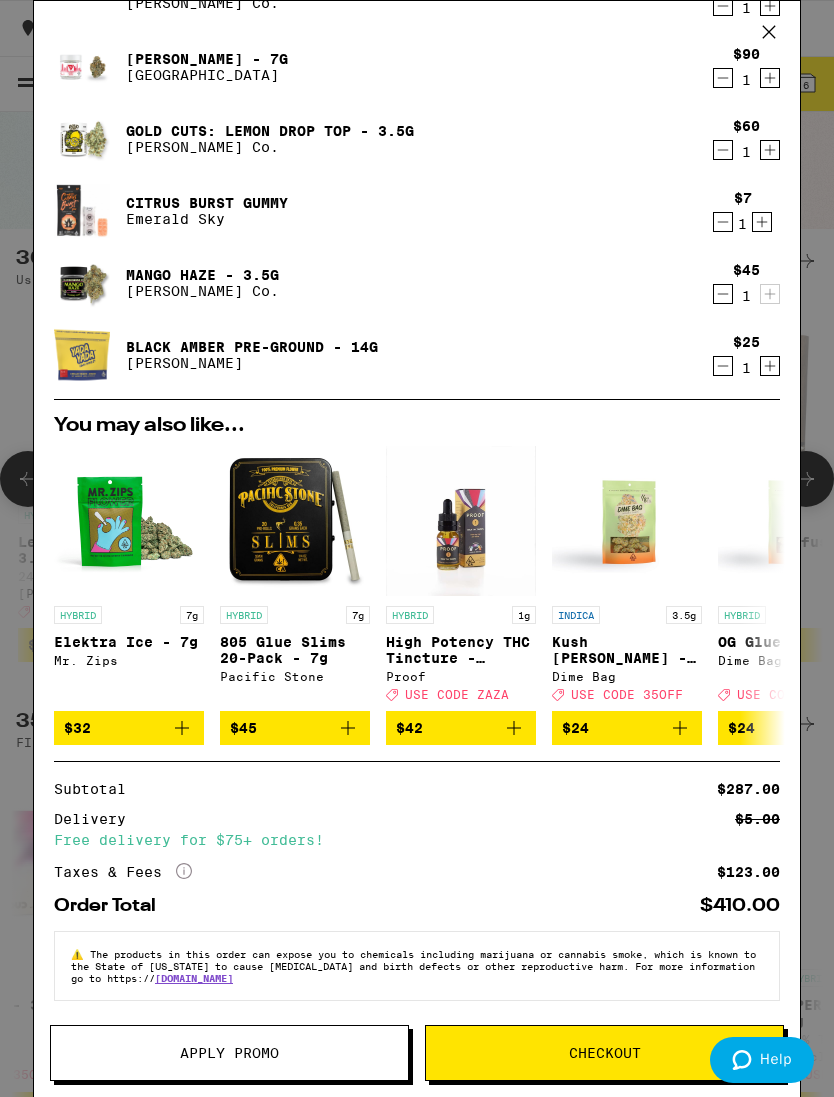 scroll, scrollTop: 123, scrollLeft: 0, axis: vertical 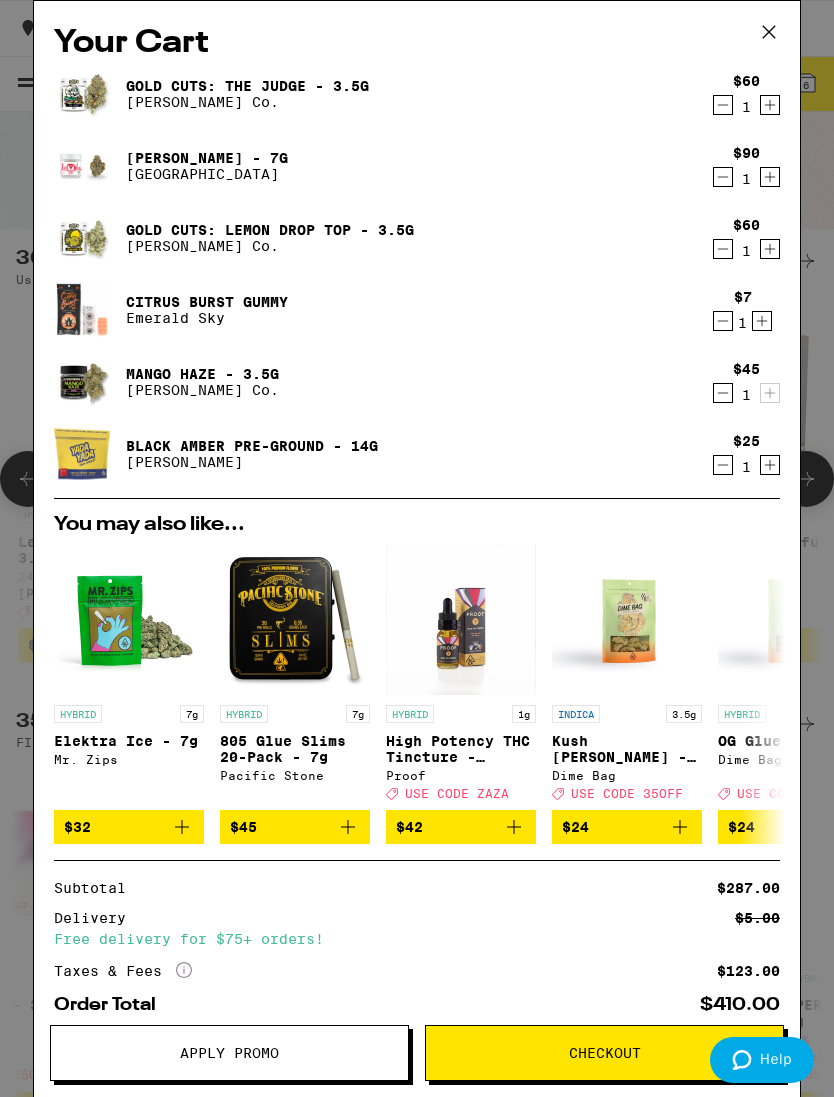 click 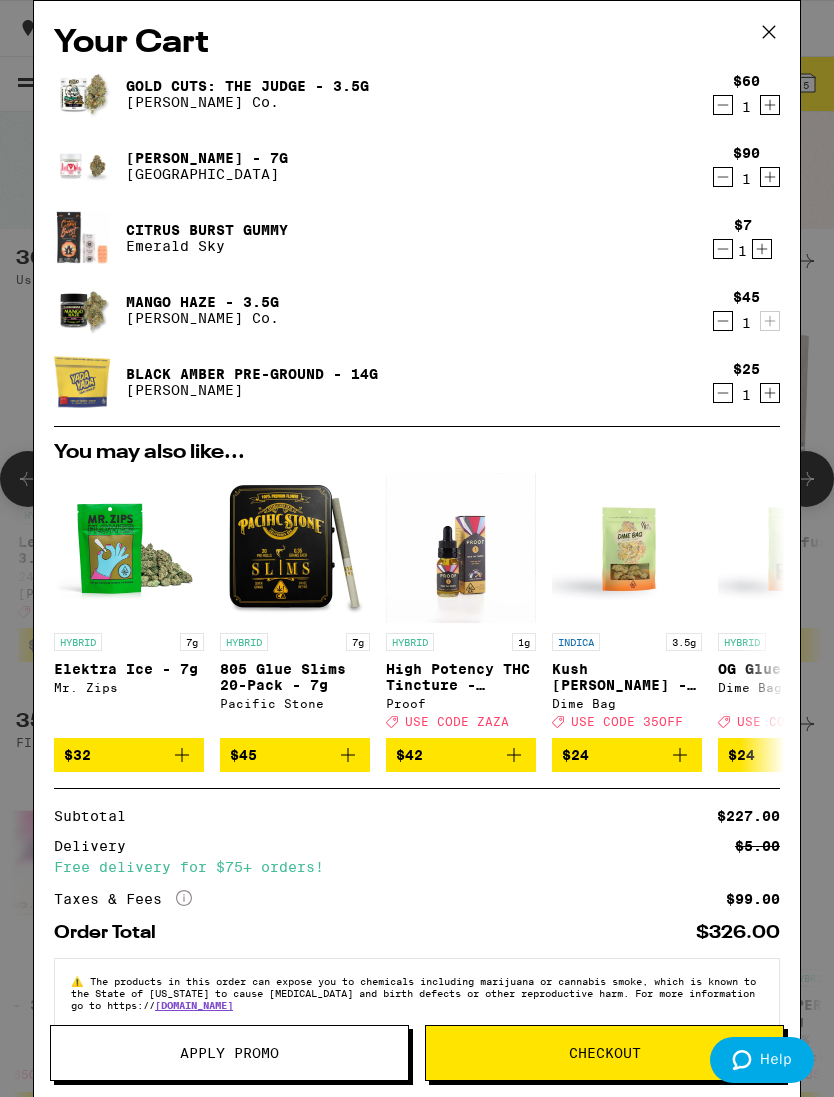 click on "Apply Promo" at bounding box center [229, 1053] 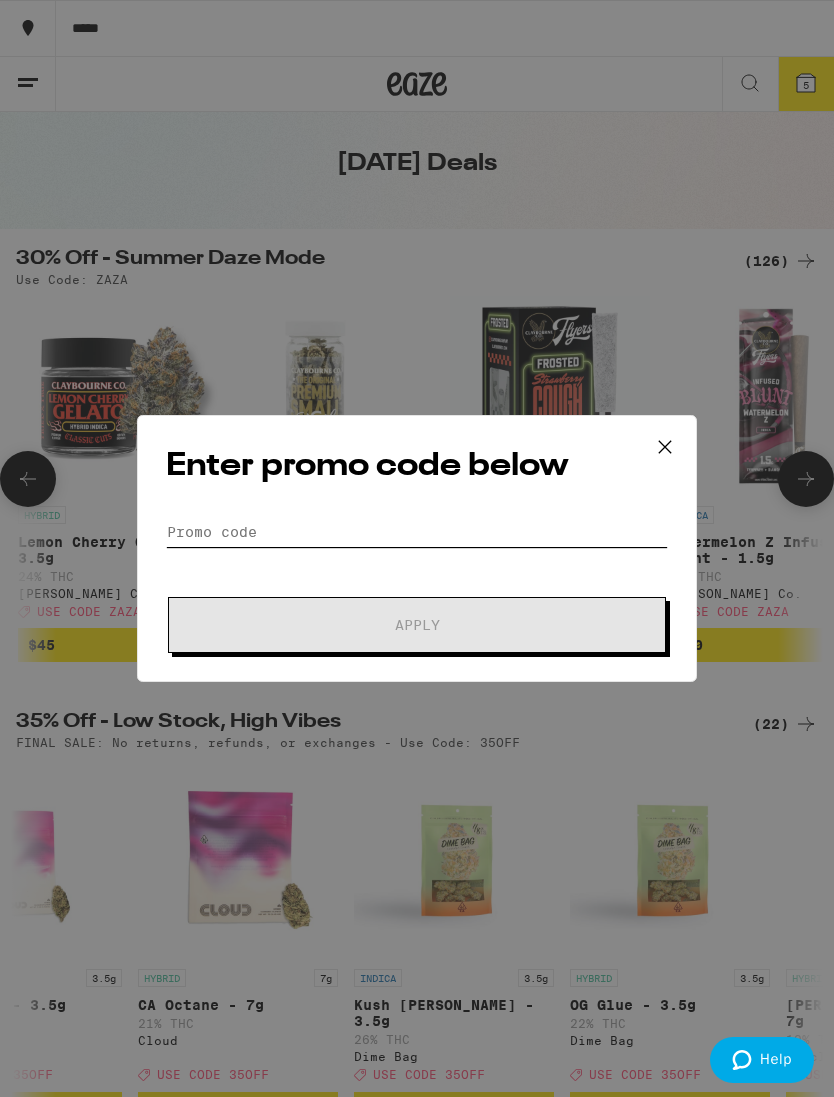 click on "Promo Code" at bounding box center [417, 532] 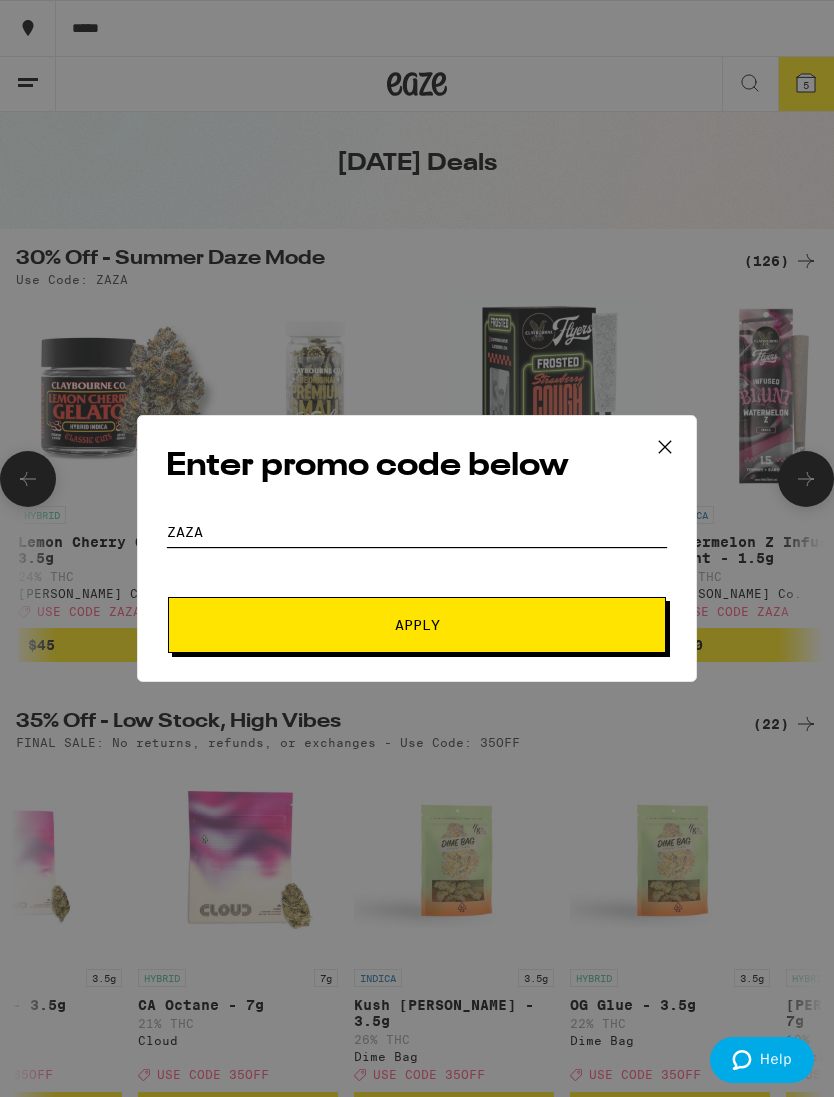 type on "Zaza" 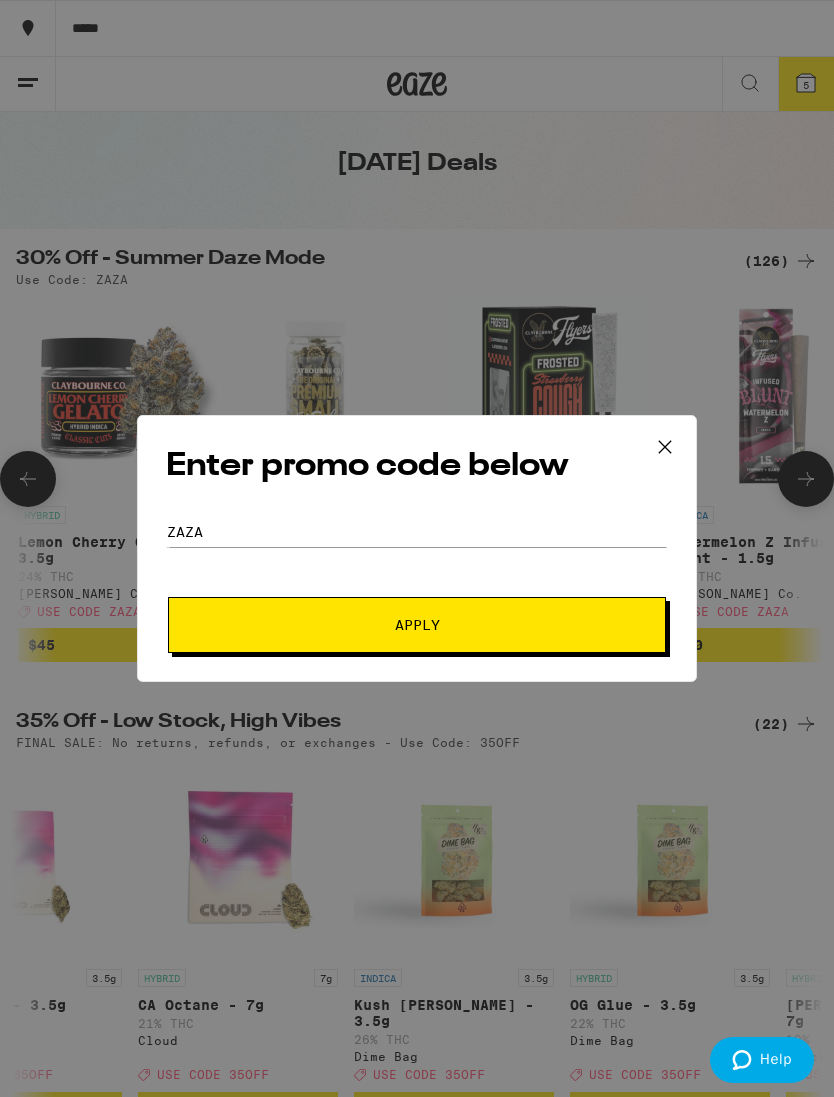 click on "Apply" at bounding box center [417, 625] 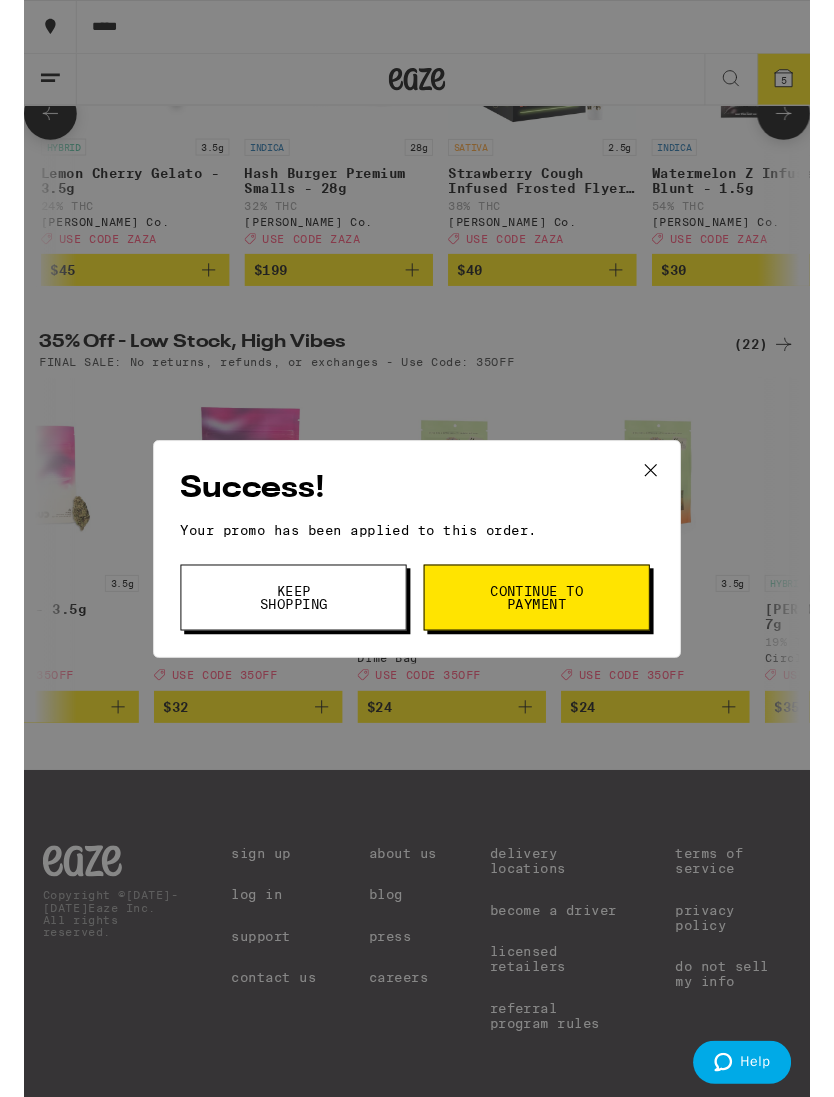 scroll, scrollTop: 504, scrollLeft: 0, axis: vertical 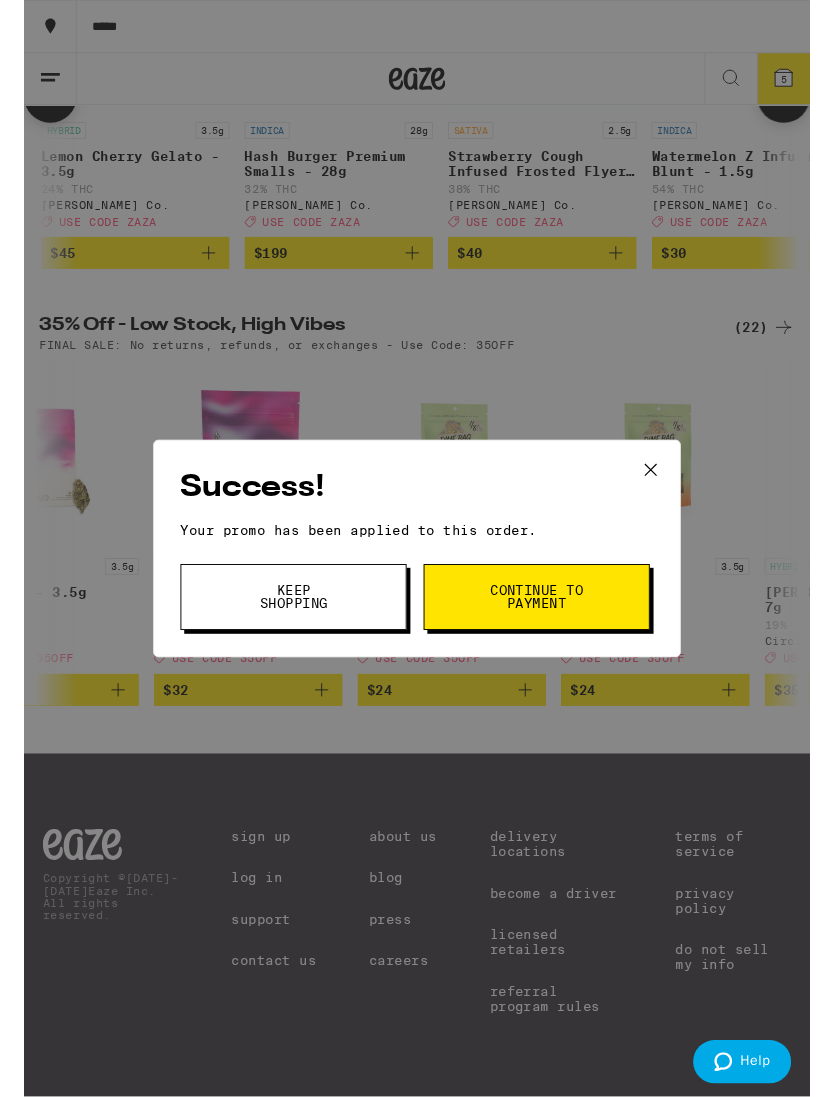 click 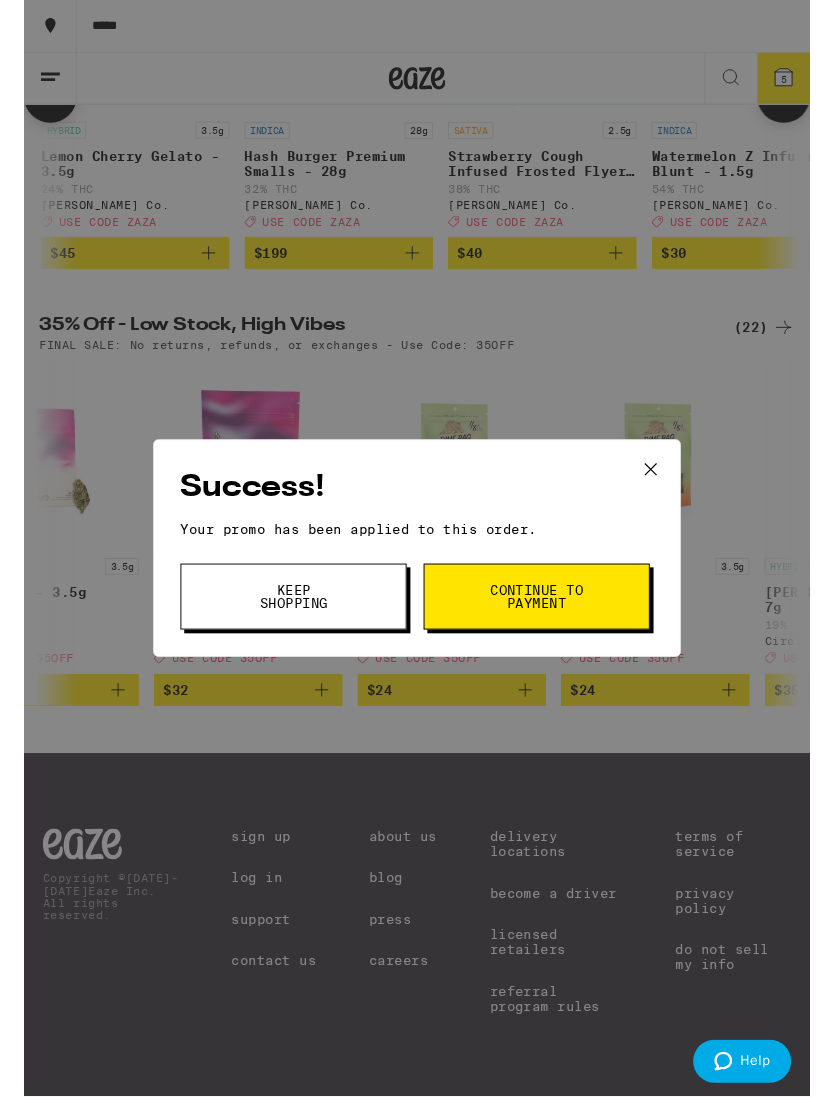 type 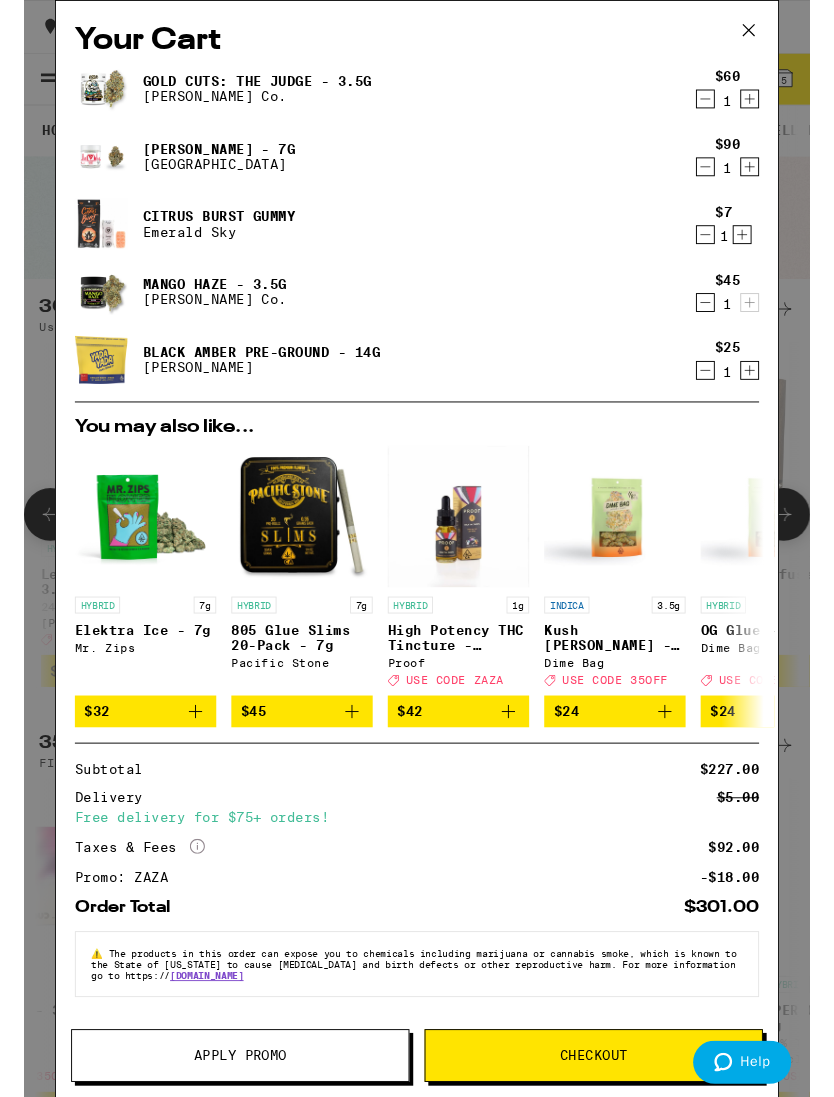 click on "Apply Promo" at bounding box center [229, 1120] 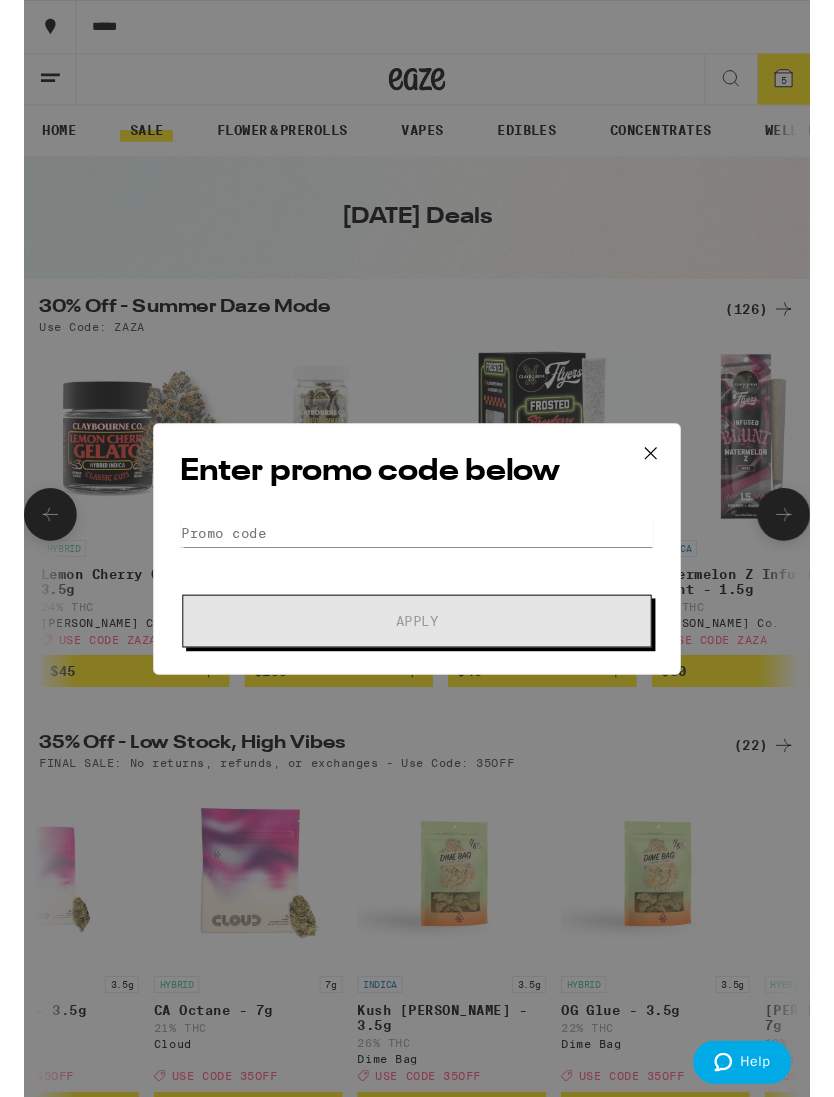 click on "Promo Code" at bounding box center (417, 566) 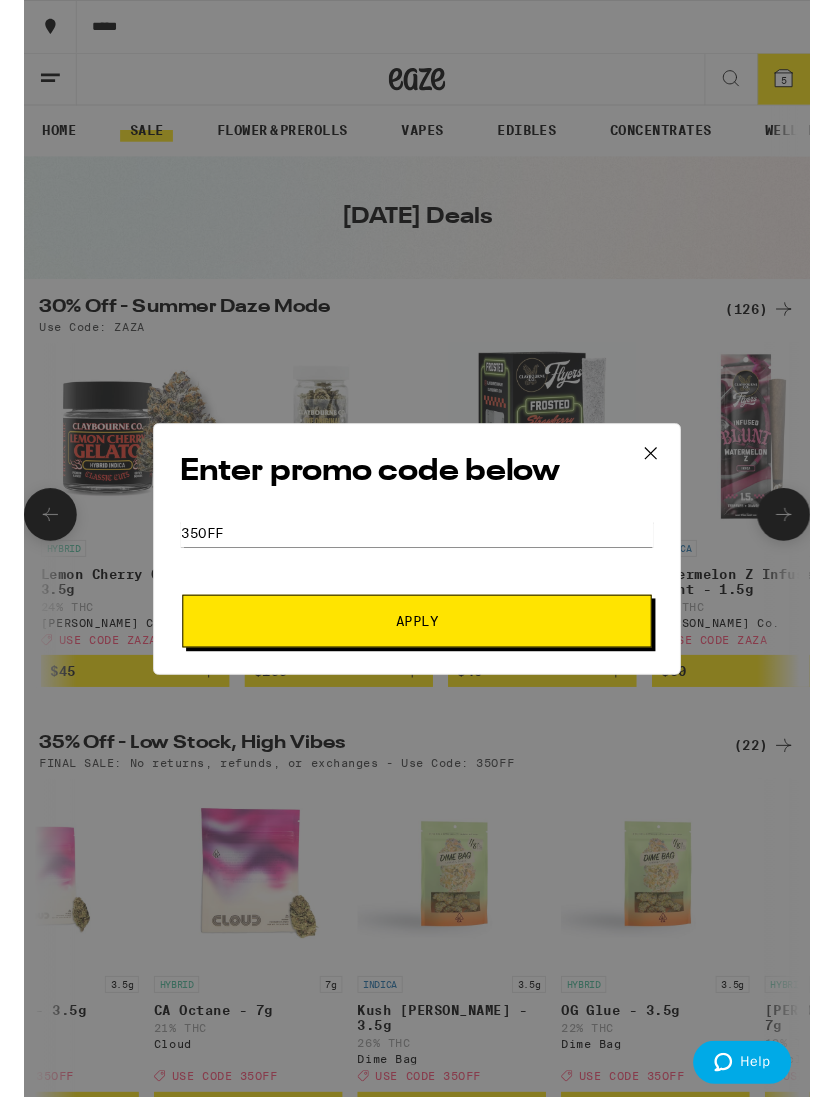 type on "35off" 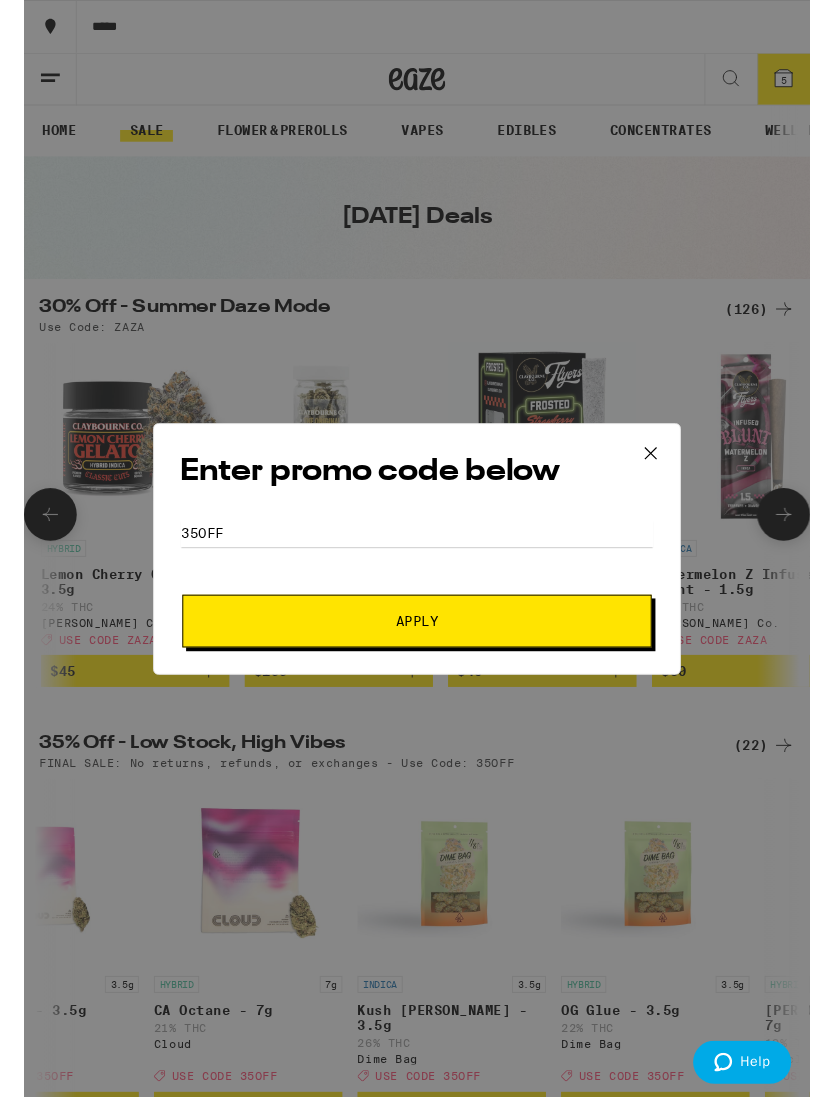 click on "Apply" at bounding box center (417, 659) 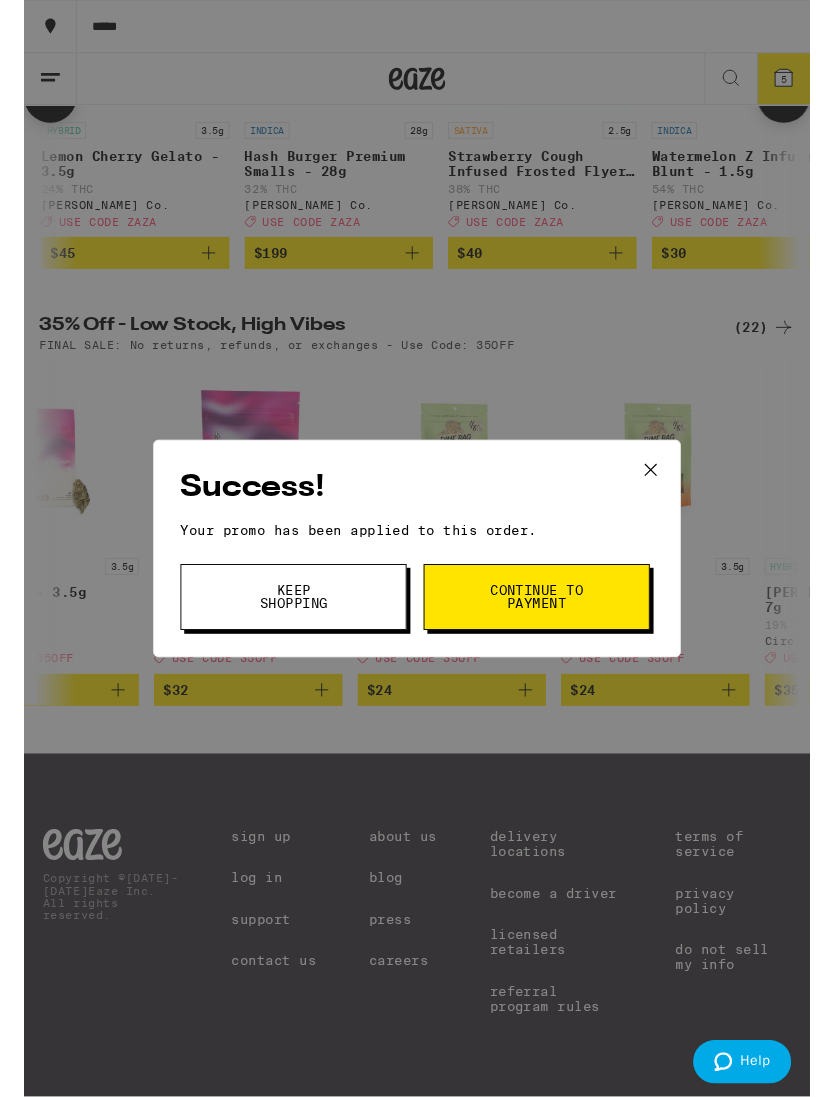 scroll, scrollTop: 475, scrollLeft: 0, axis: vertical 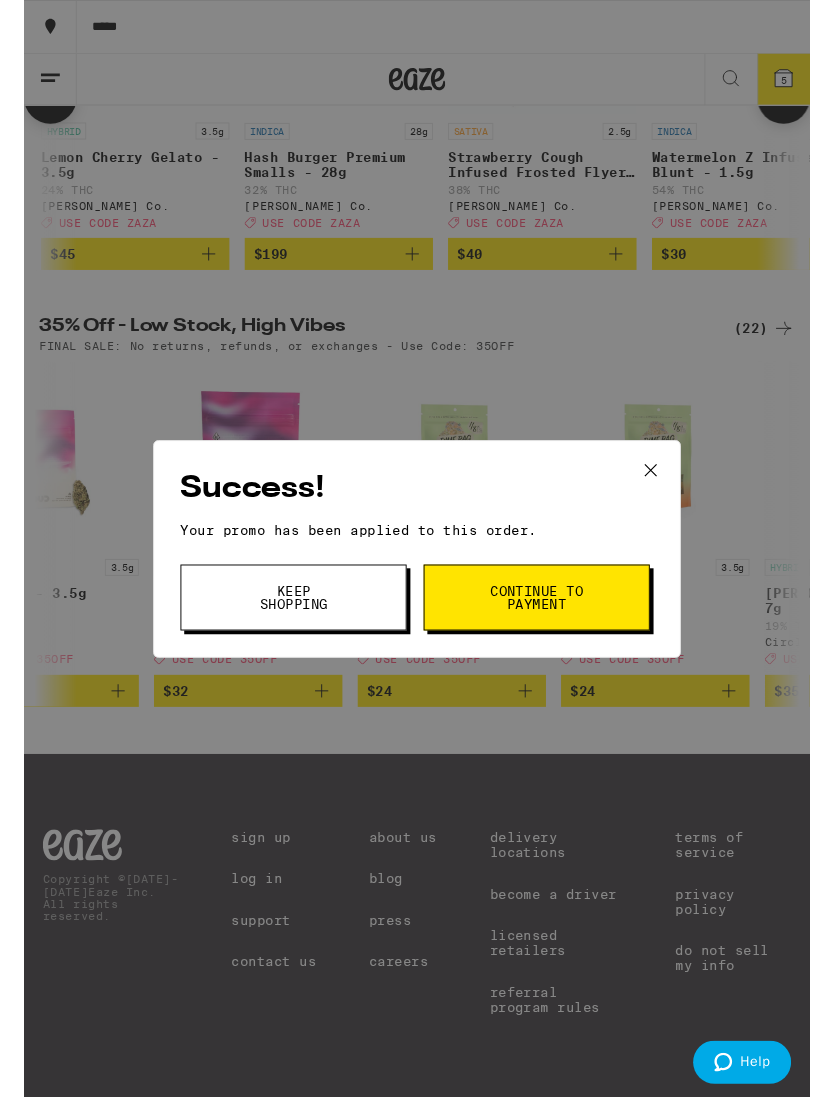click on "Continue to payment" at bounding box center (544, 634) 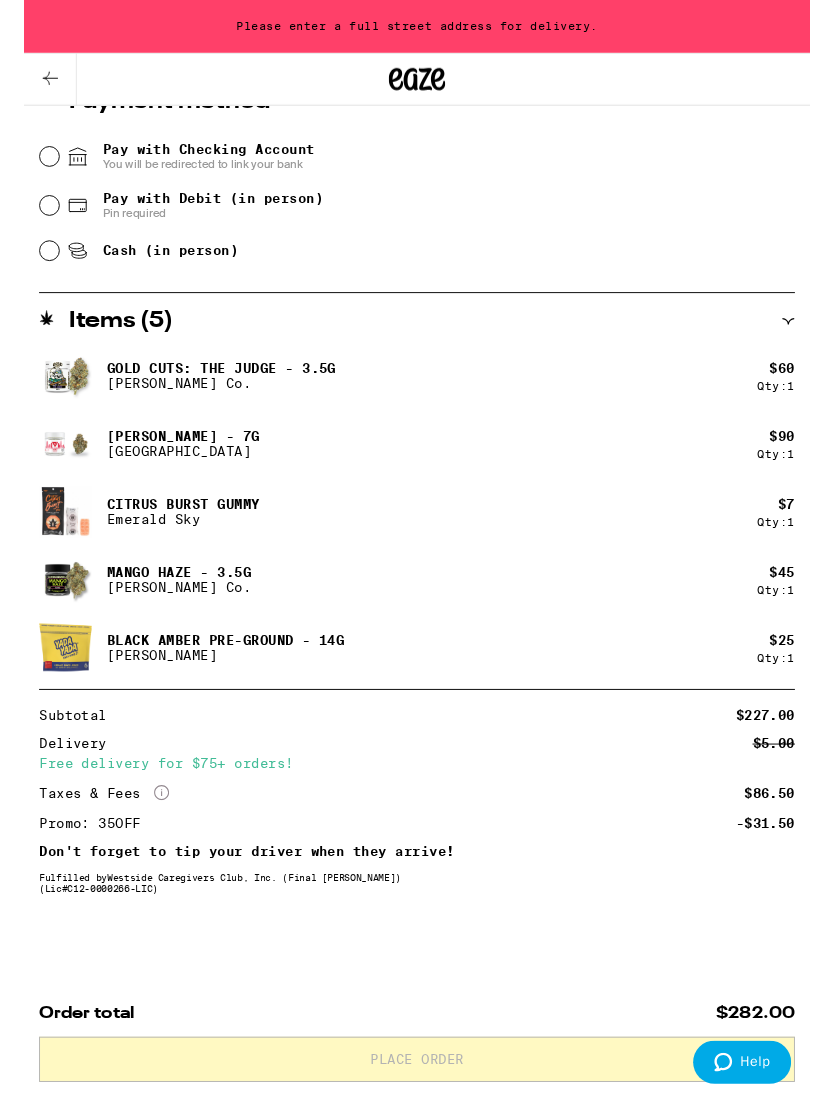 scroll, scrollTop: 897, scrollLeft: 0, axis: vertical 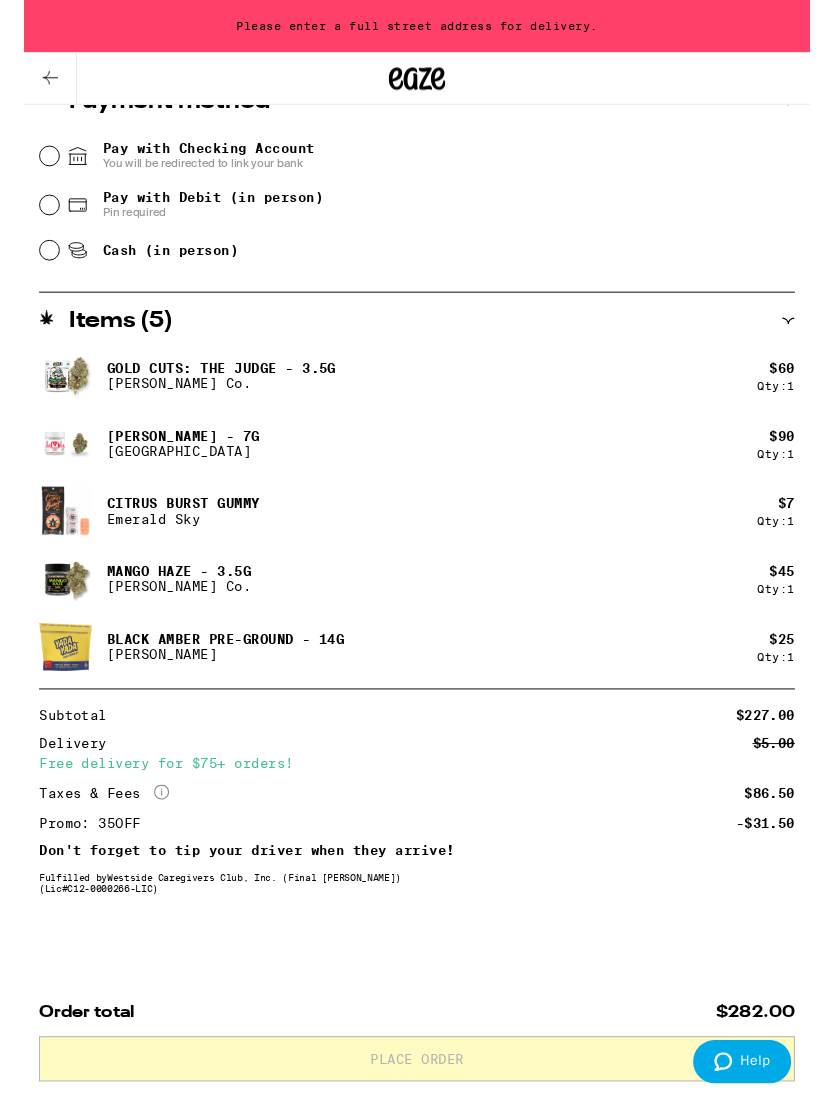 click on "[PERSON_NAME] - 7g [GEOGRAPHIC_DATA]" at bounding box center (397, 471) 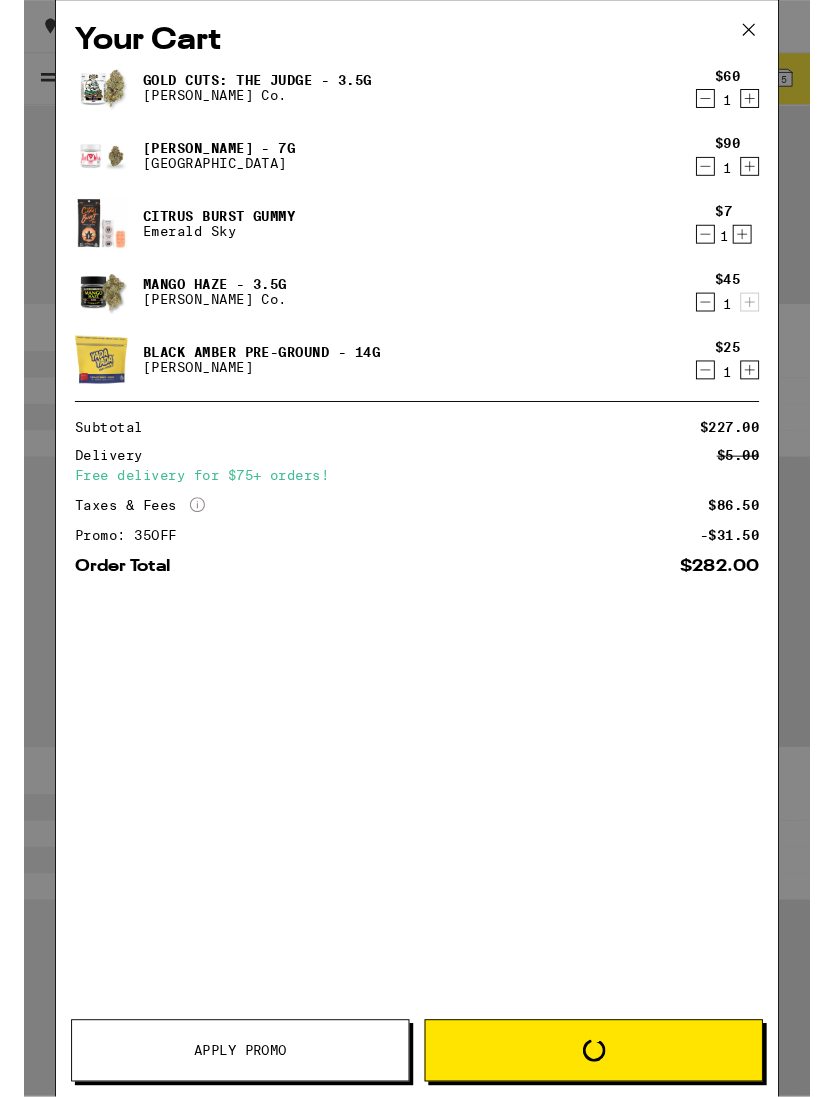 scroll, scrollTop: 0, scrollLeft: 0, axis: both 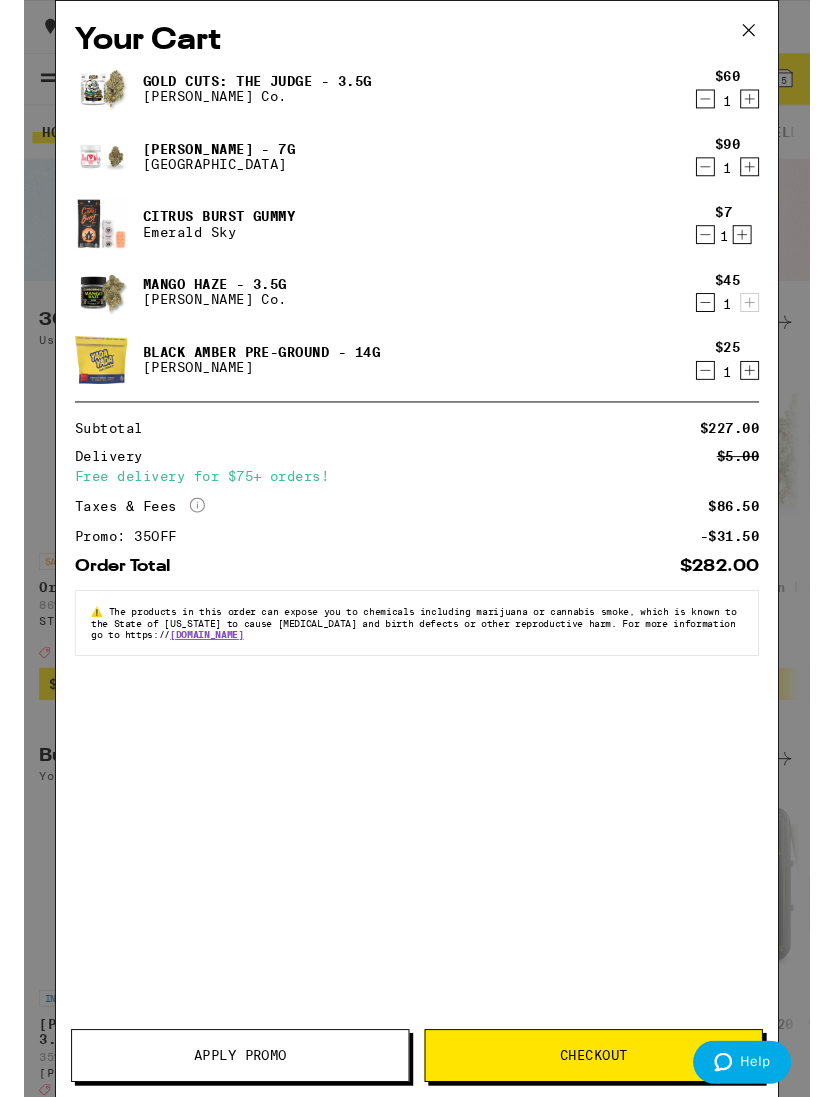 click on "Your Cart Gold Cuts: The Judge - 3.5g [PERSON_NAME] Co. $60 1 [PERSON_NAME] - 7g [GEOGRAPHIC_DATA] $90 1 Citrus Burst Gummy Emerald Sky $7 1 Mango Haze - 3.5g [PERSON_NAME] Co. $45 1 Black Amber Pre-Ground - 14g Yada Yada $25 1 Subtotal $227.00 Delivery $5.00 Free delivery for $75+ orders! Taxes & Fees More Info $86.50 Promo: 35OFF -$31.50 Order Total $282.00 ⚠️ The products in this order can expose you to chemicals including marijuana or cannabis smoke, which is known to the State of [US_STATE] to cause [MEDICAL_DATA] and birth defects or other reproductive harm. For more information go to https:// [DOMAIN_NAME] Apply Promo Checkout" at bounding box center [417, 582] 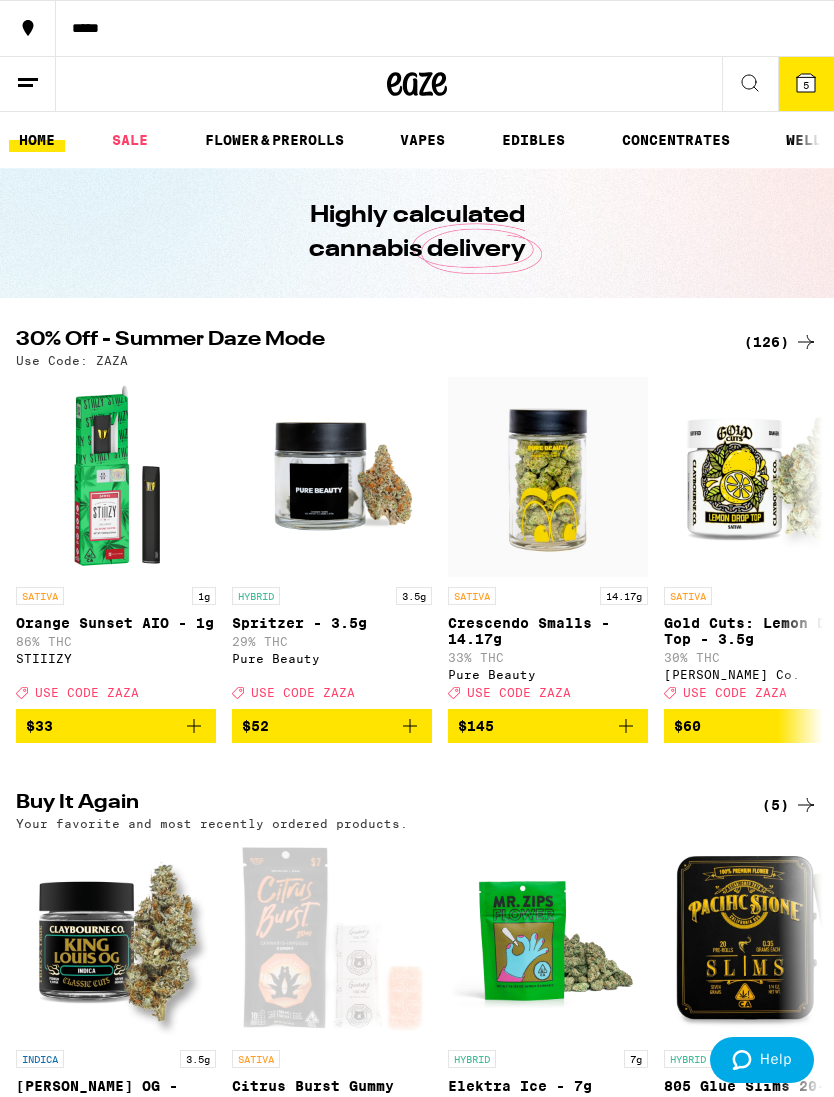 scroll, scrollTop: 0, scrollLeft: 0, axis: both 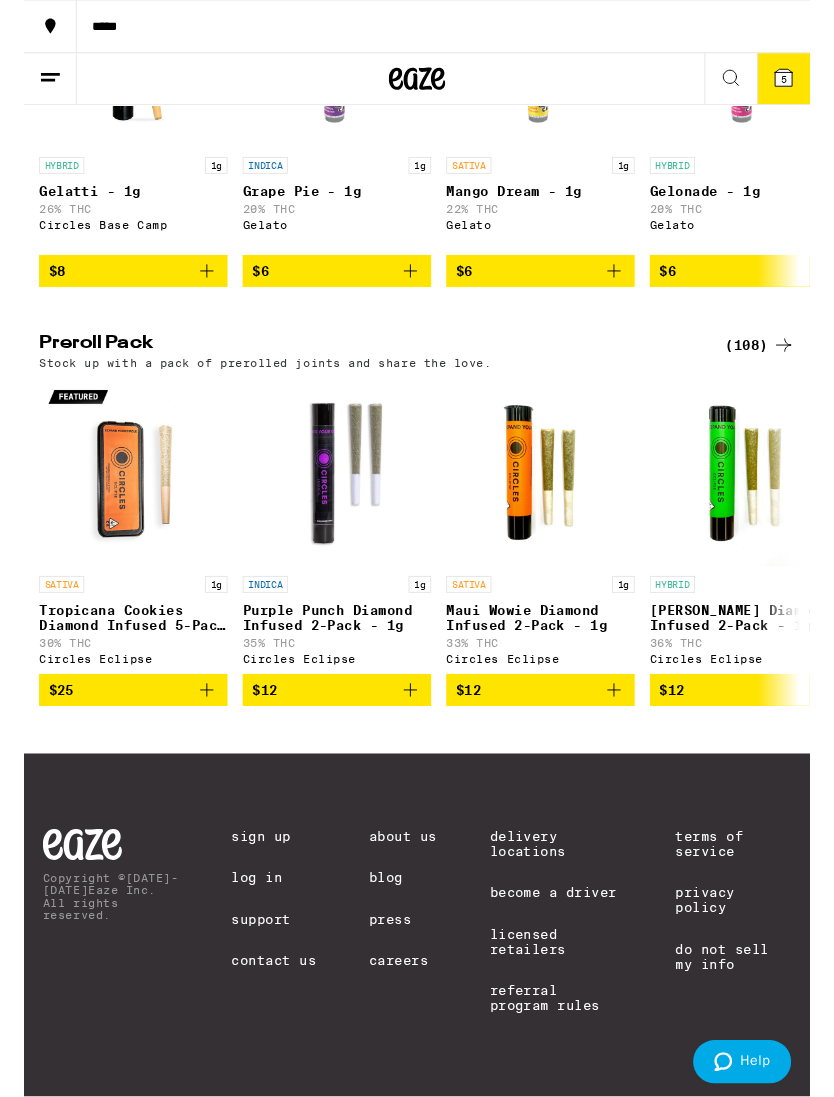 click on "5" at bounding box center (806, 84) 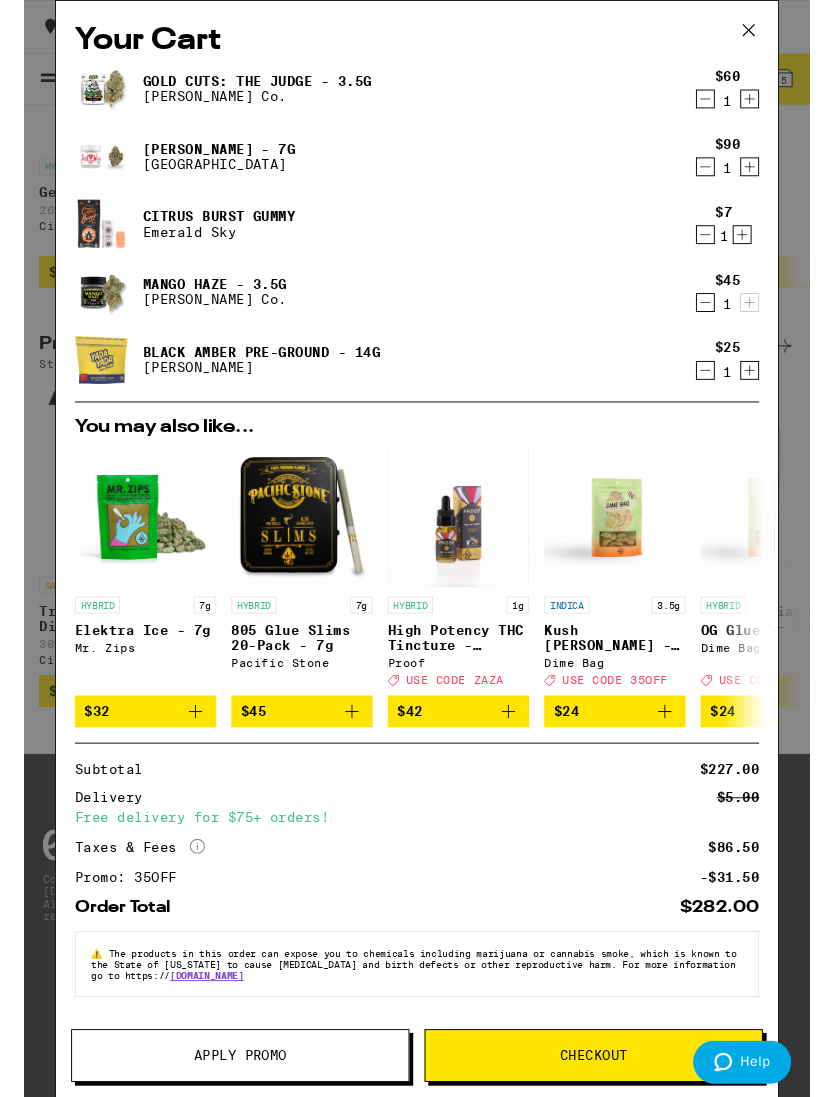 click 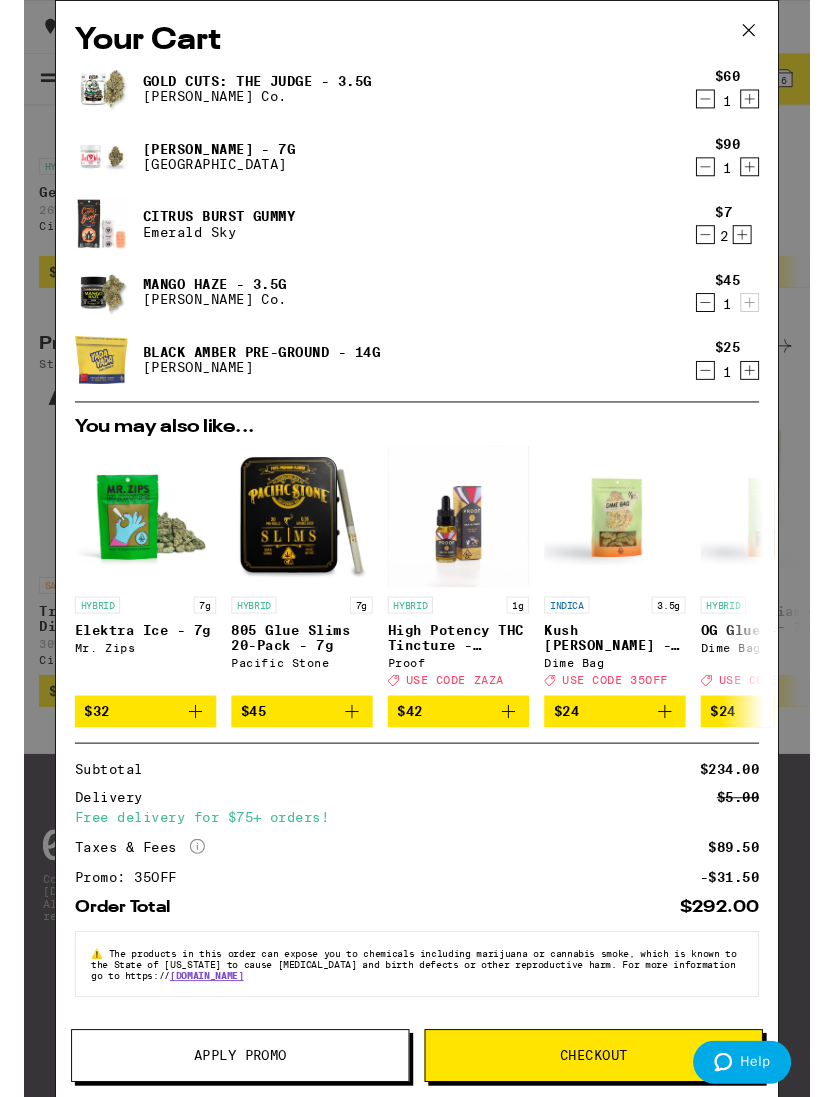 click on "Apply Promo" at bounding box center (229, 1120) 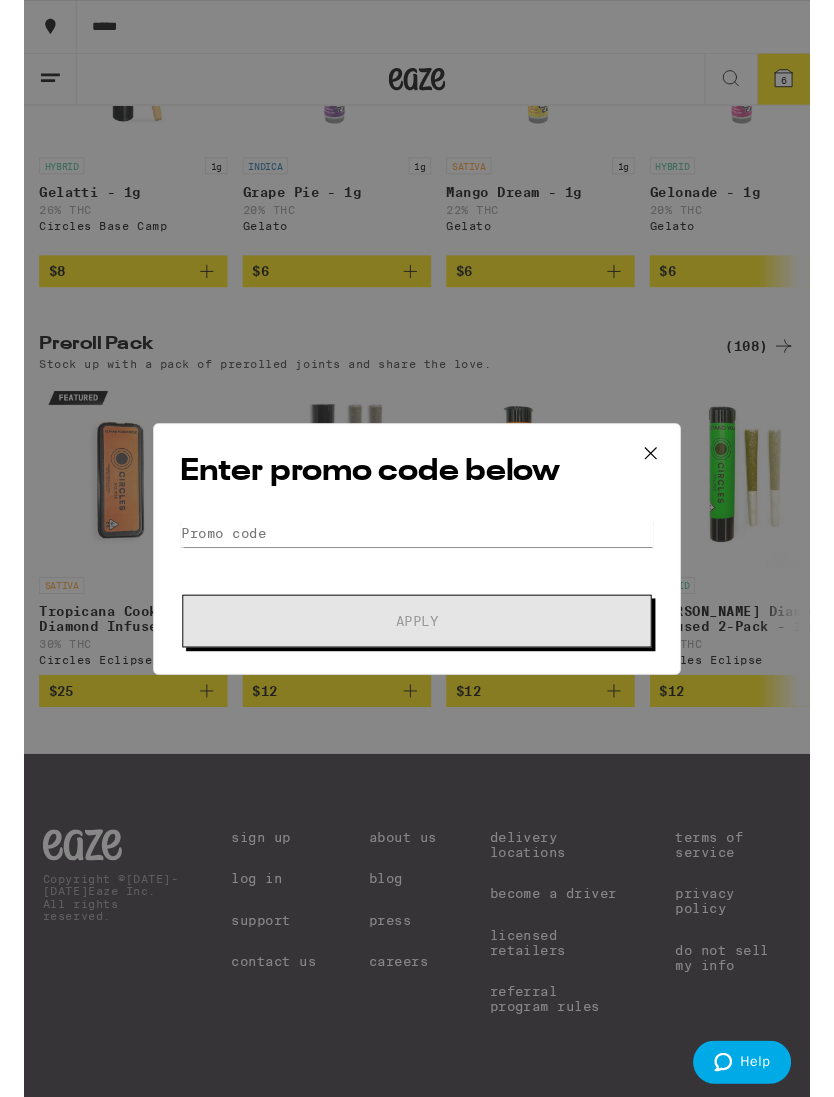 click on "Promo Code" at bounding box center (417, 566) 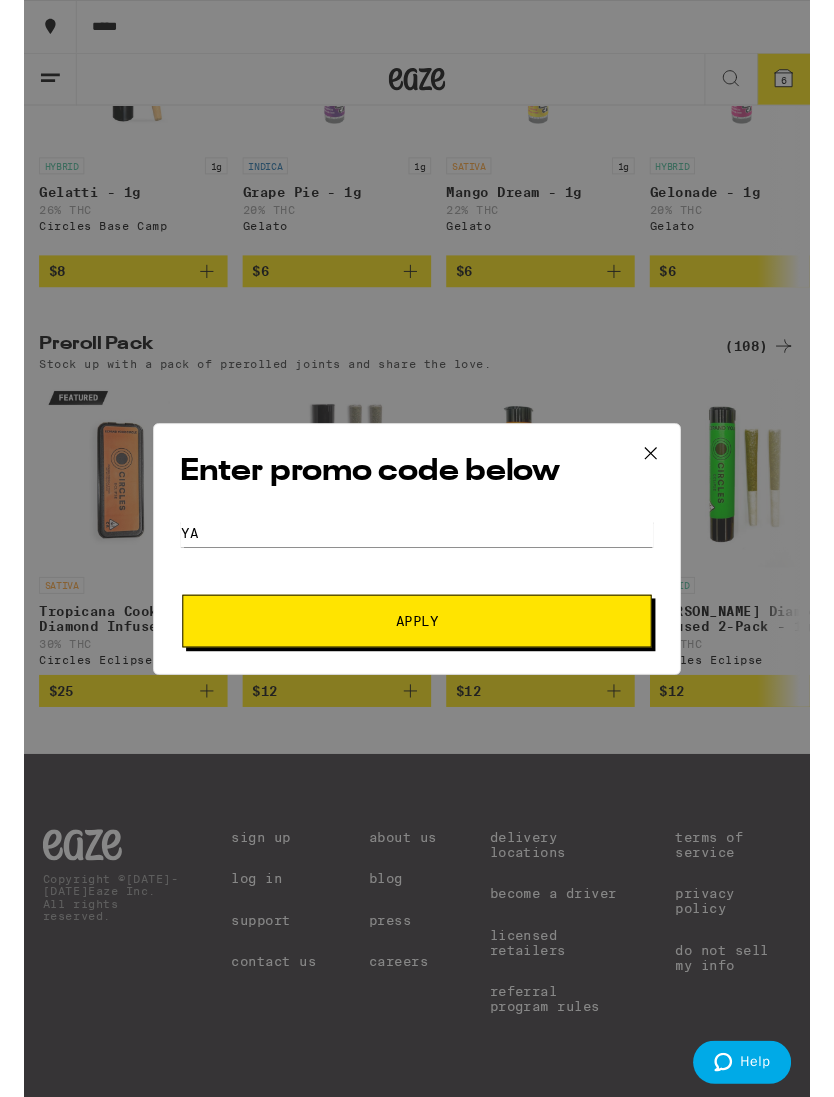 type on "Y" 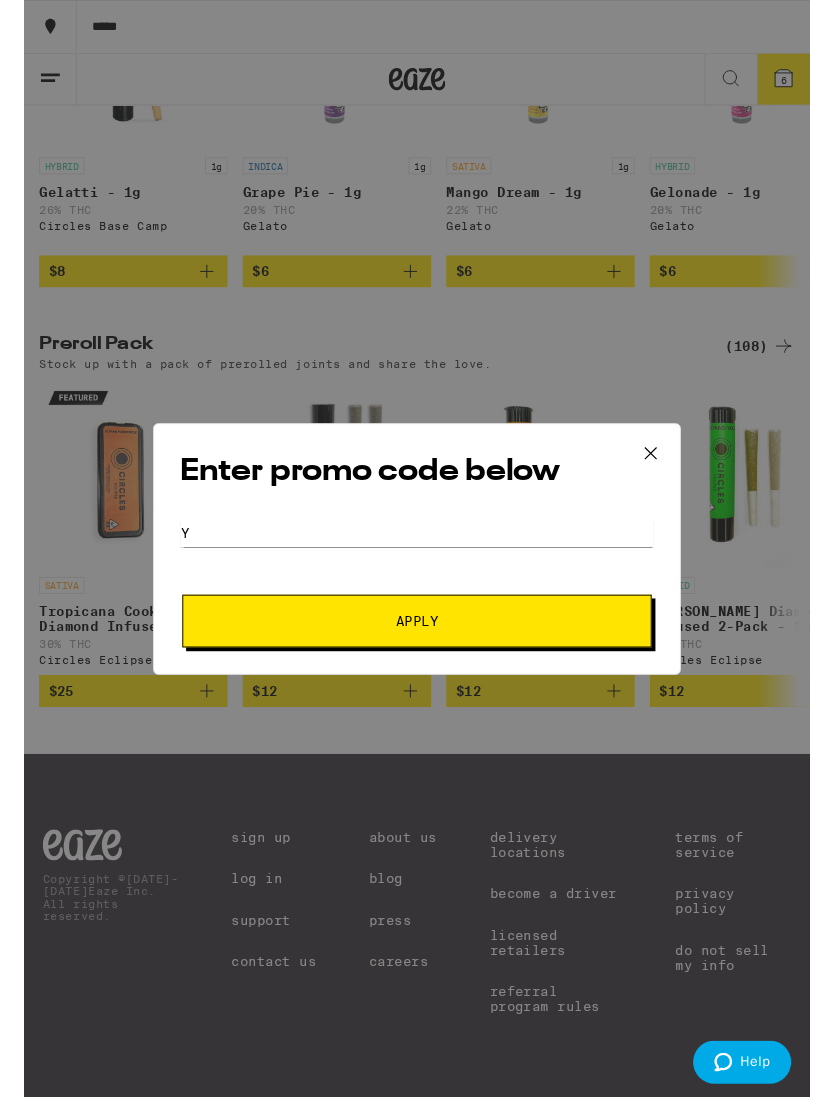 type 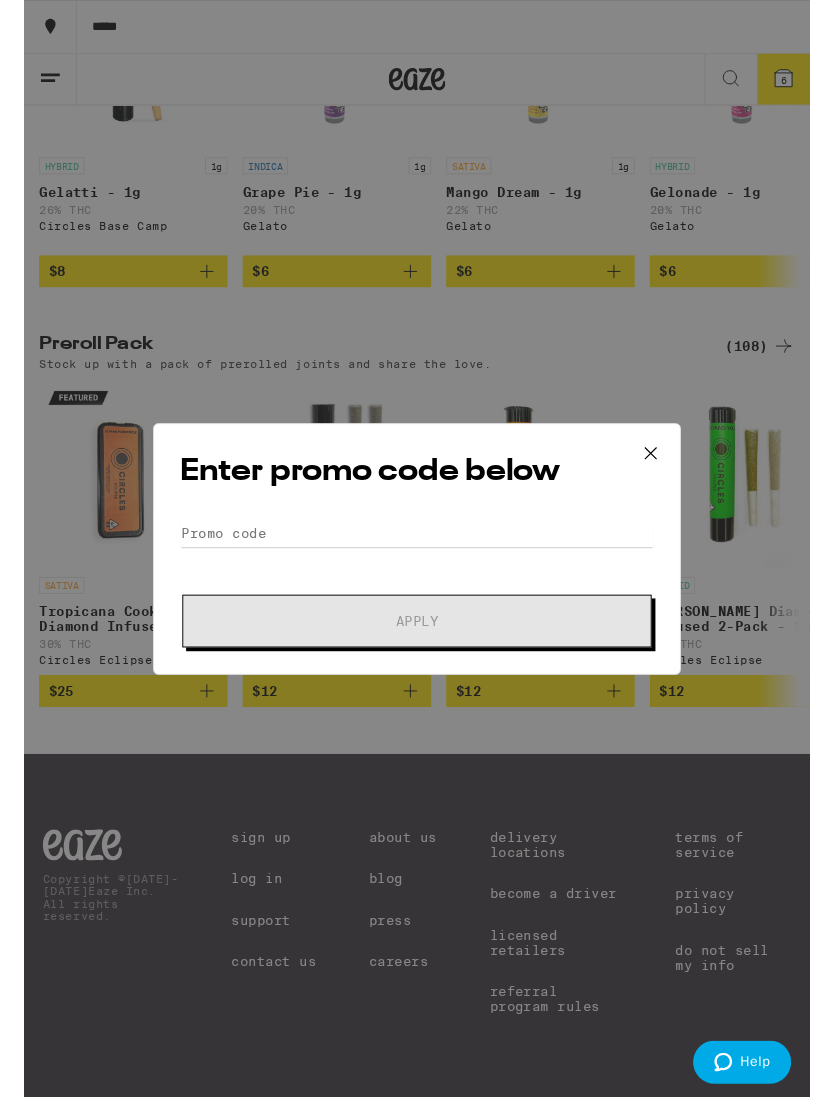 click on "Enter promo code below Promo Code Apply" at bounding box center [417, 582] 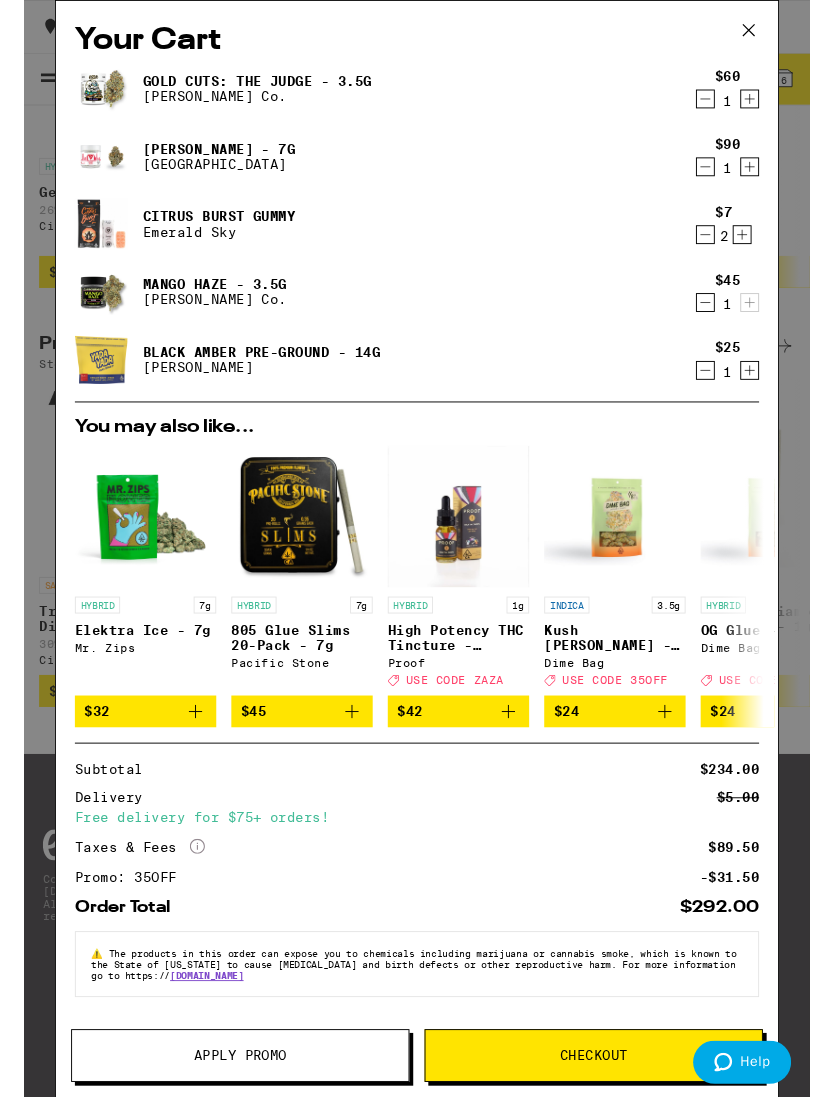 click on "Apply Promo" at bounding box center (229, 1120) 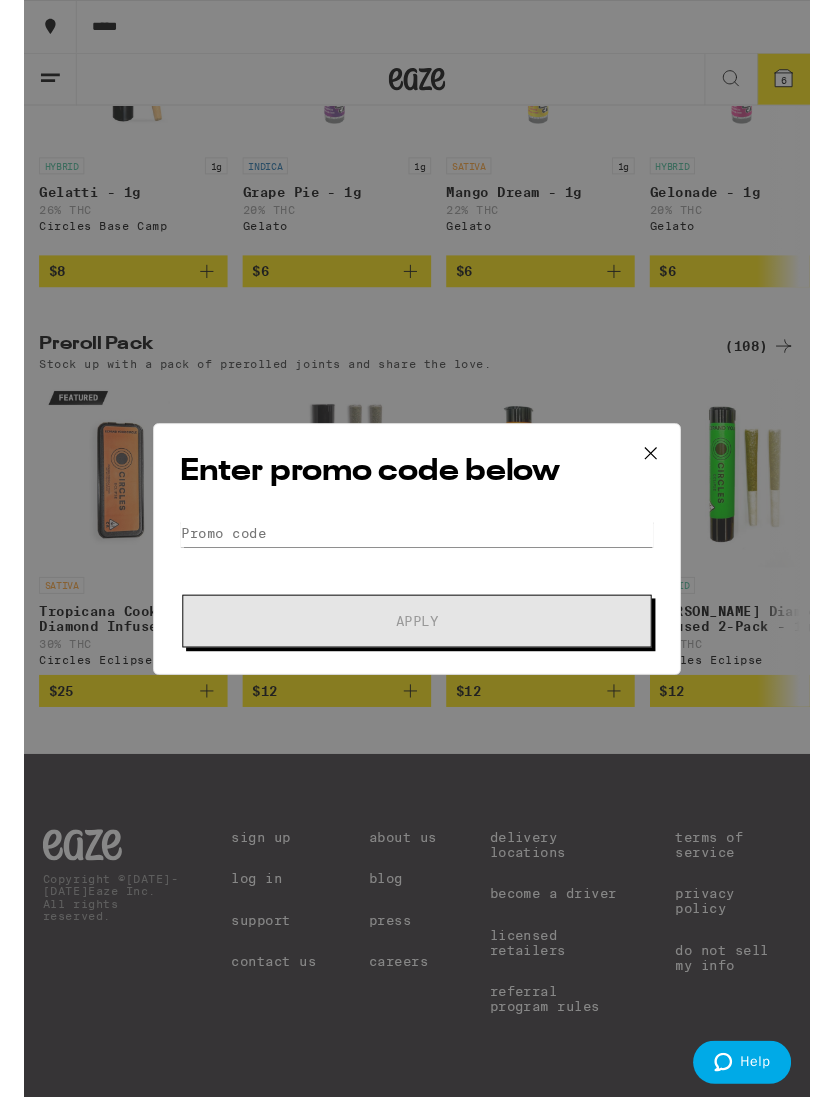 click on "Promo Code" at bounding box center (417, 566) 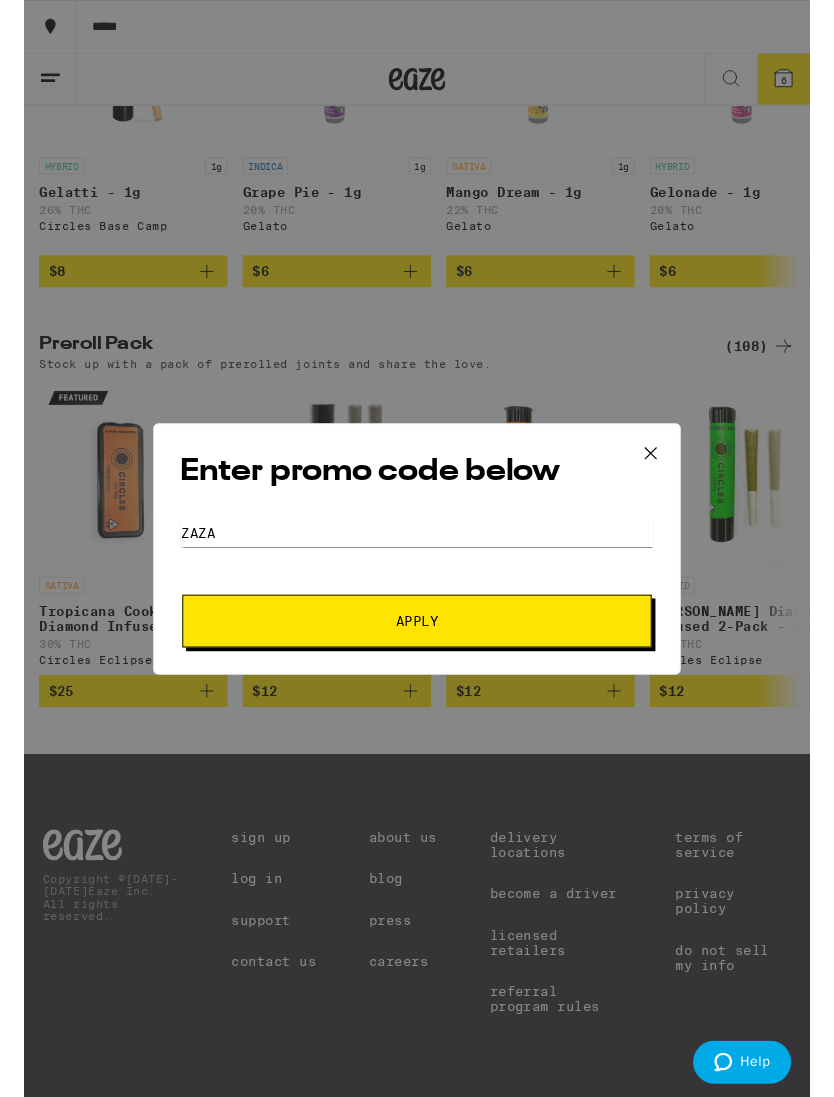 type on "Zaza" 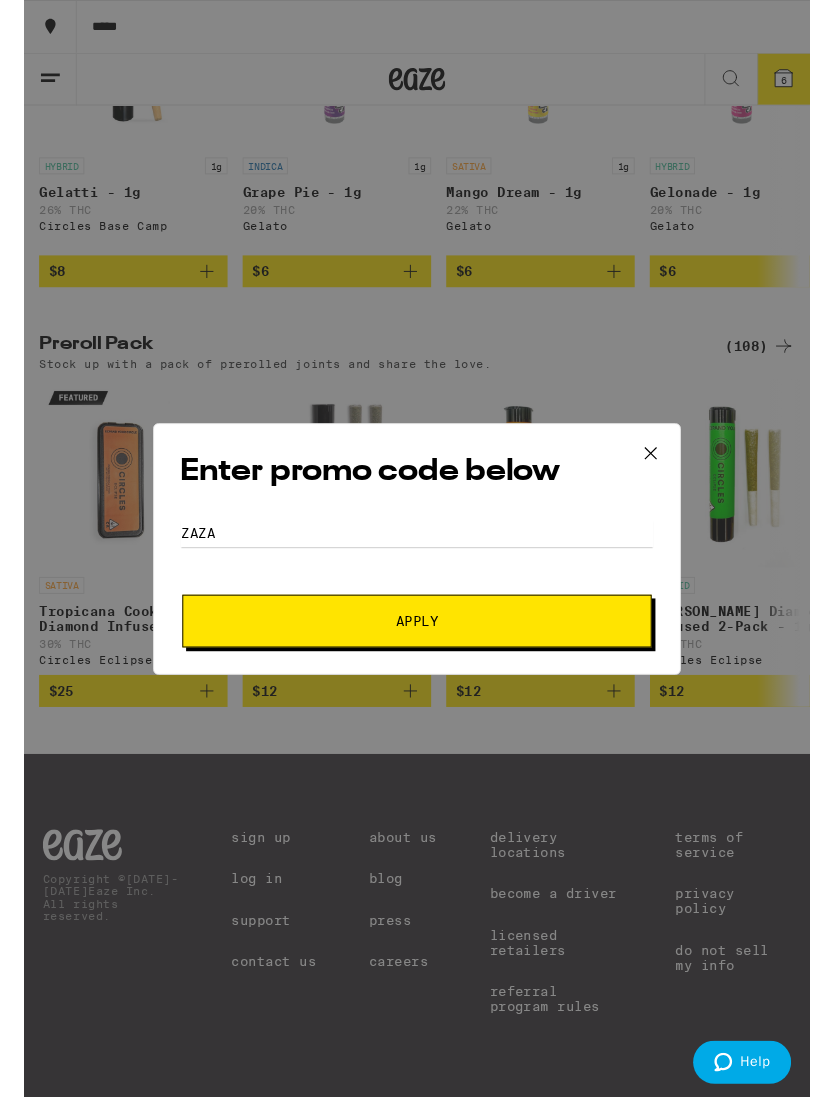 click on "Apply" at bounding box center [417, 659] 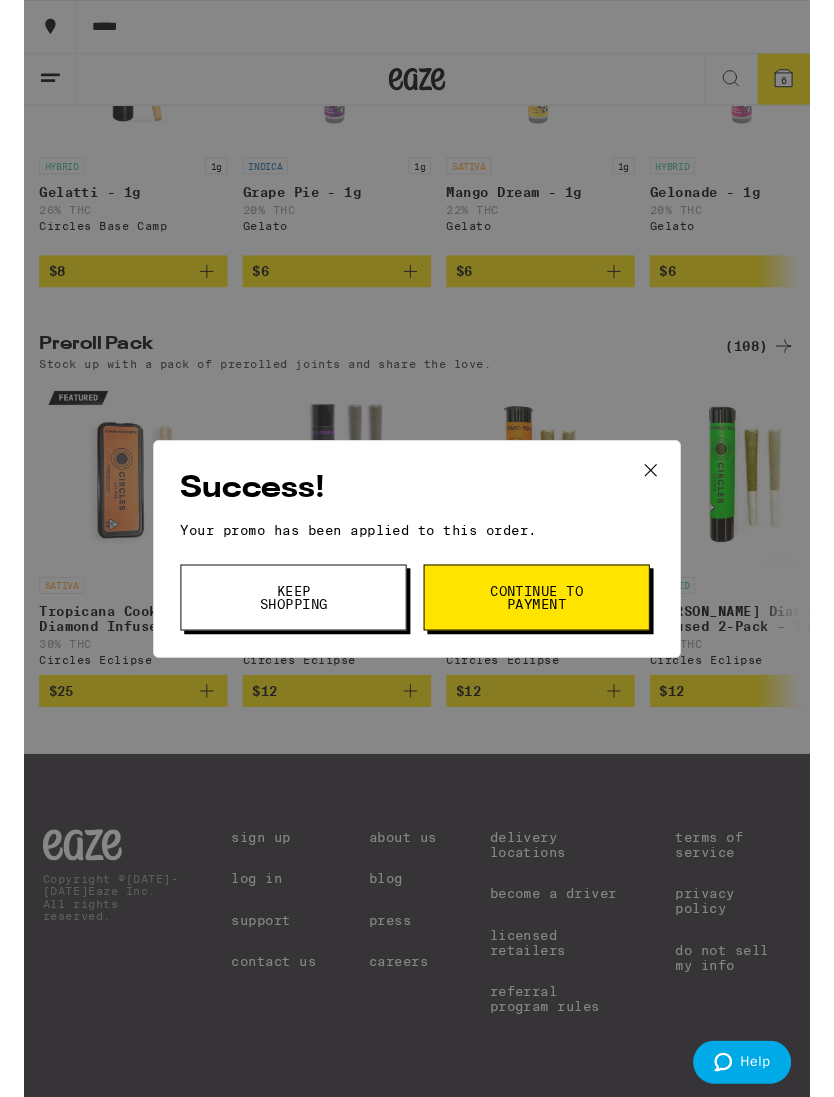 click on "Continue to payment" at bounding box center (544, 634) 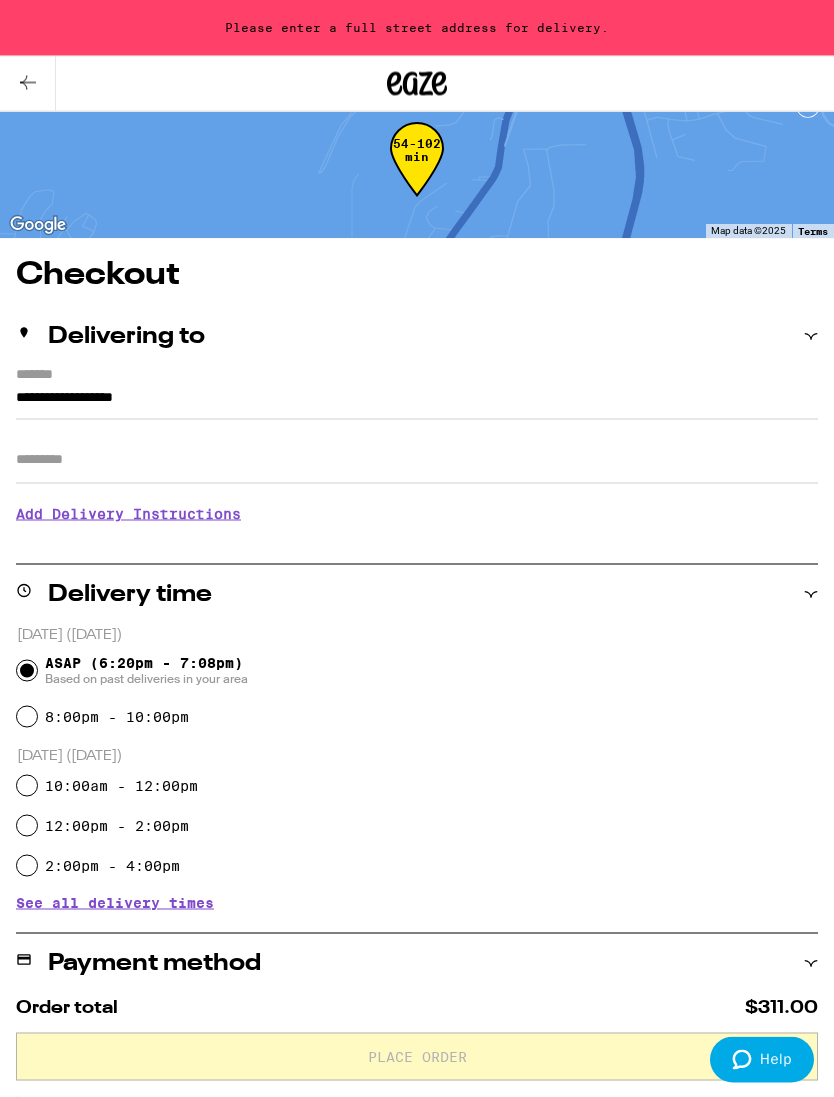 scroll, scrollTop: 0, scrollLeft: 0, axis: both 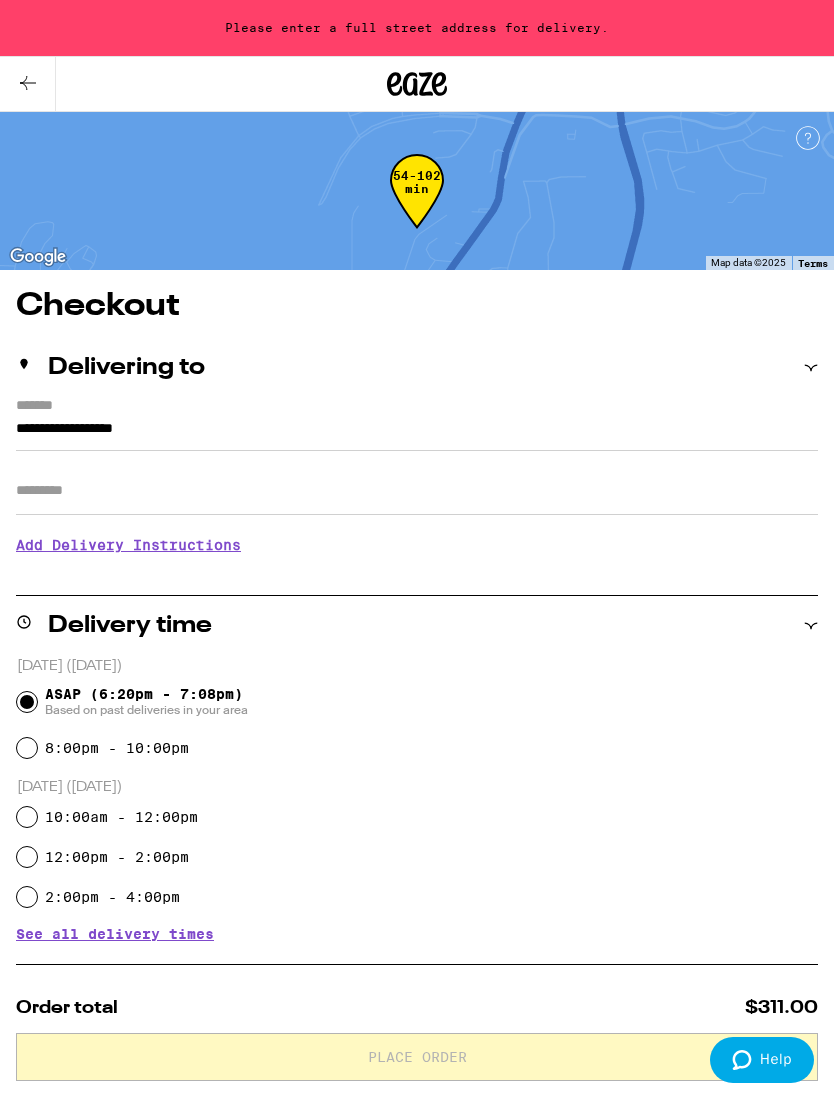 click at bounding box center [28, 84] 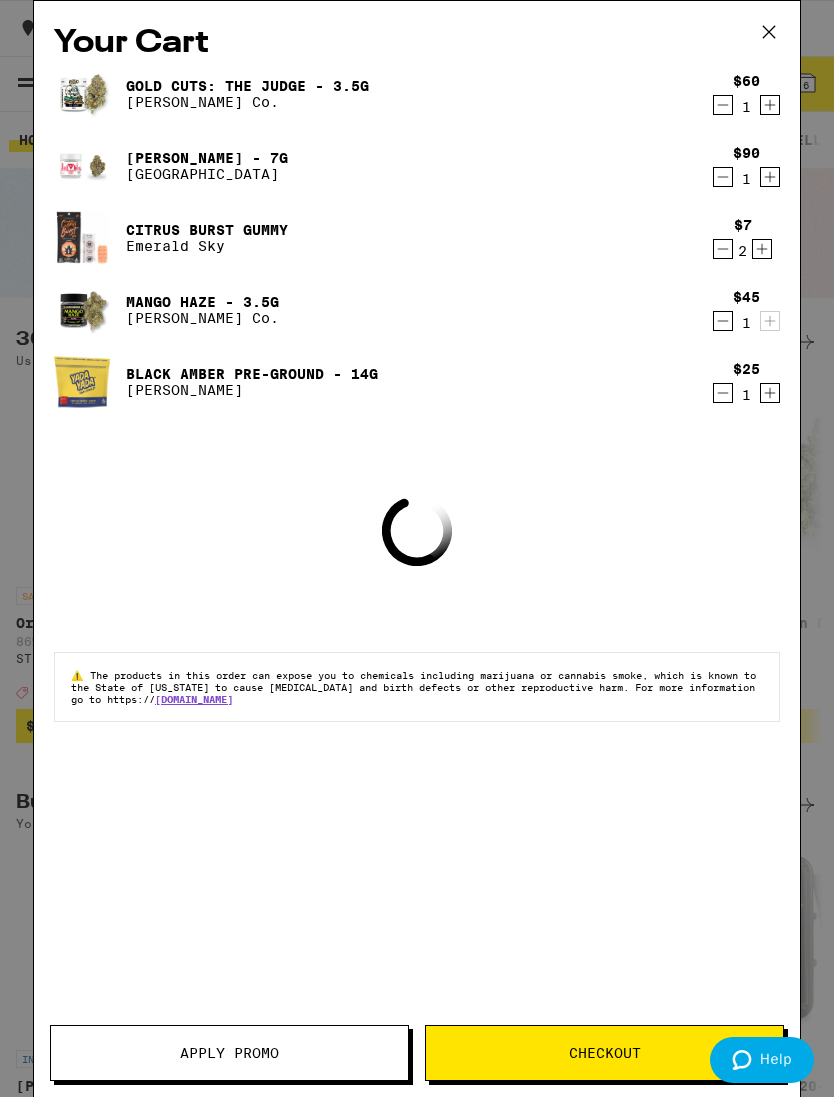 click on "Apply Promo" at bounding box center (229, 1053) 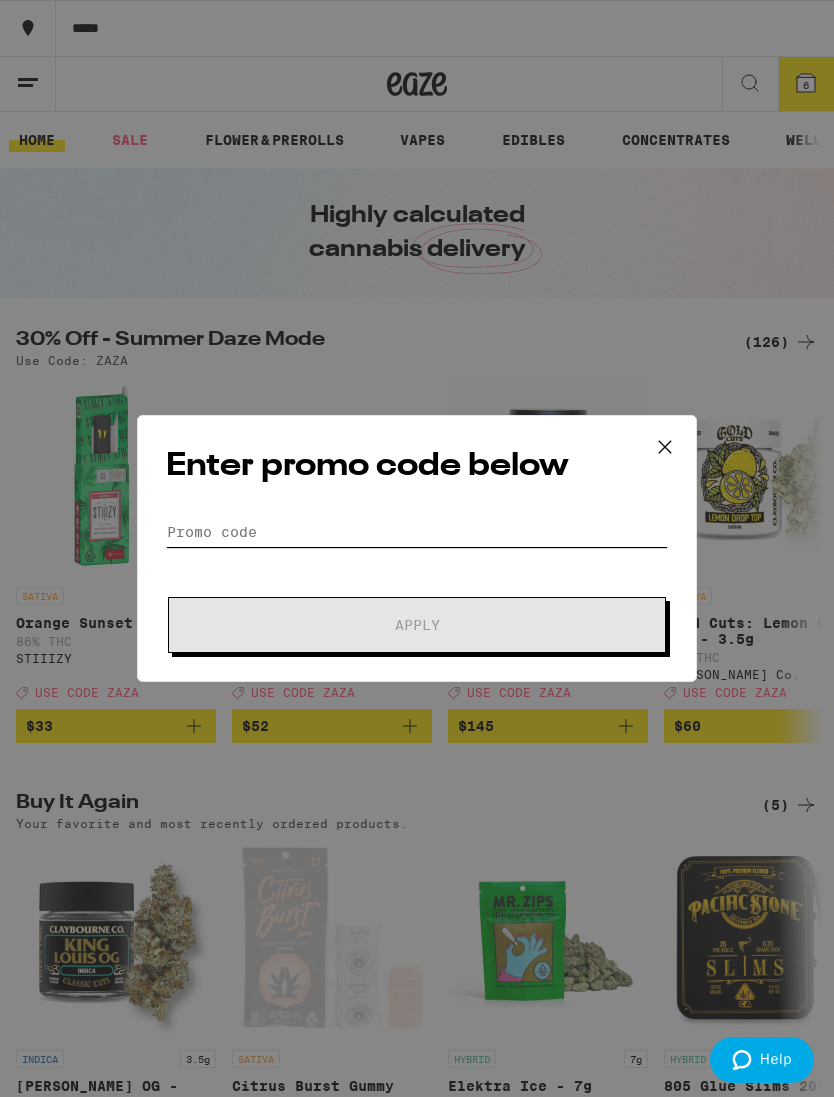 click on "Promo Code" at bounding box center [417, 532] 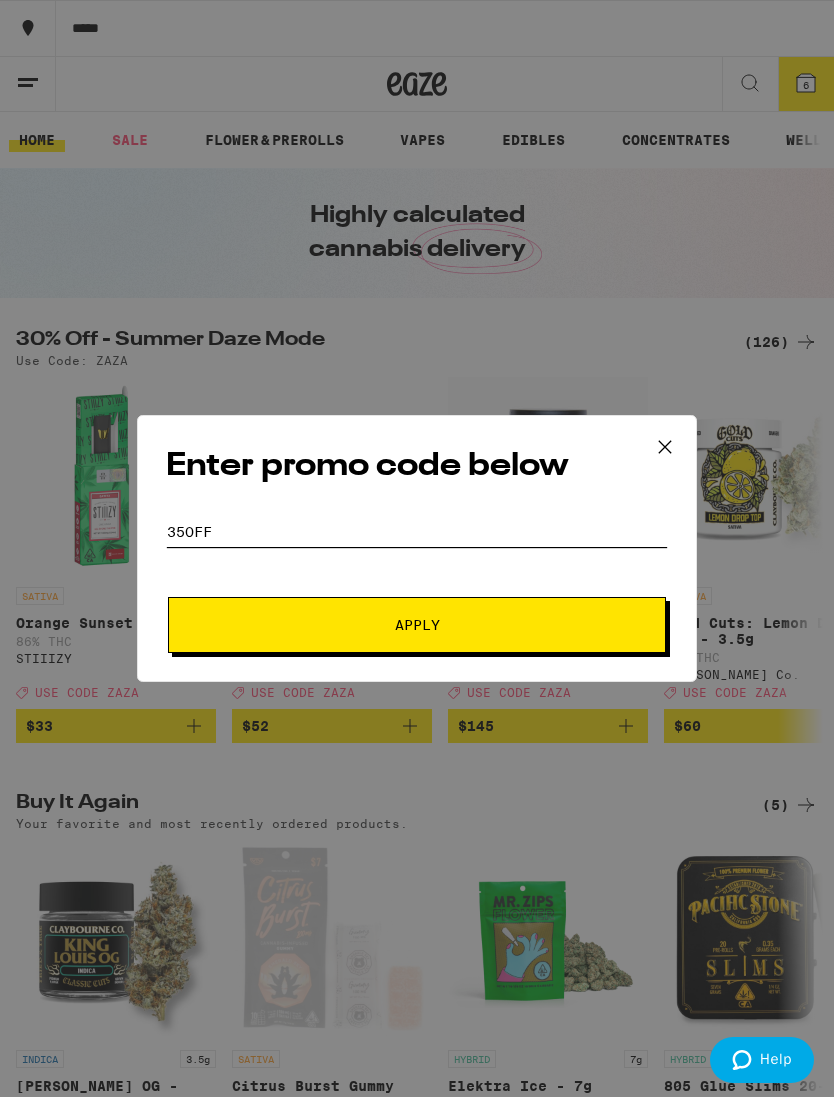 type on "35off" 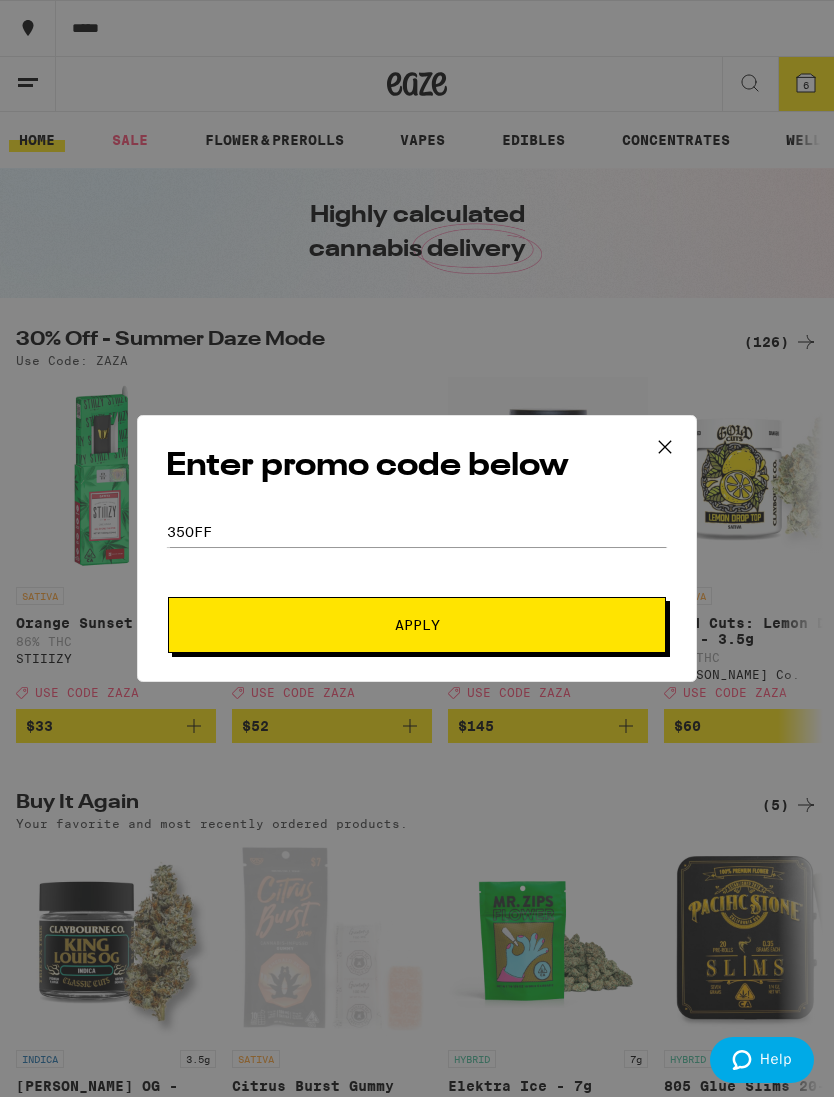 click on "Apply" at bounding box center [417, 625] 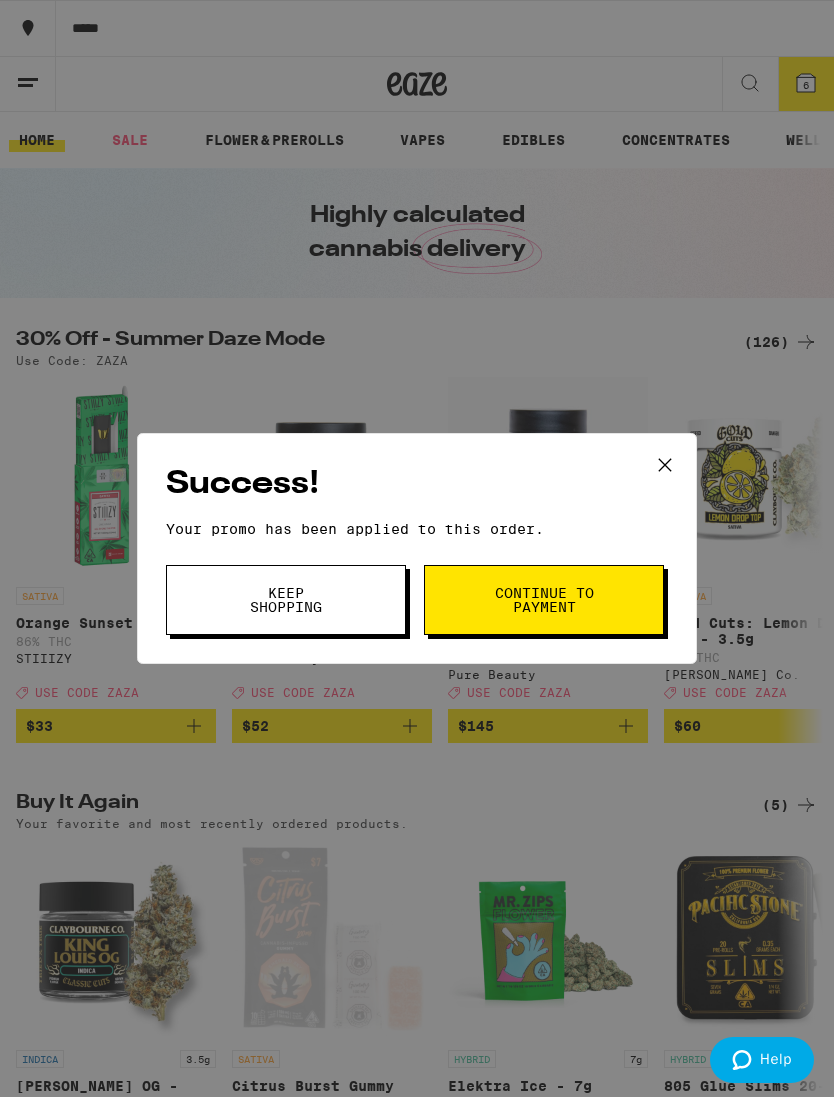 click on "Continue to payment" at bounding box center [544, 600] 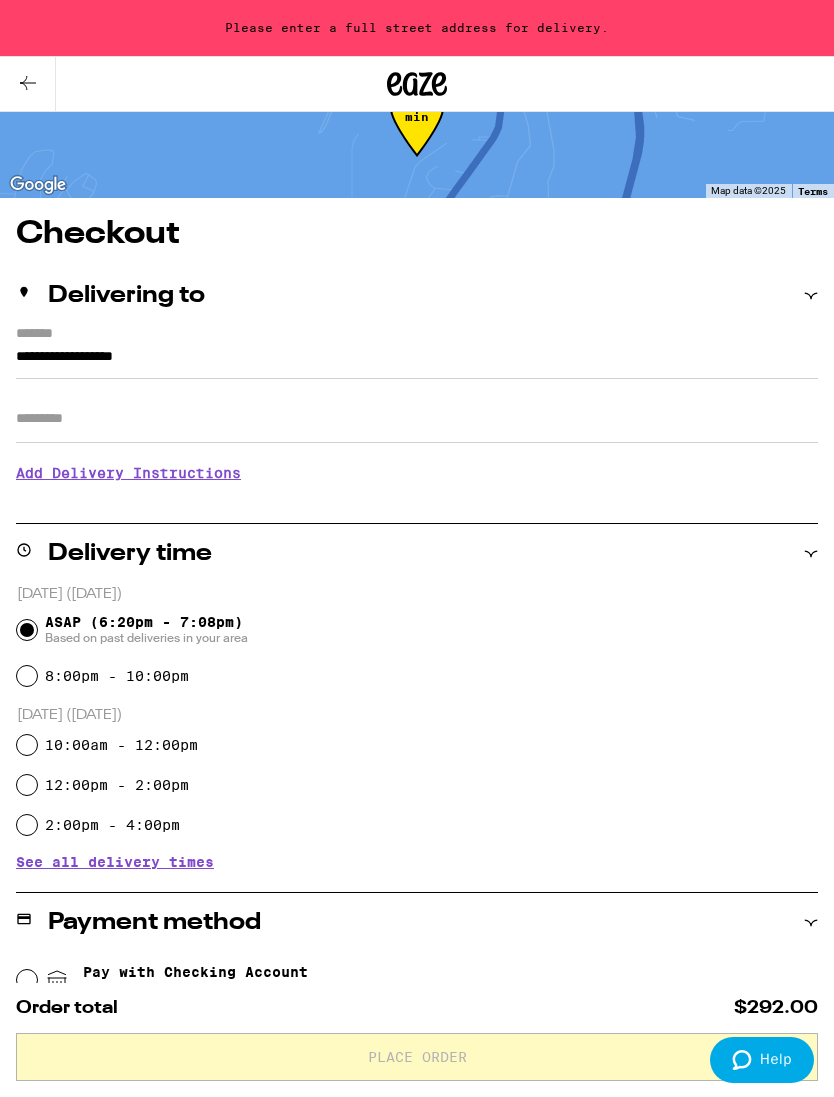 scroll, scrollTop: 0, scrollLeft: 0, axis: both 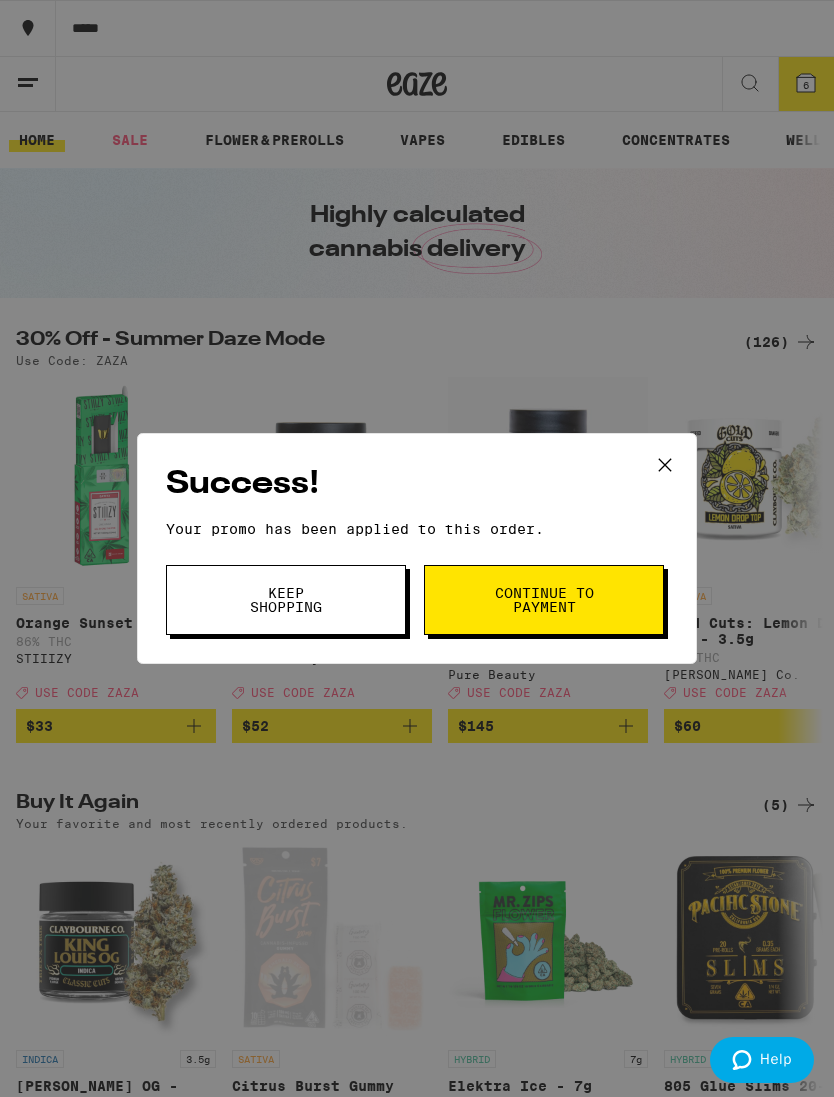click 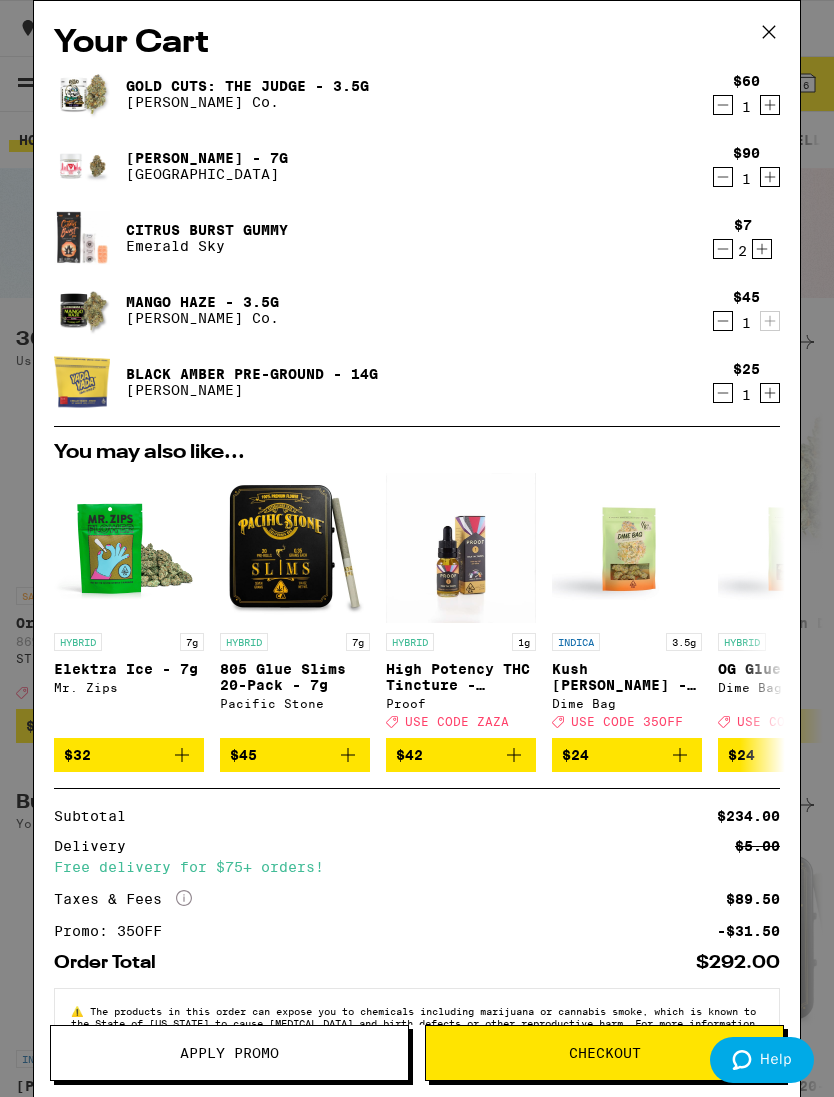 click 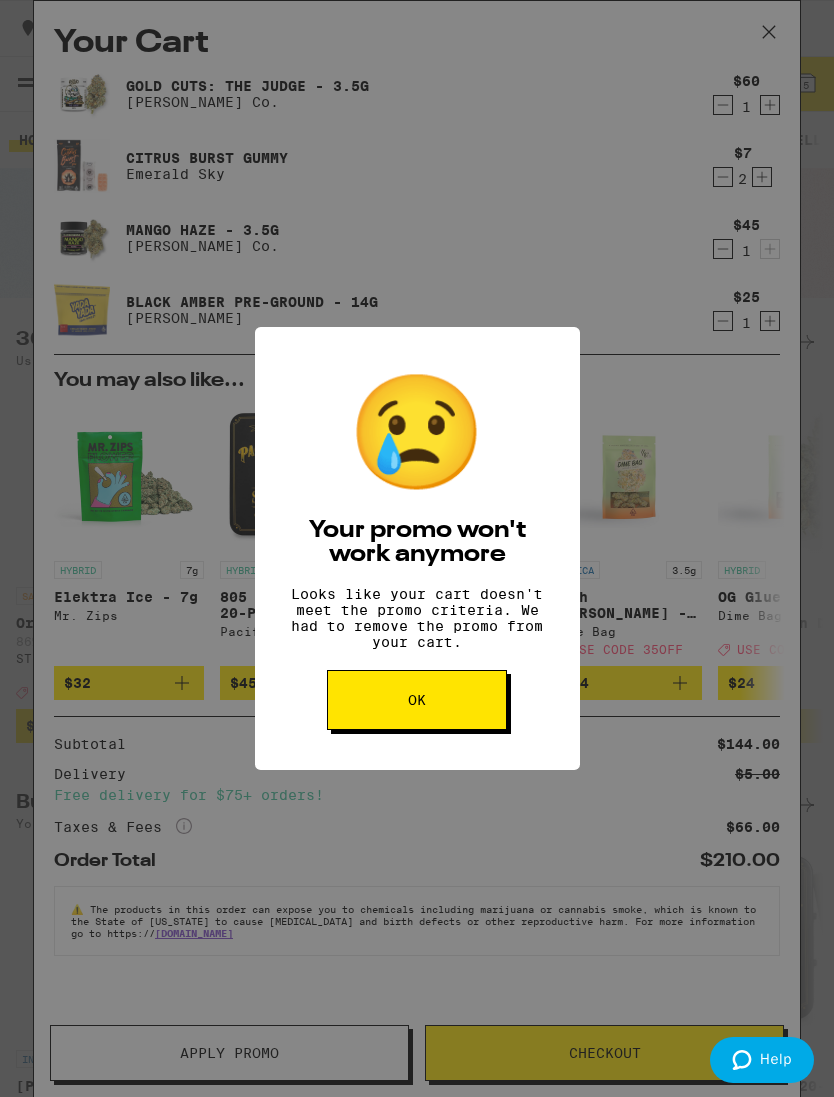 click on "😢 Your promo won't work anymore Looks like your cart doesn't meet the promo criteria. We had to remove the promo from your cart. OK" at bounding box center [417, 548] 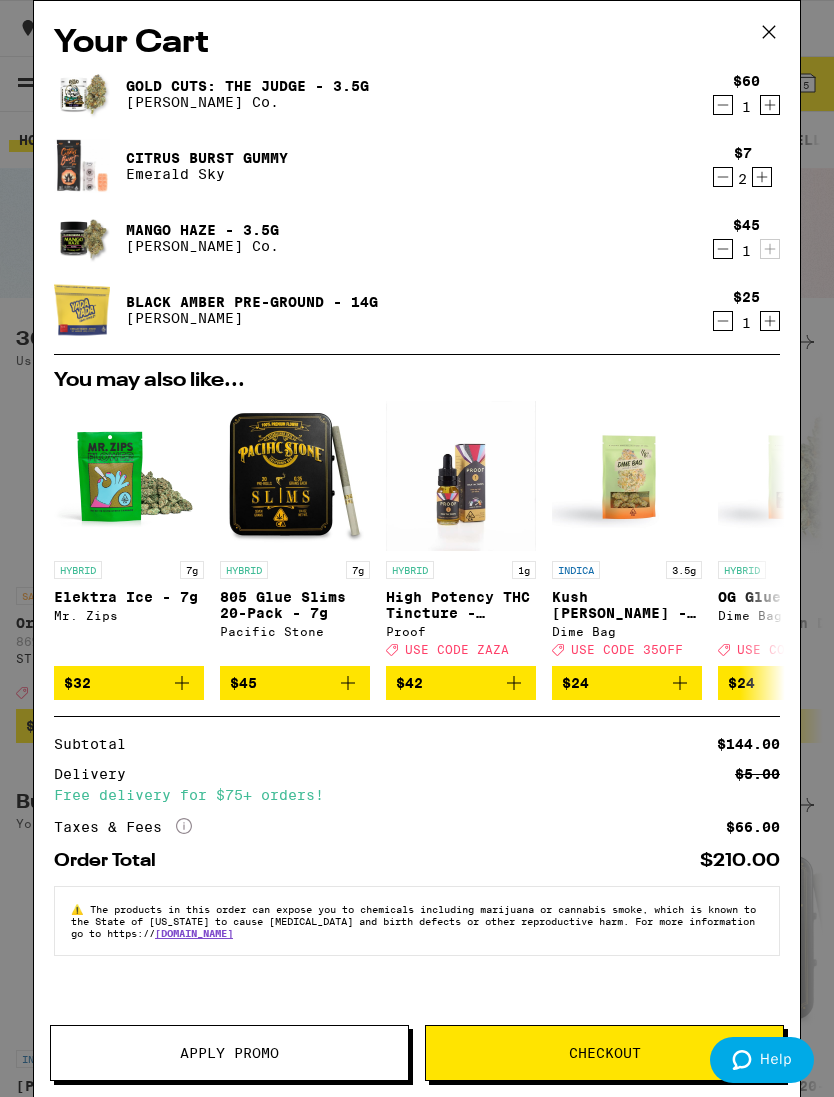 click on "Gold Cuts: The Judge - 3.5g" at bounding box center [247, 86] 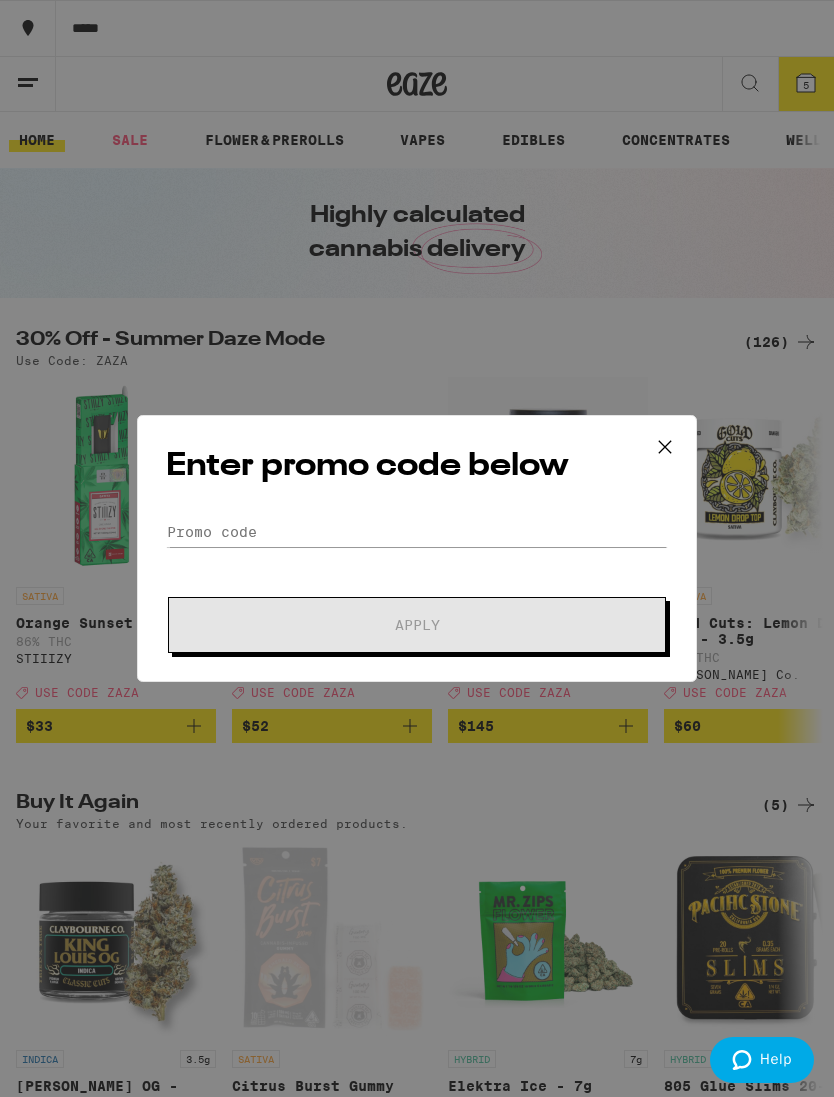 scroll, scrollTop: 0, scrollLeft: 0, axis: both 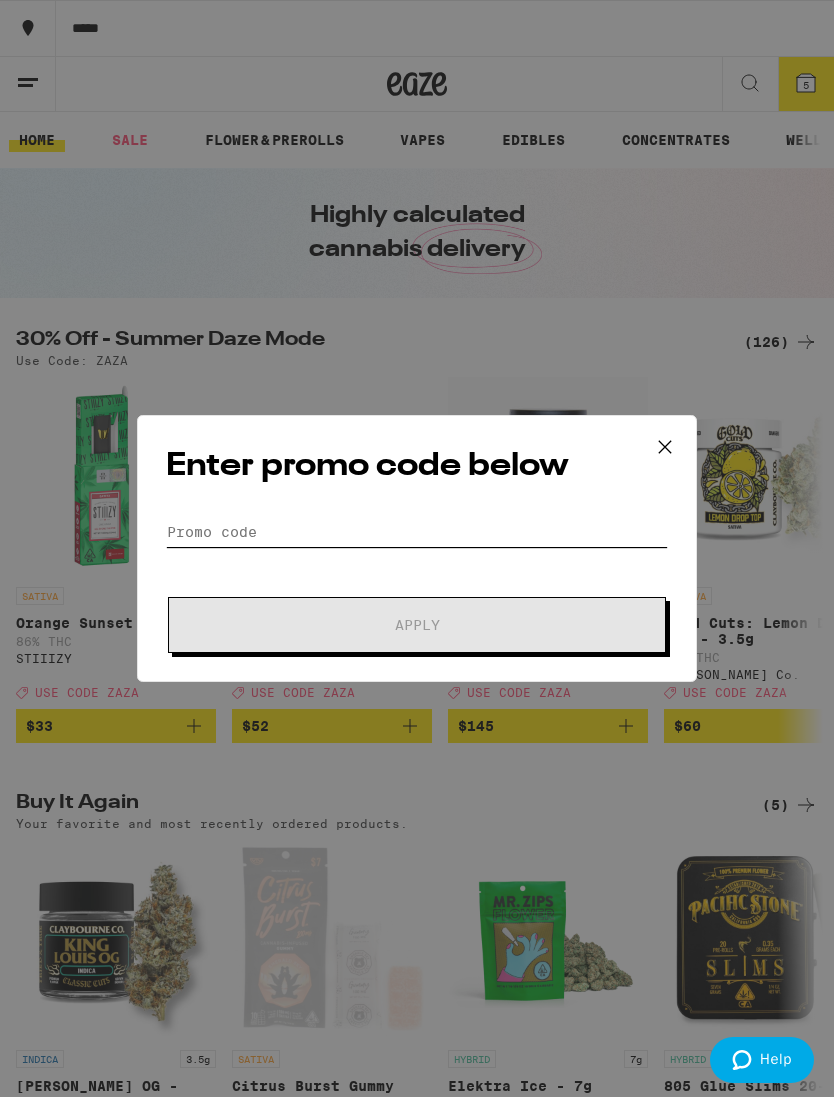 click on "Promo Code" at bounding box center [417, 532] 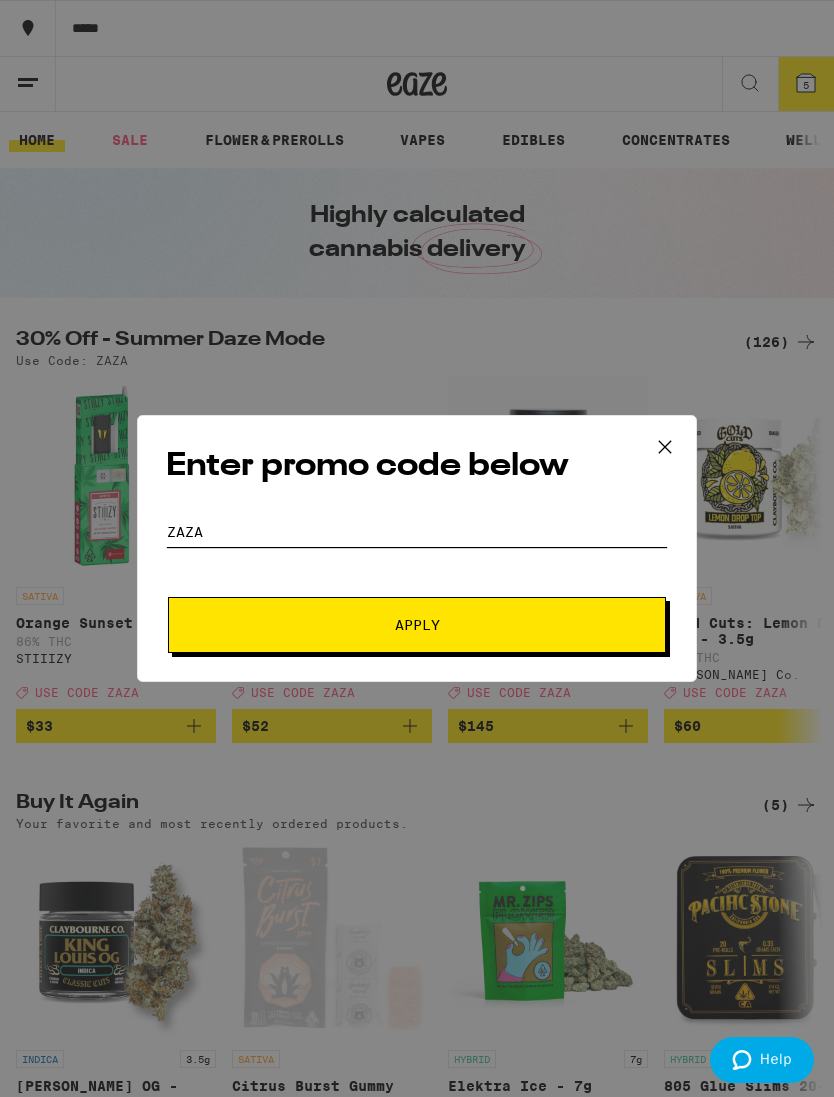 type on "Zaza" 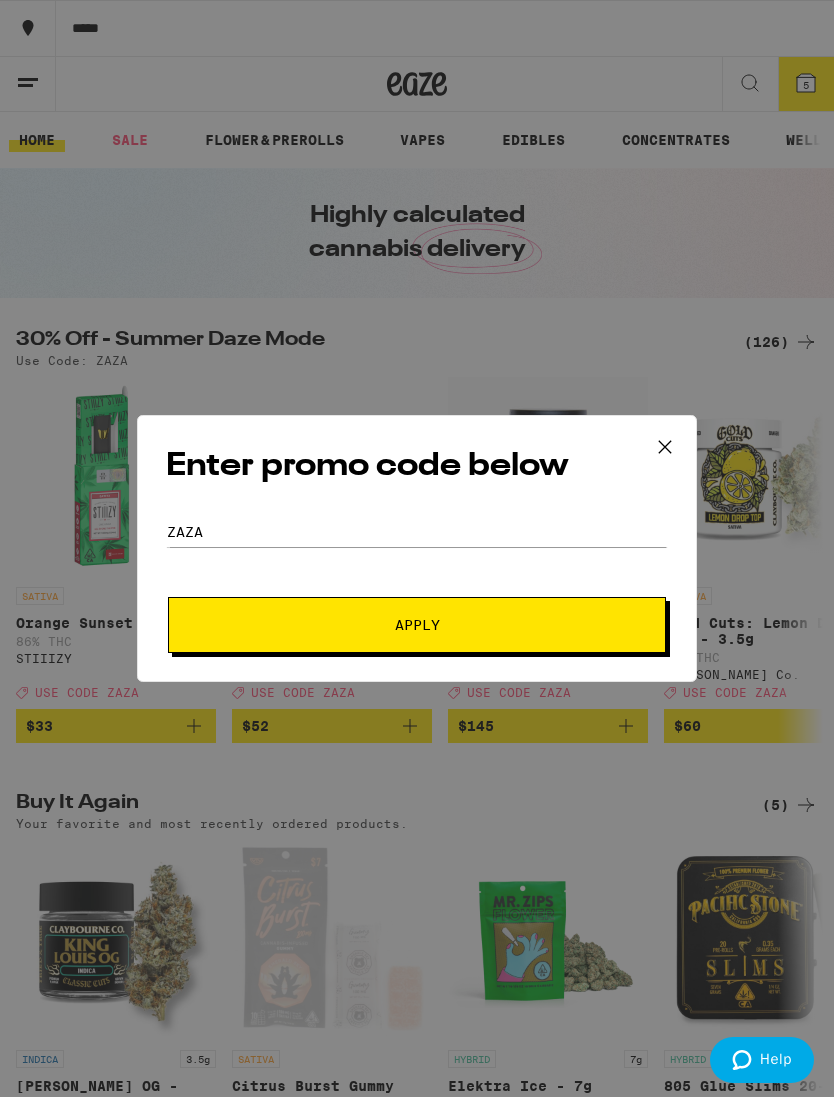 click on "Apply" at bounding box center [417, 625] 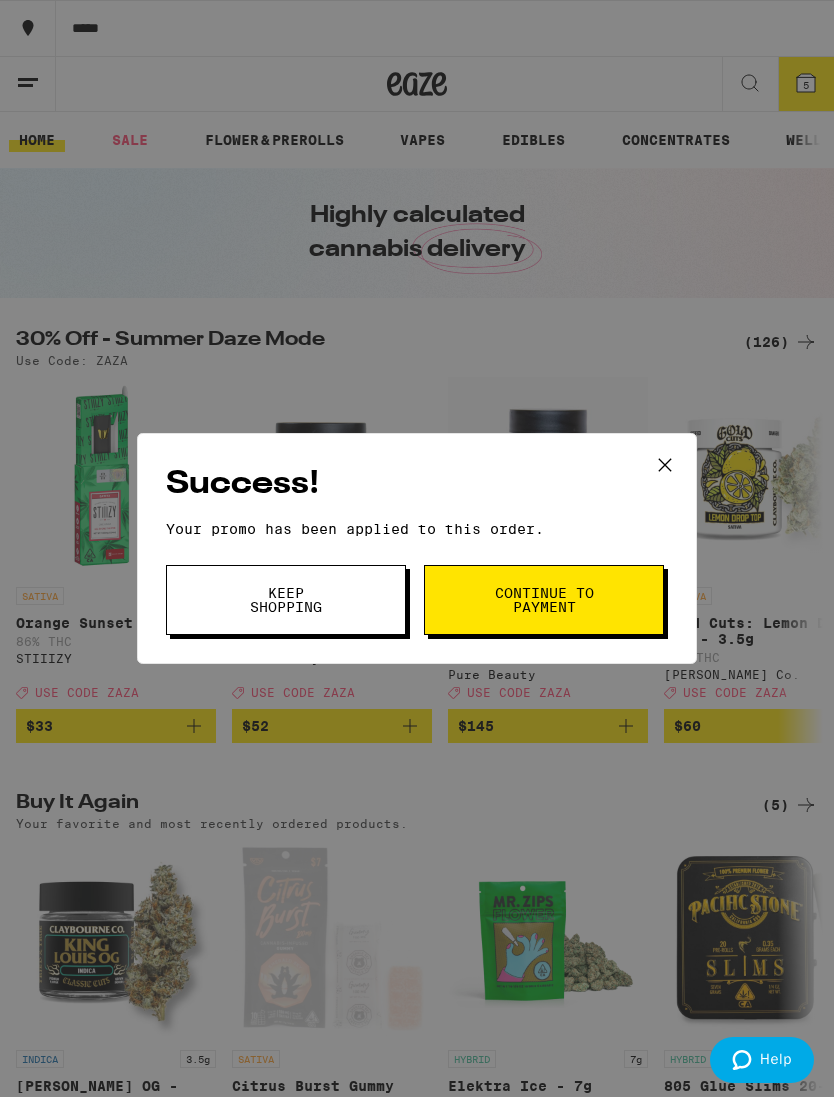 click on "Success! Your promo has been applied to this order. Promo Code Zaza Keep Shopping Continue to payment" at bounding box center [417, 548] 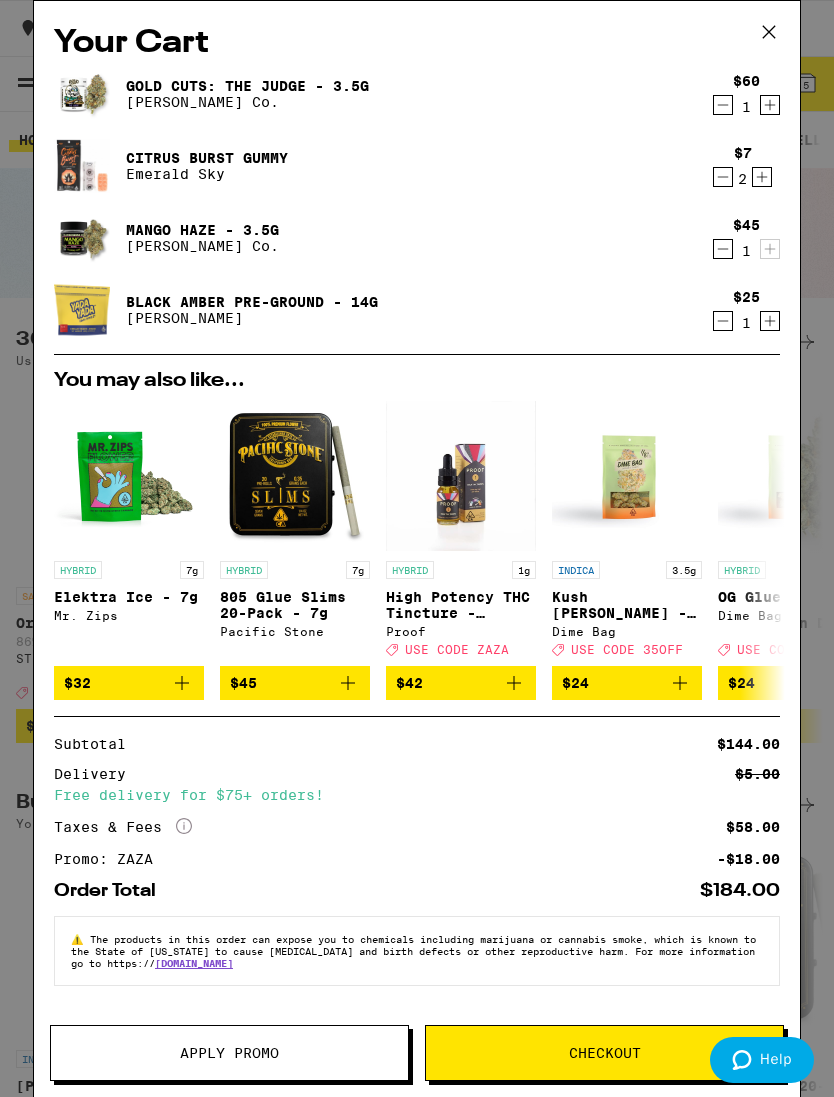 click on "Gold Cuts: The Judge - 3.5g" at bounding box center [247, 86] 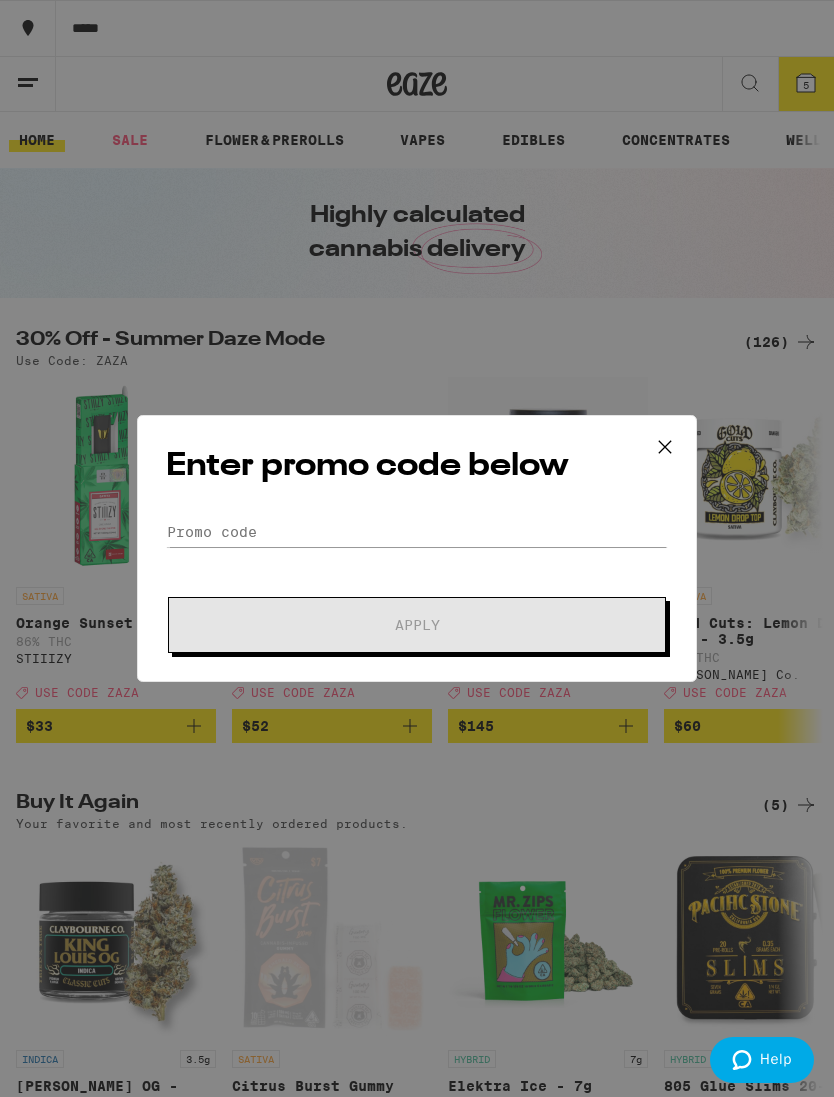 scroll, scrollTop: 0, scrollLeft: 0, axis: both 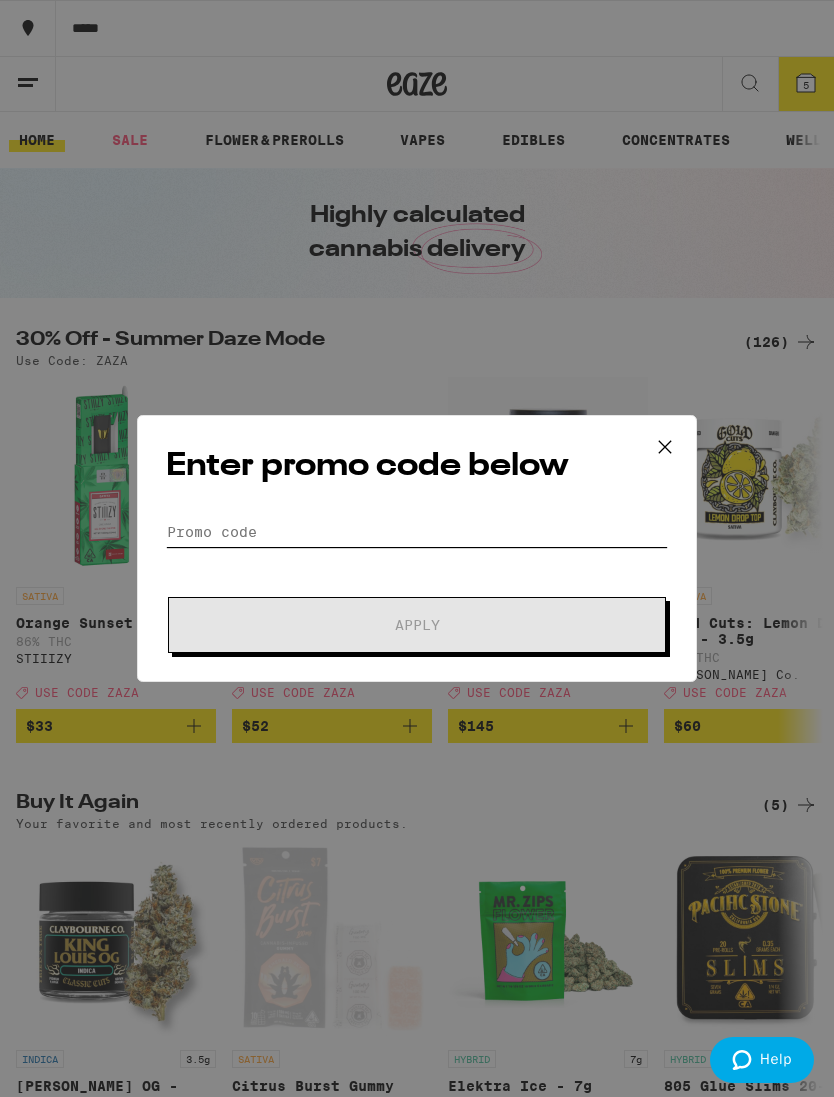 click on "Promo Code" at bounding box center (417, 532) 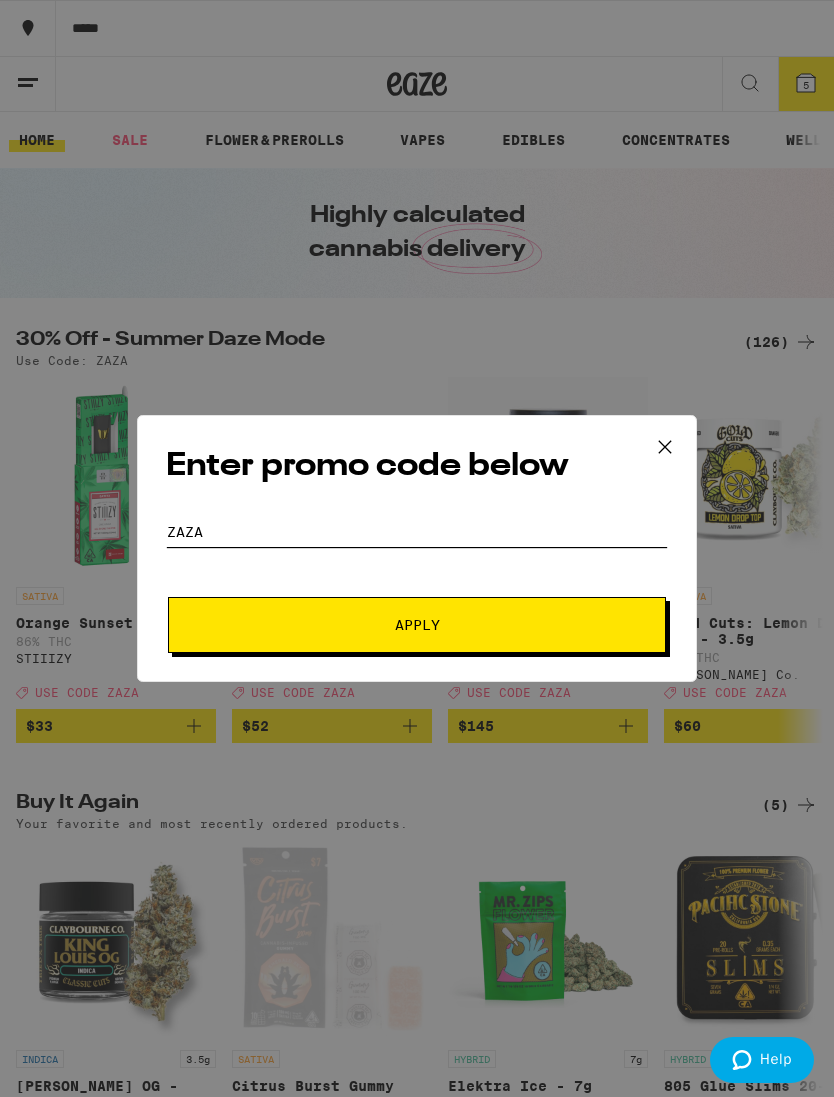 type on "Zaza" 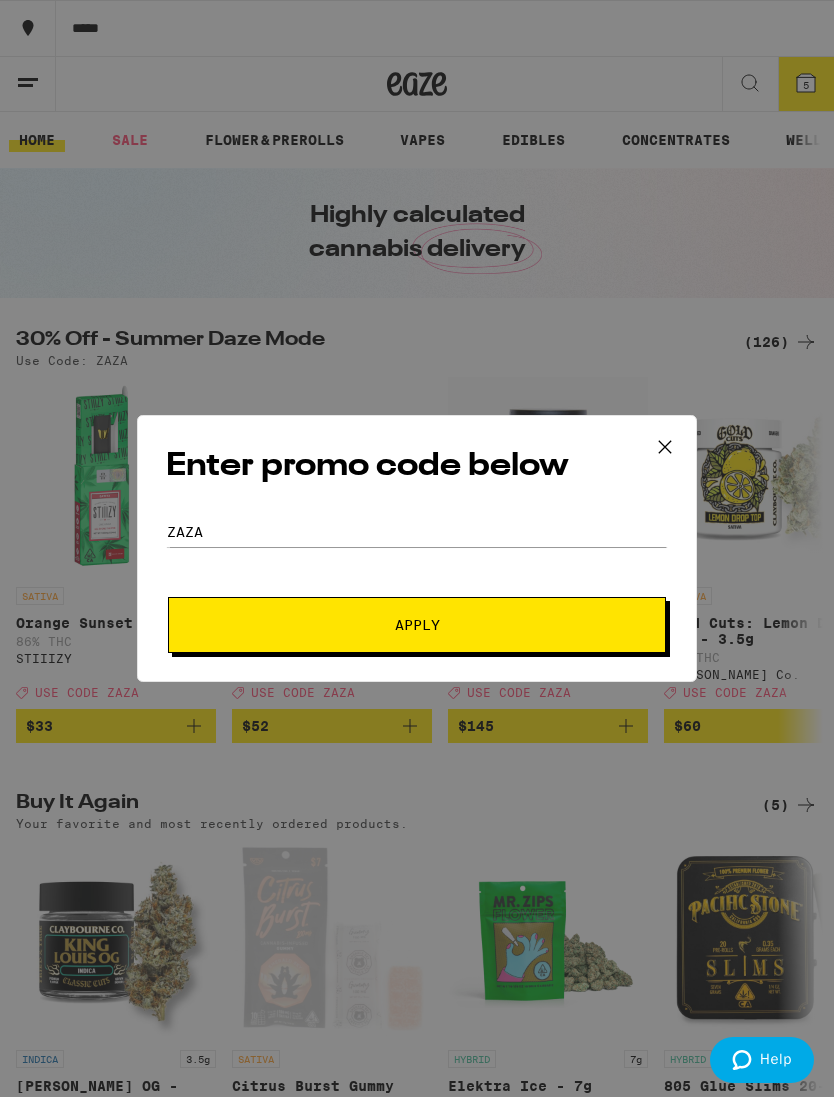 click on "Apply" at bounding box center (417, 625) 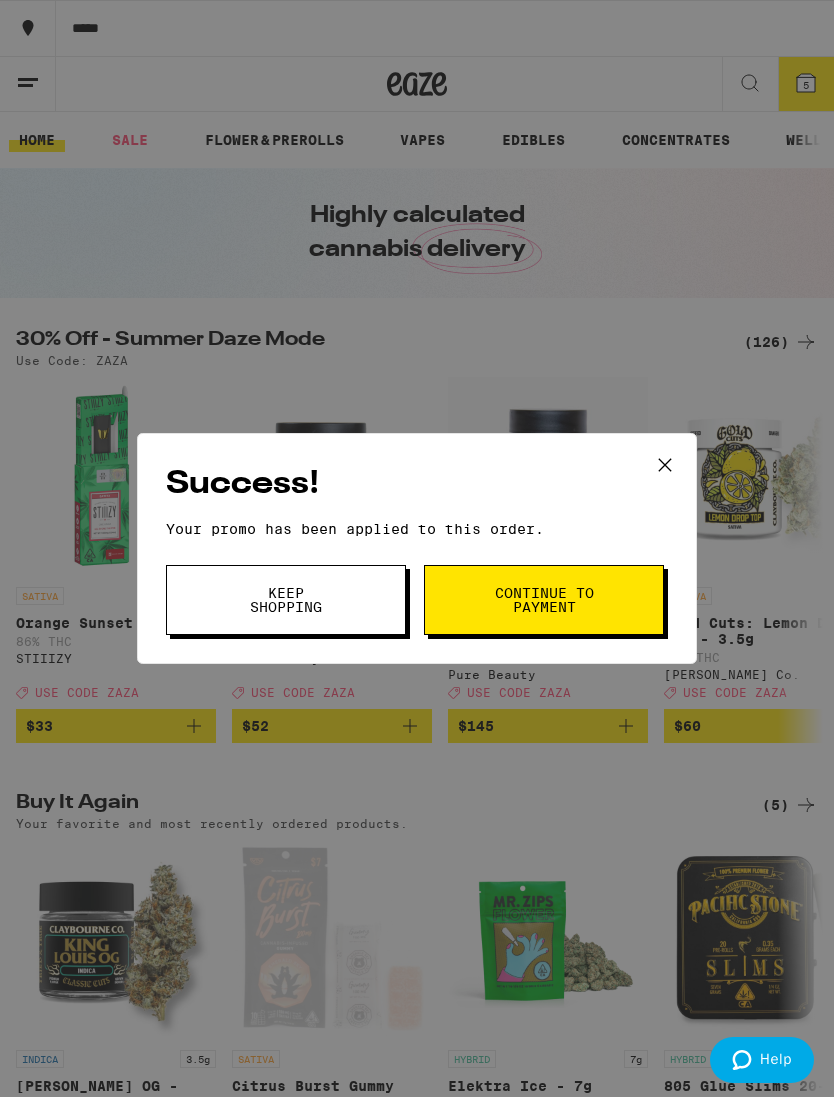click on "Continue to payment" at bounding box center (544, 600) 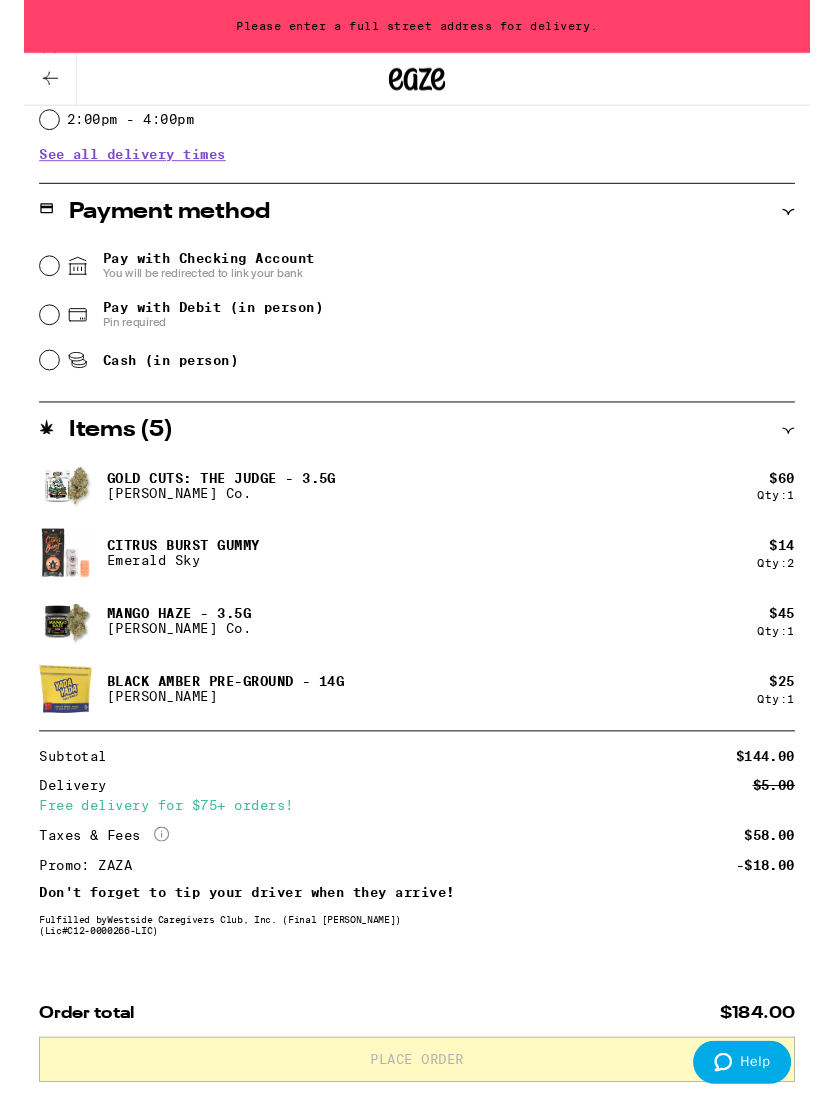 scroll, scrollTop: 825, scrollLeft: 0, axis: vertical 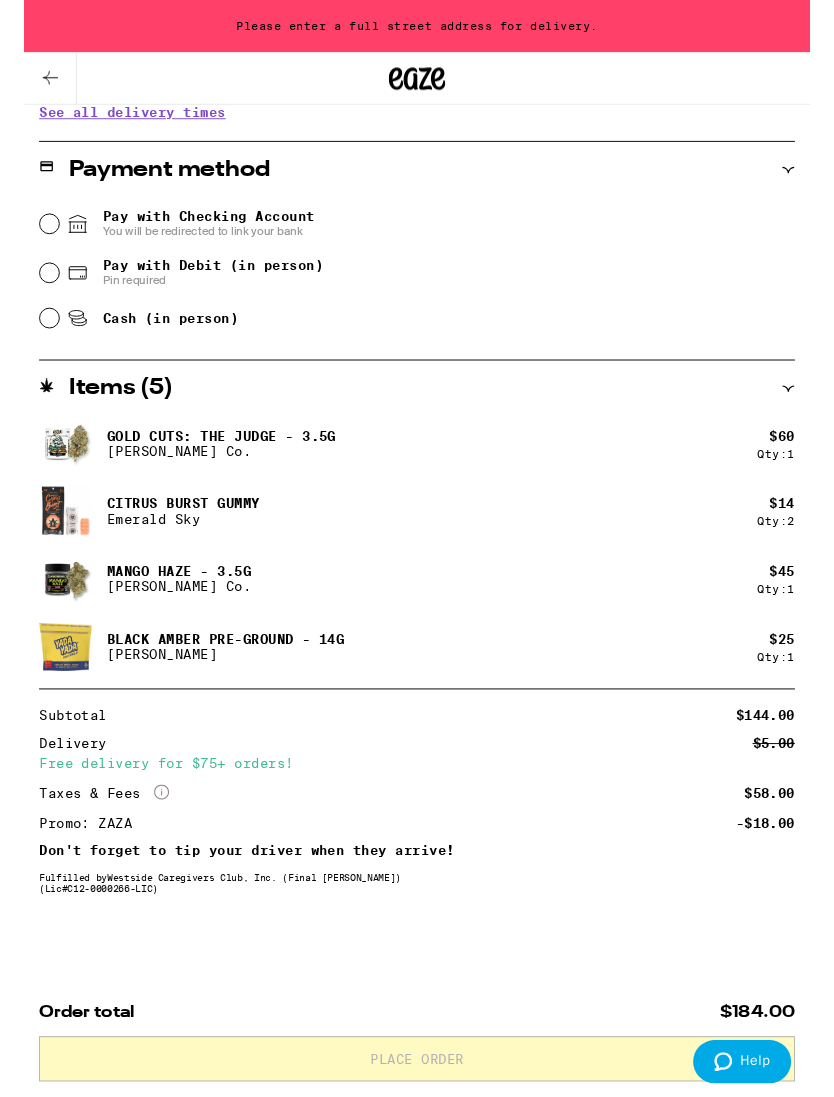 click 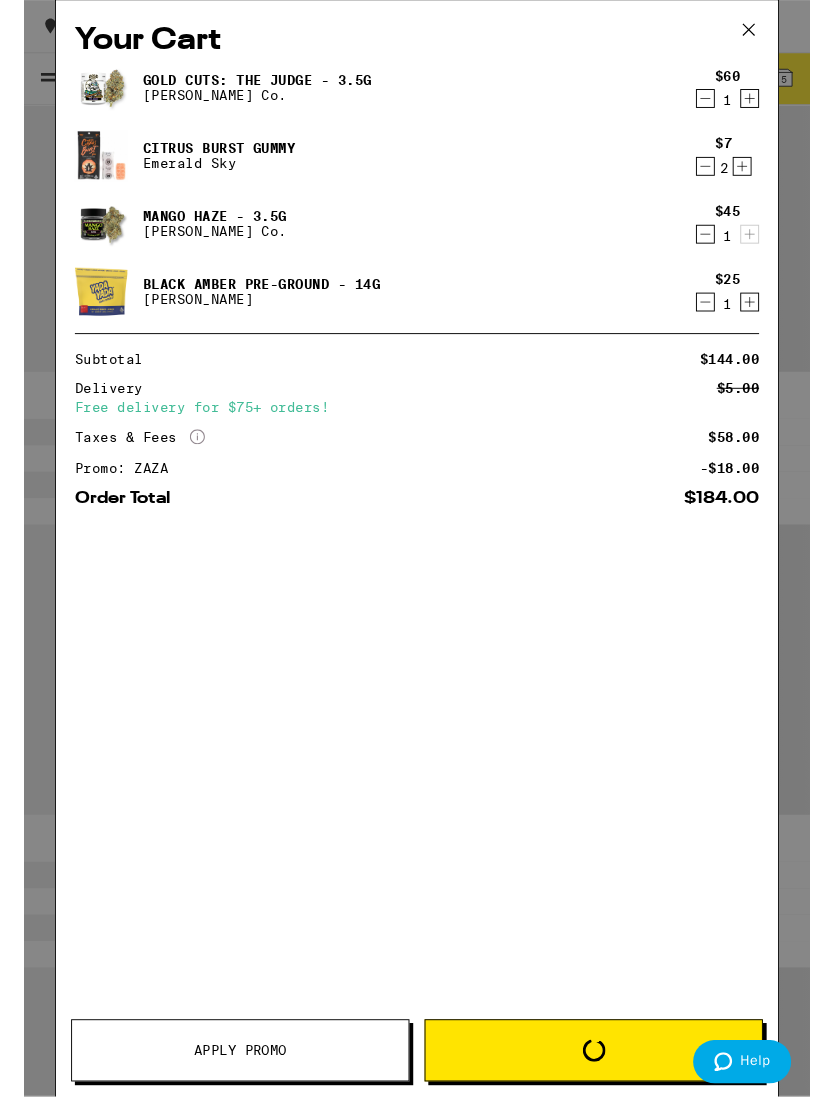 scroll, scrollTop: 0, scrollLeft: 0, axis: both 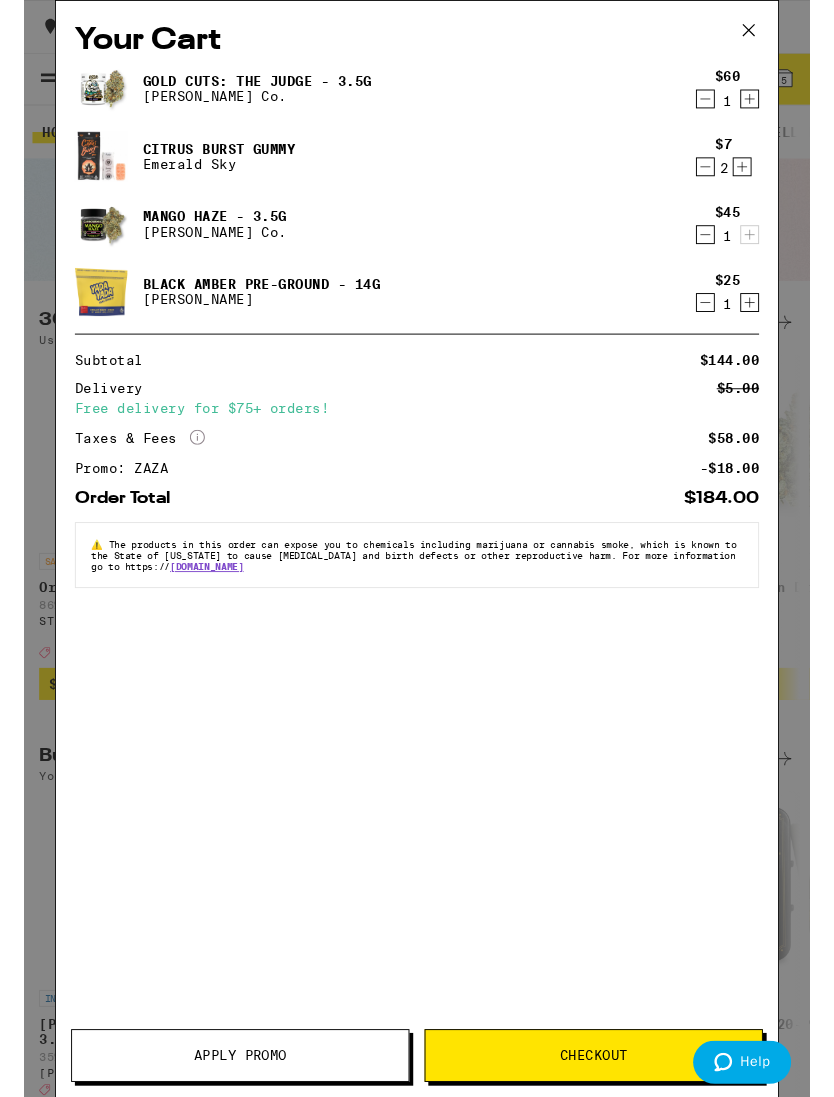 click 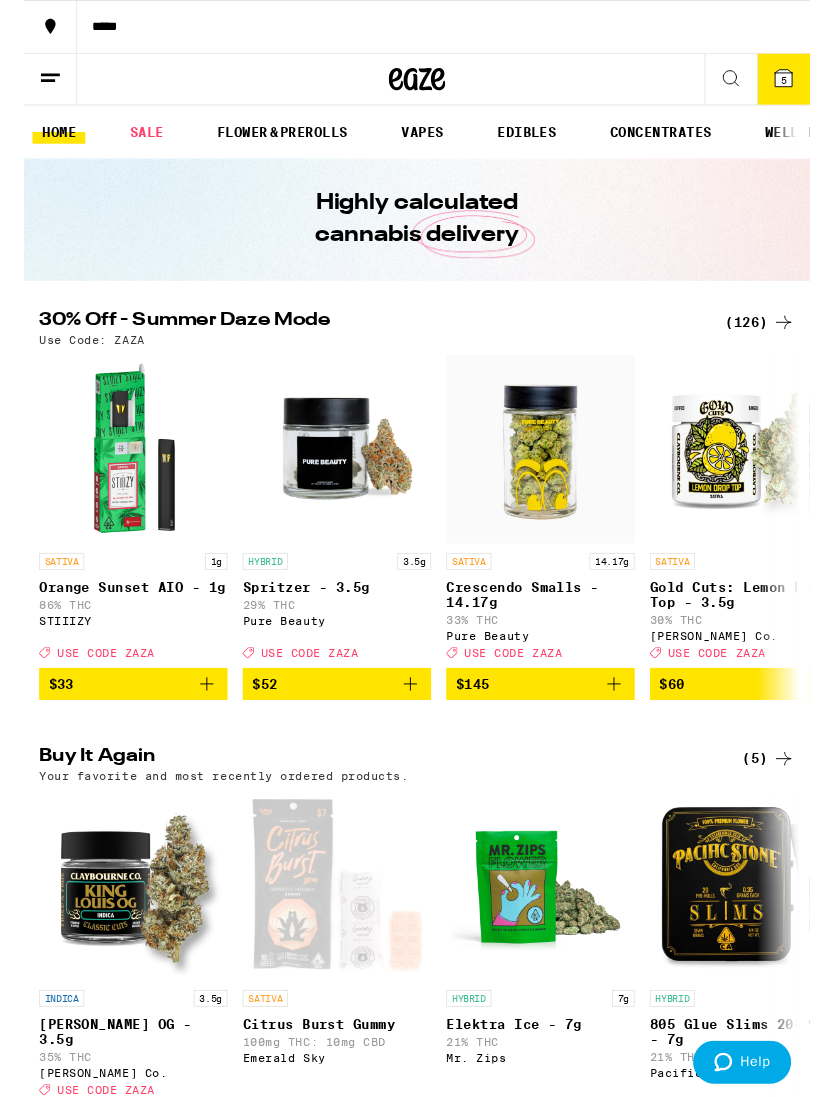 scroll, scrollTop: 0, scrollLeft: 0, axis: both 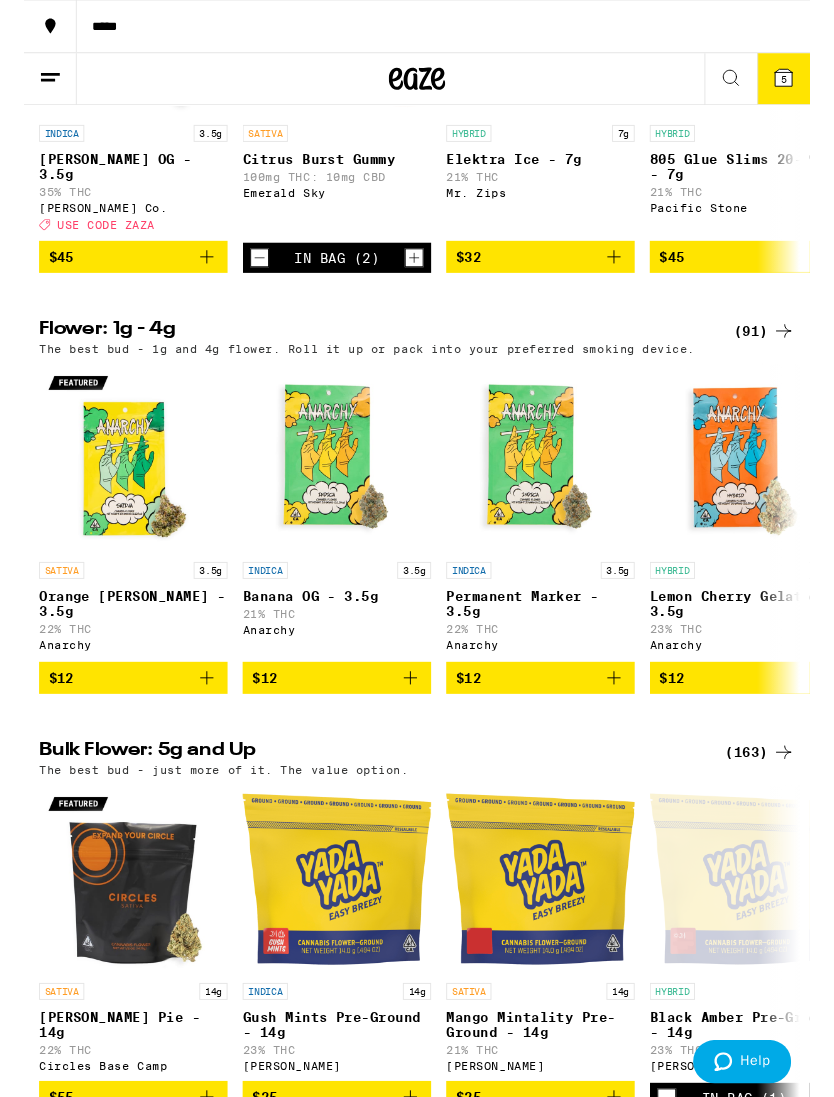 click on "HYBRID 3.5g" at bounding box center (764, 606) 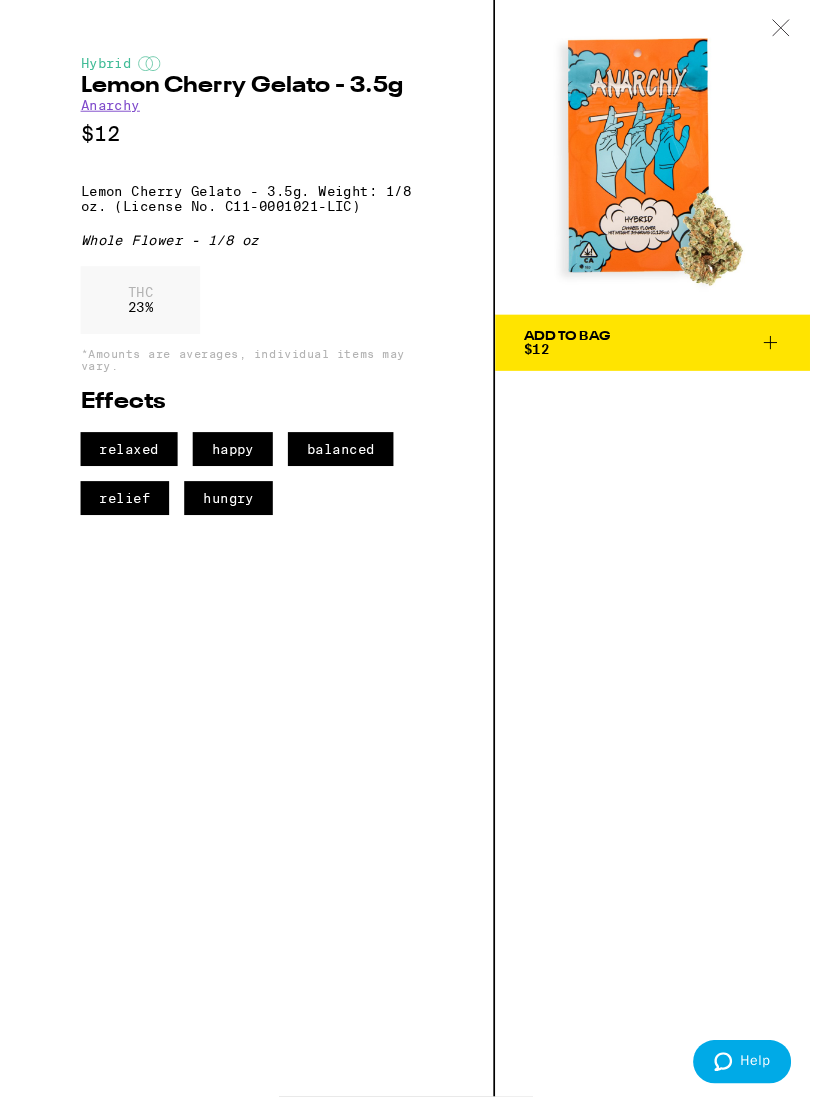 scroll, scrollTop: 918, scrollLeft: 0, axis: vertical 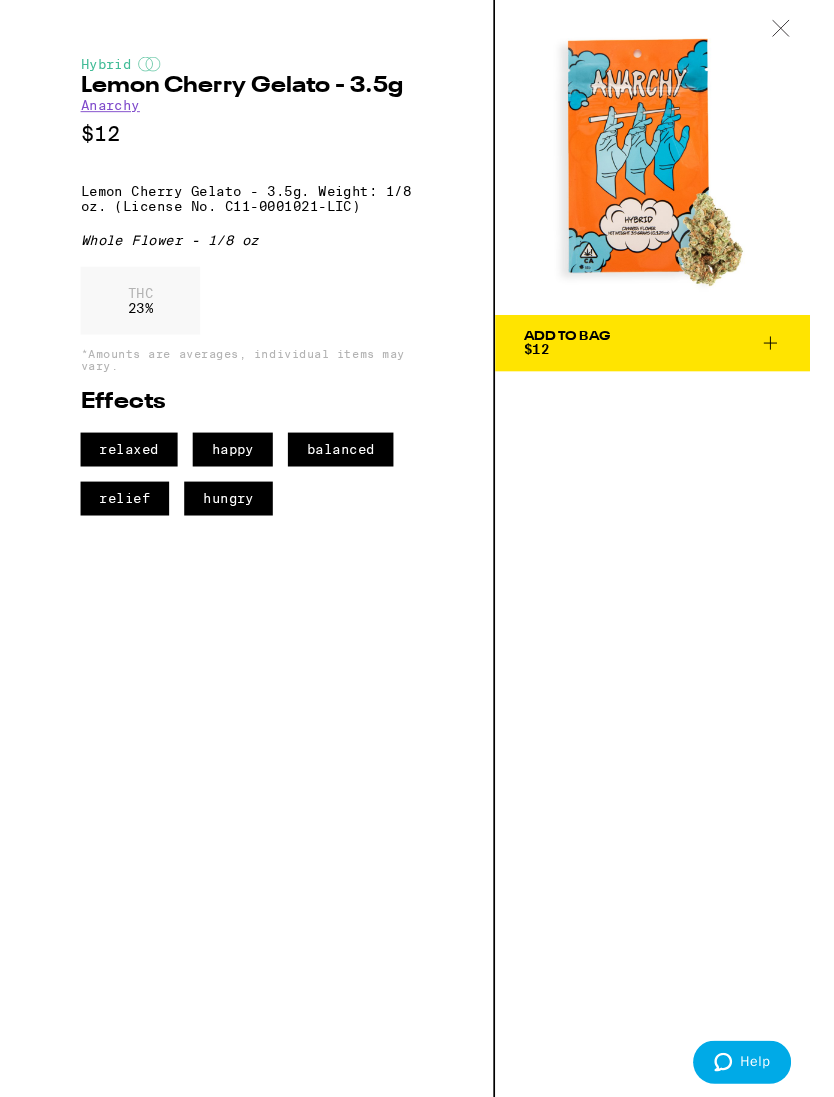 click on "Add To Bag $12" at bounding box center [667, 364] 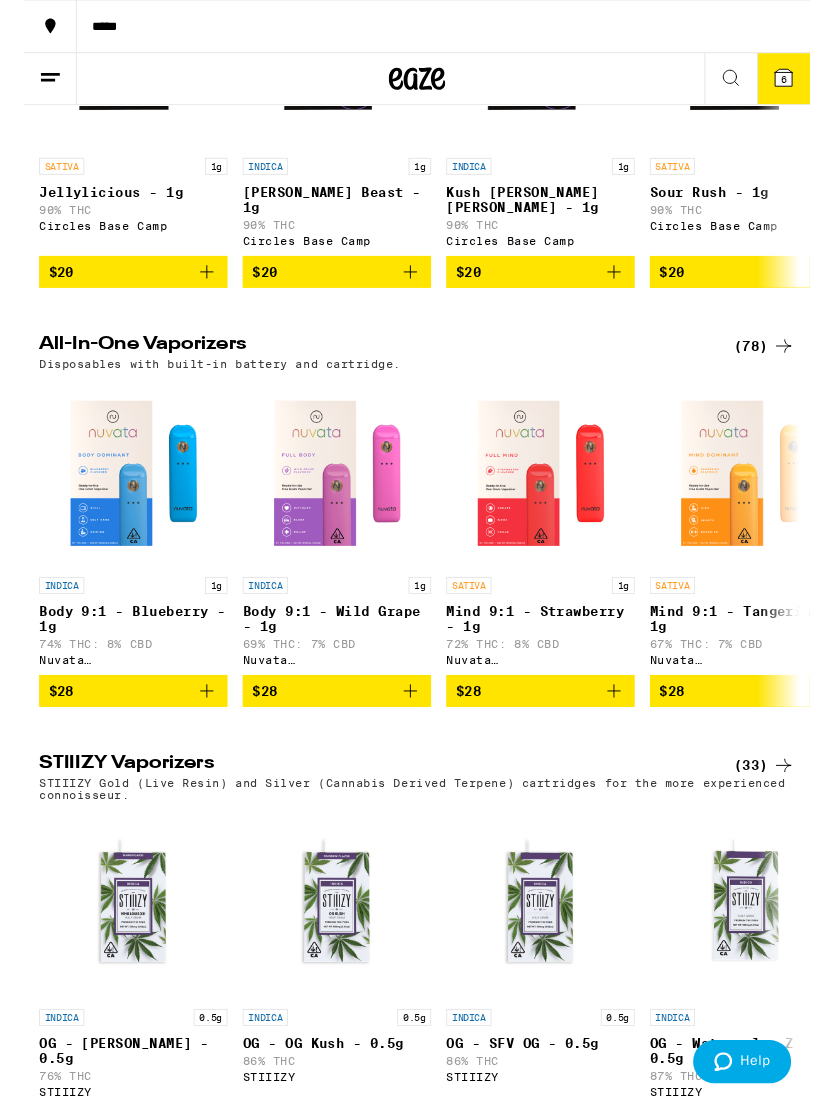 scroll, scrollTop: 2239, scrollLeft: 0, axis: vertical 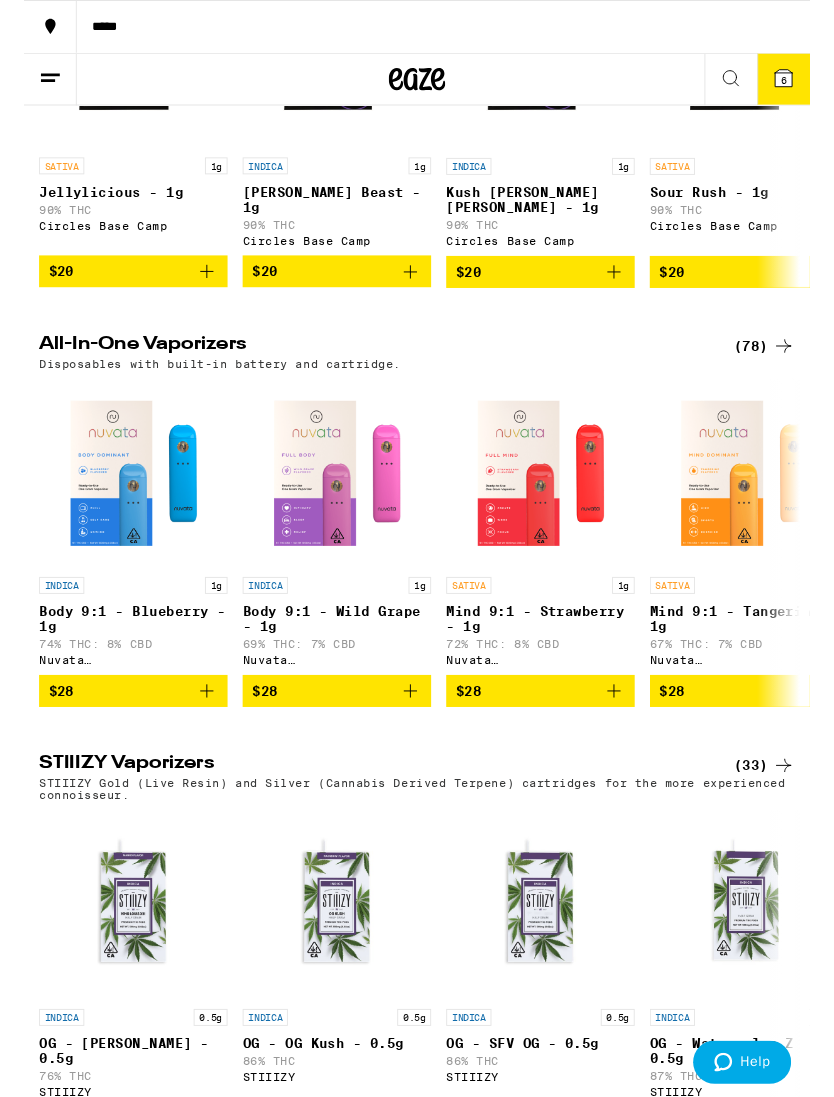 click on "$28" at bounding box center (764, 733) 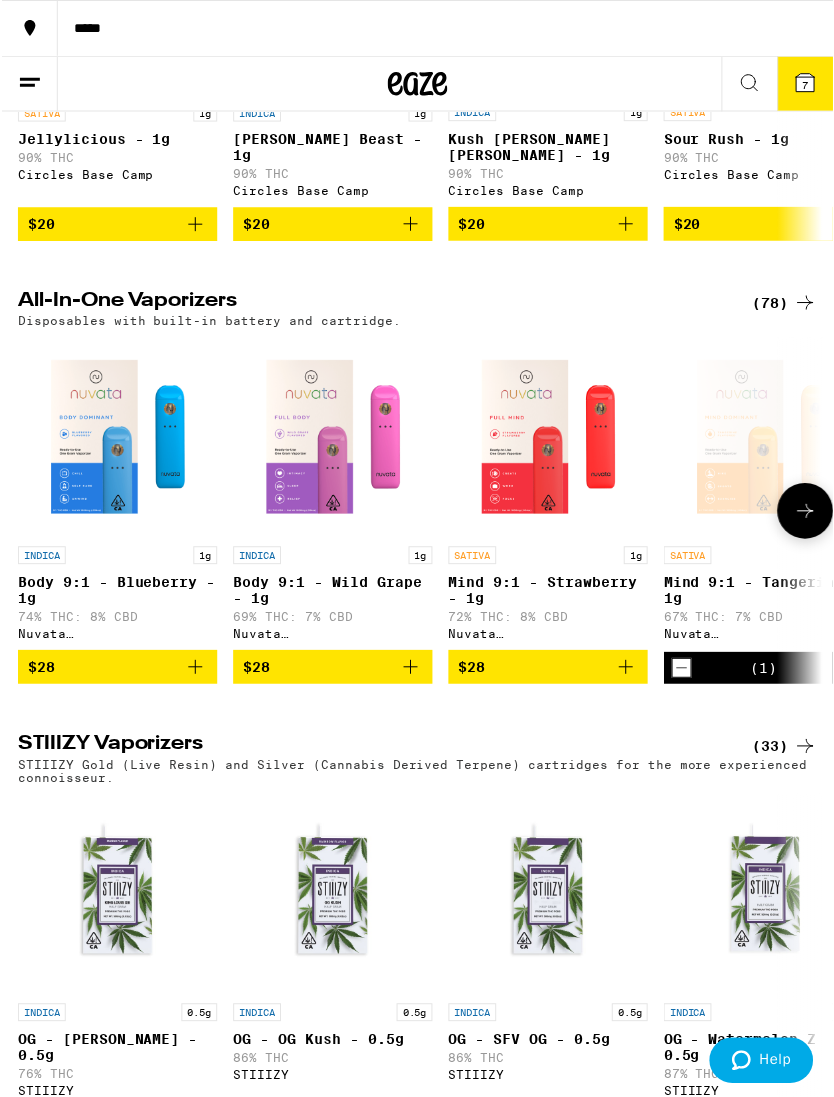 scroll, scrollTop: 2306, scrollLeft: 0, axis: vertical 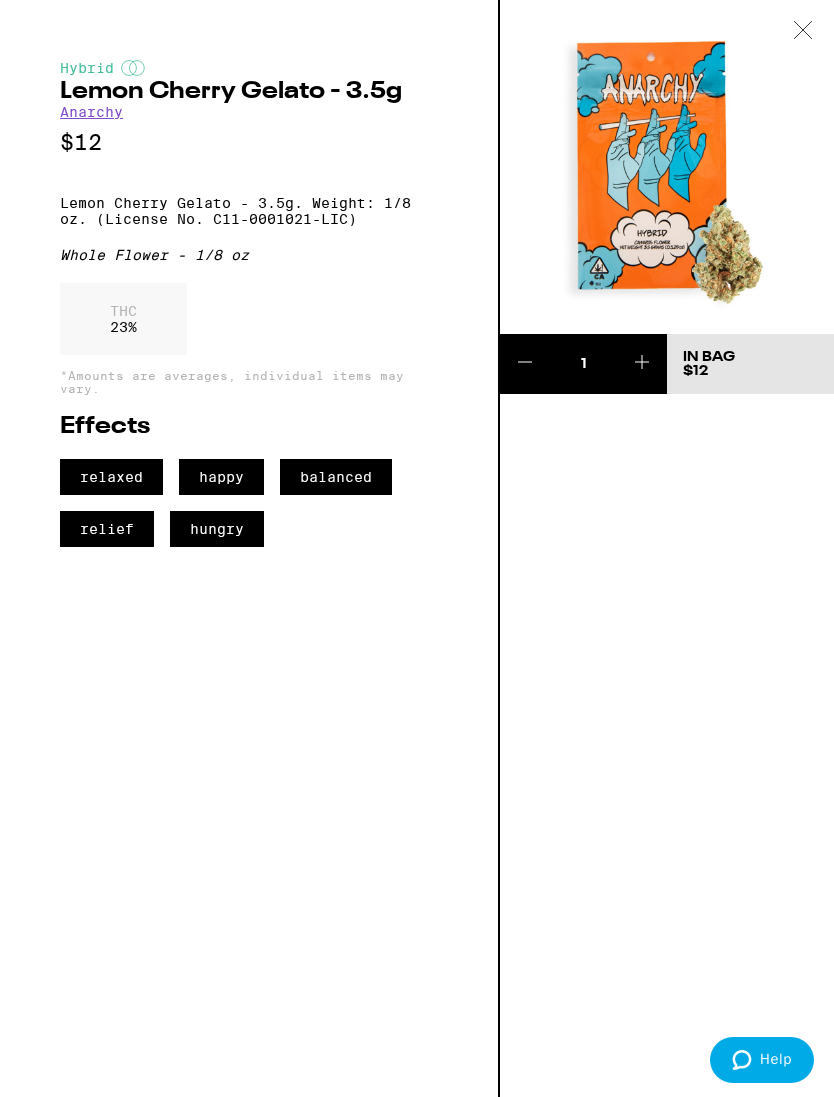 click 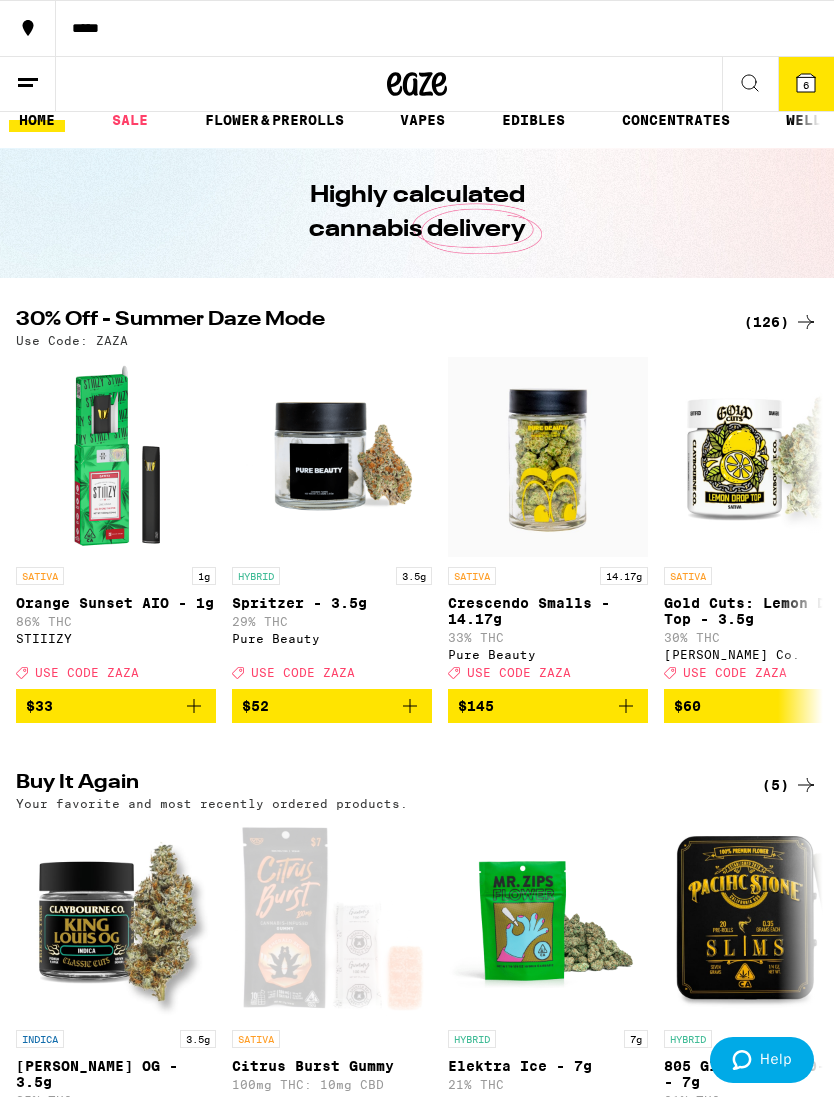 scroll, scrollTop: 0, scrollLeft: 0, axis: both 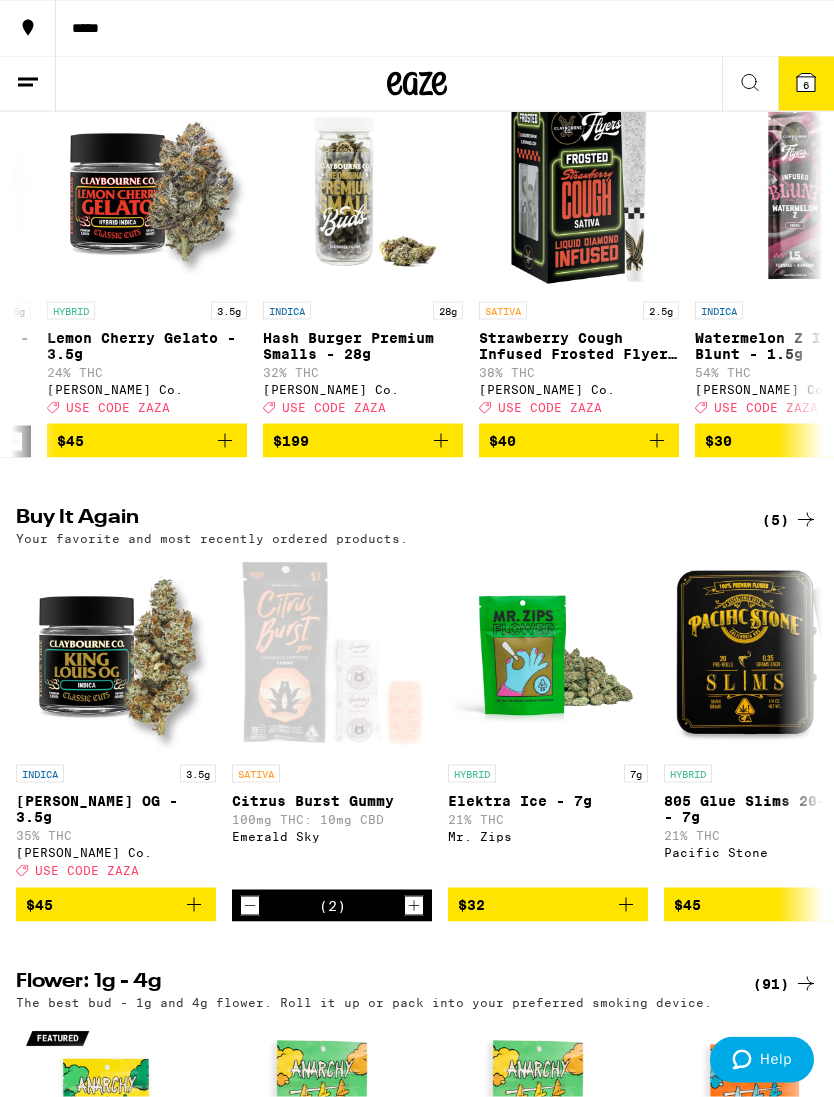 click on "6" at bounding box center (806, 85) 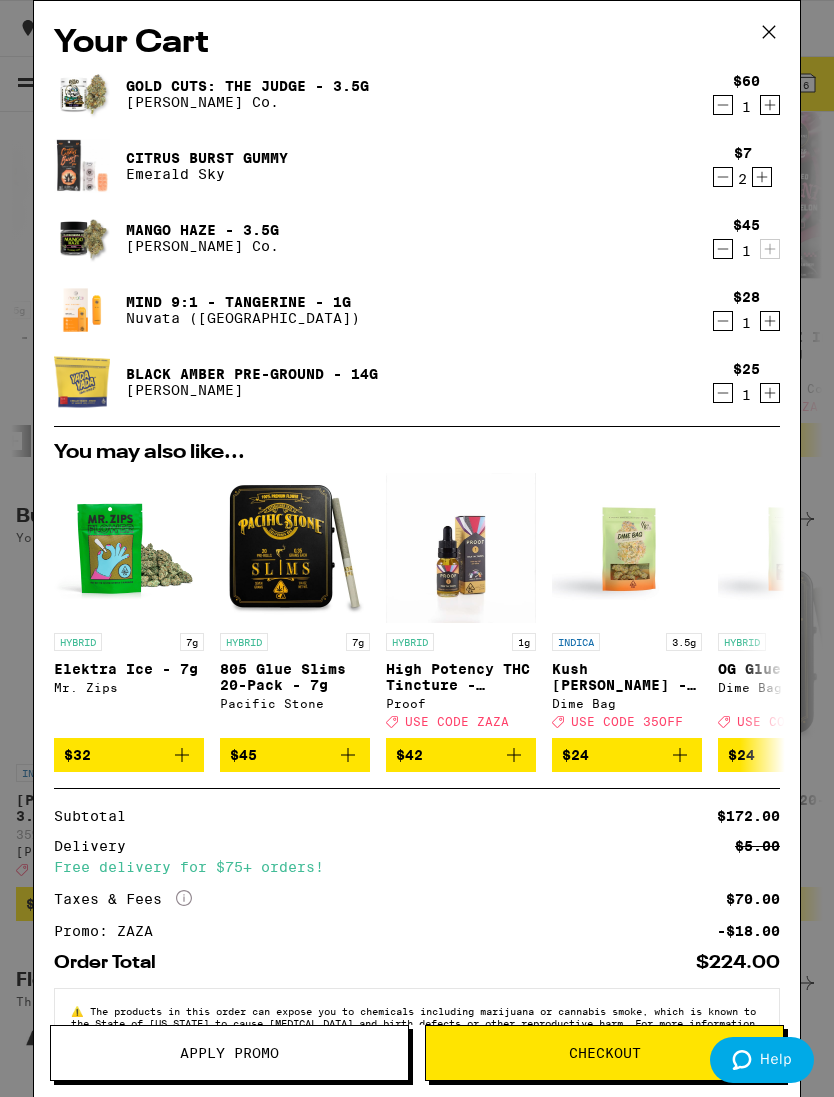 click on "Apply Promo" at bounding box center (229, 1053) 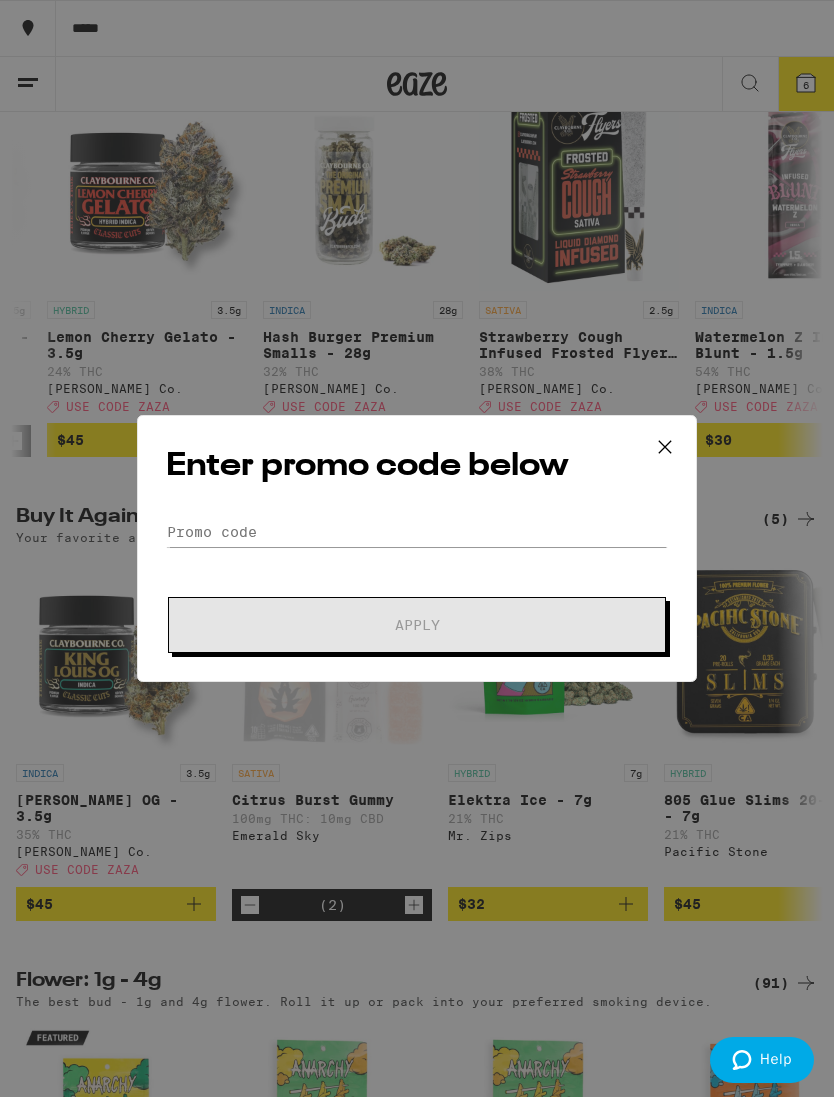scroll, scrollTop: 0, scrollLeft: 0, axis: both 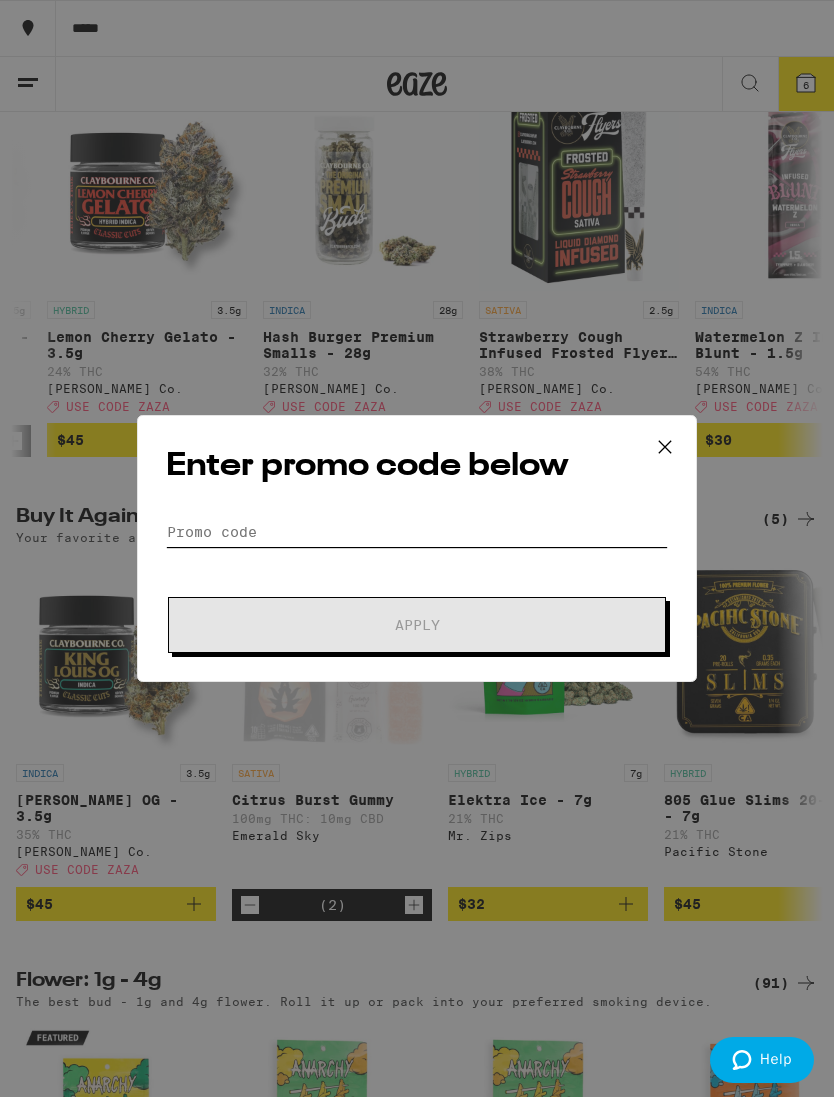 click on "Promo Code" at bounding box center [417, 532] 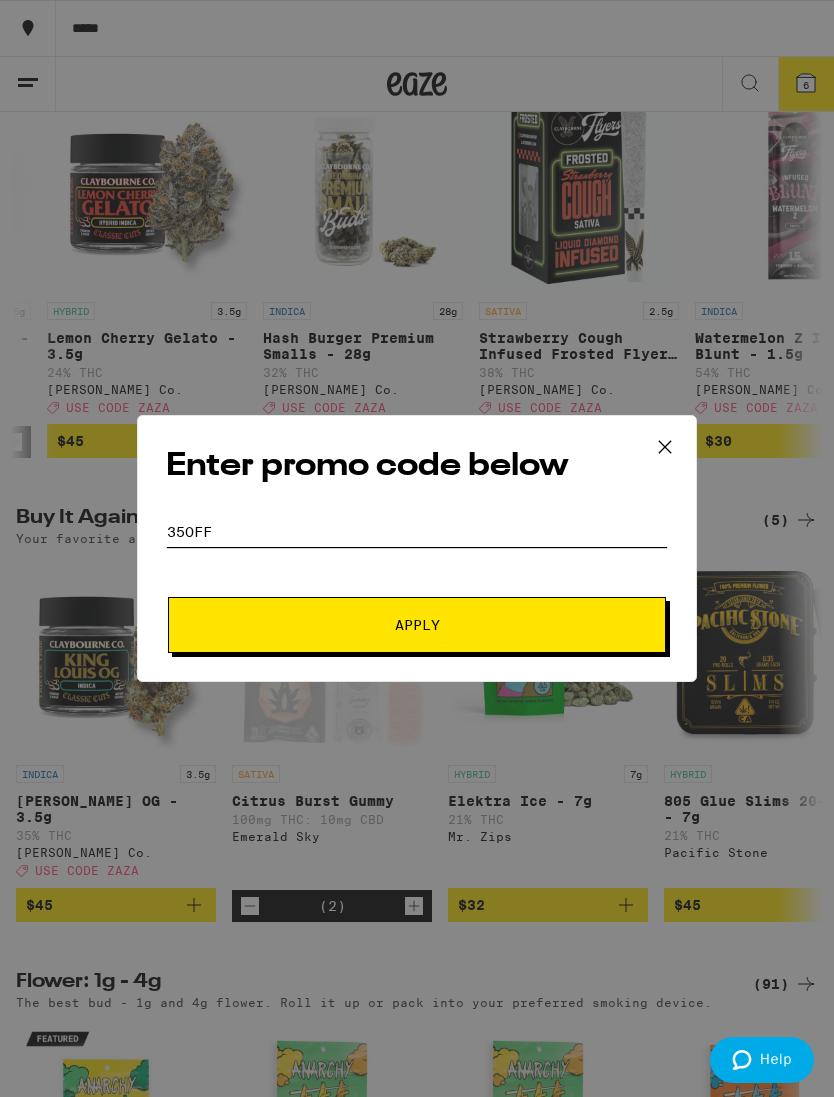 type on "35off" 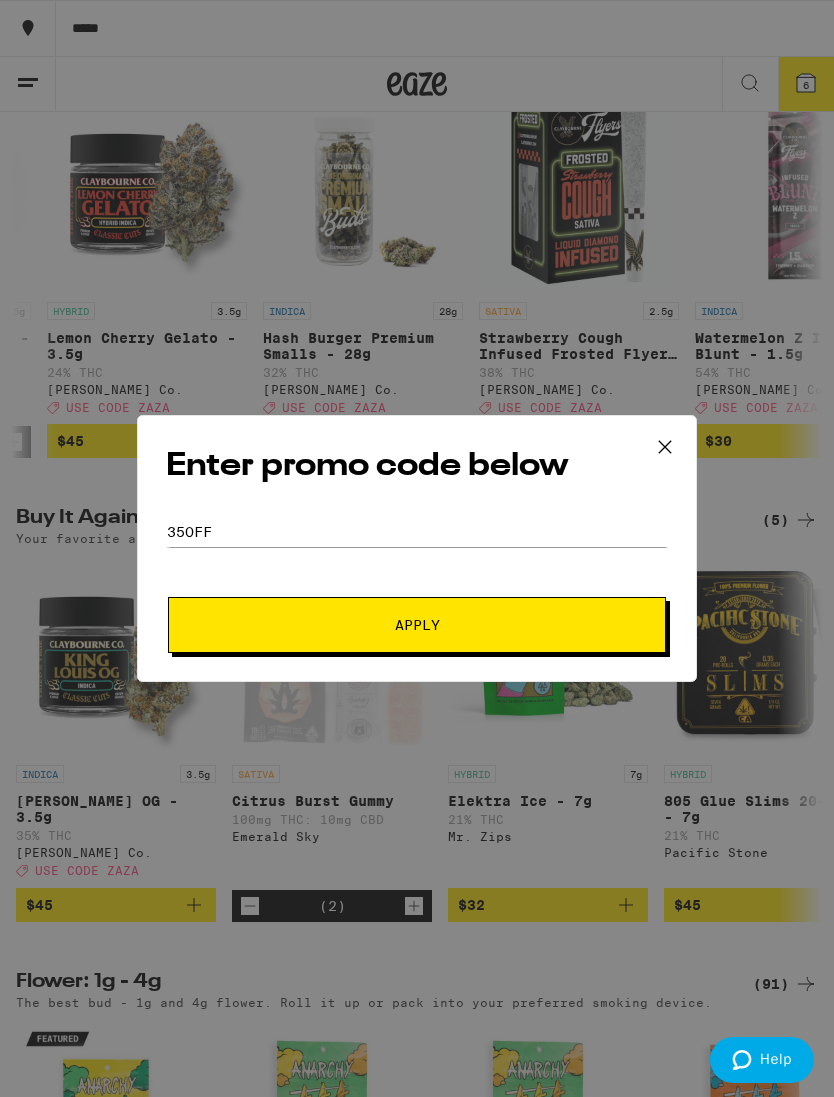click on "Apply" at bounding box center [417, 625] 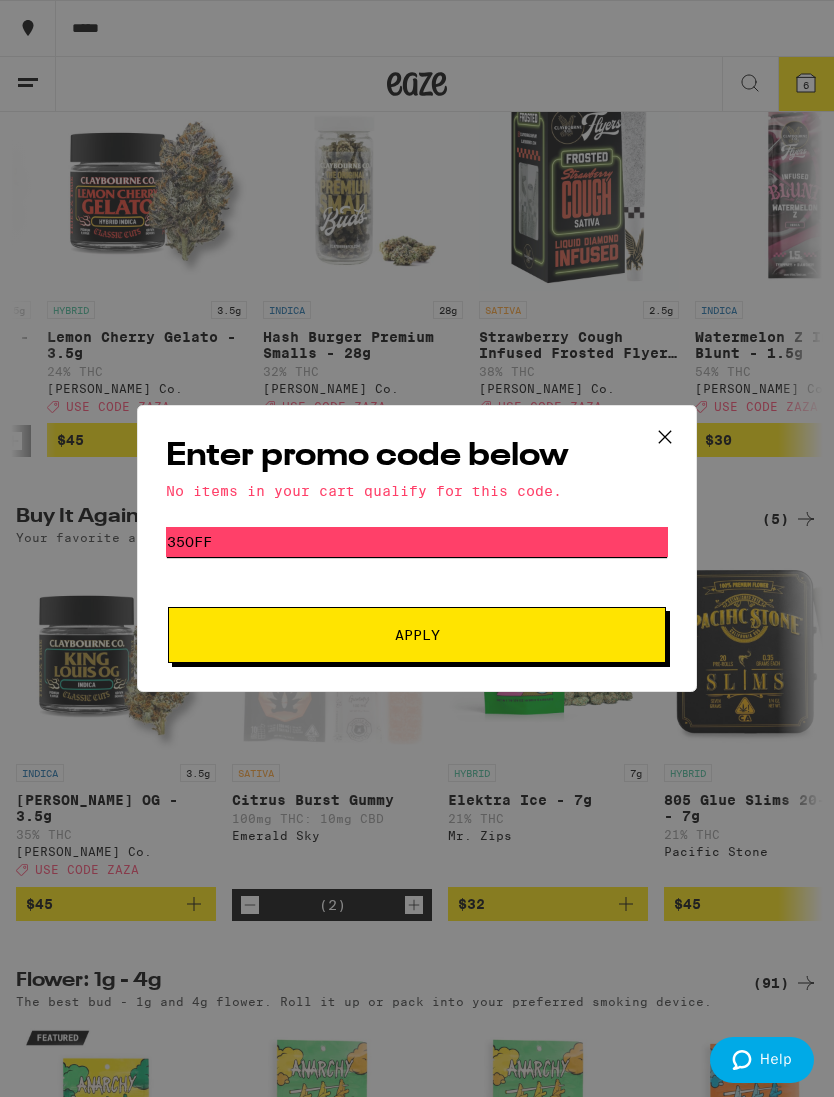 click on "35off" at bounding box center [417, 542] 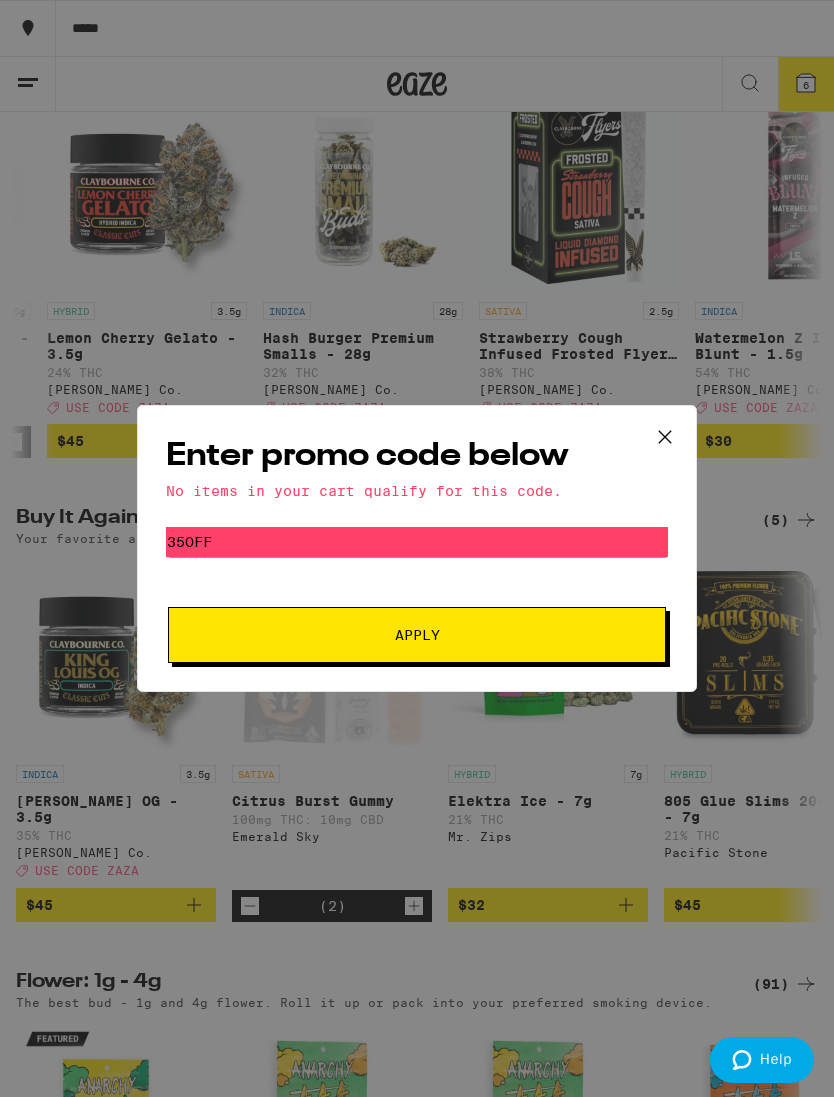click 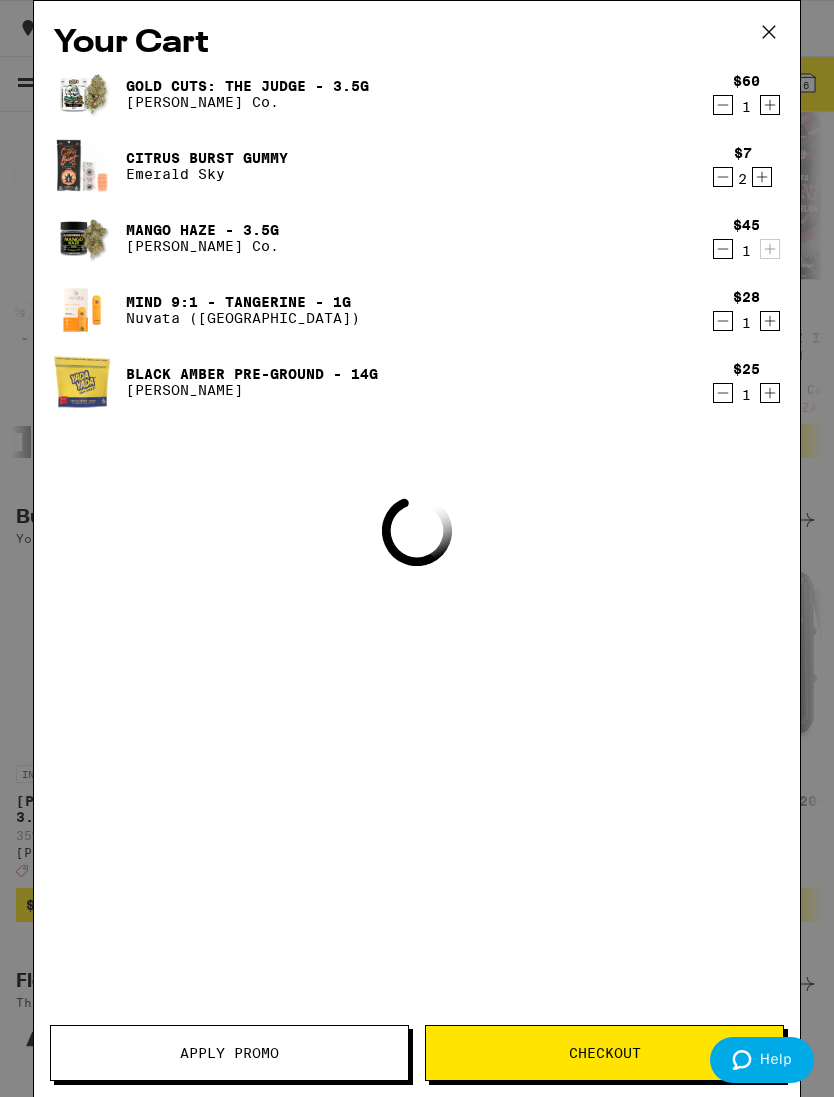 scroll, scrollTop: 286, scrollLeft: 0, axis: vertical 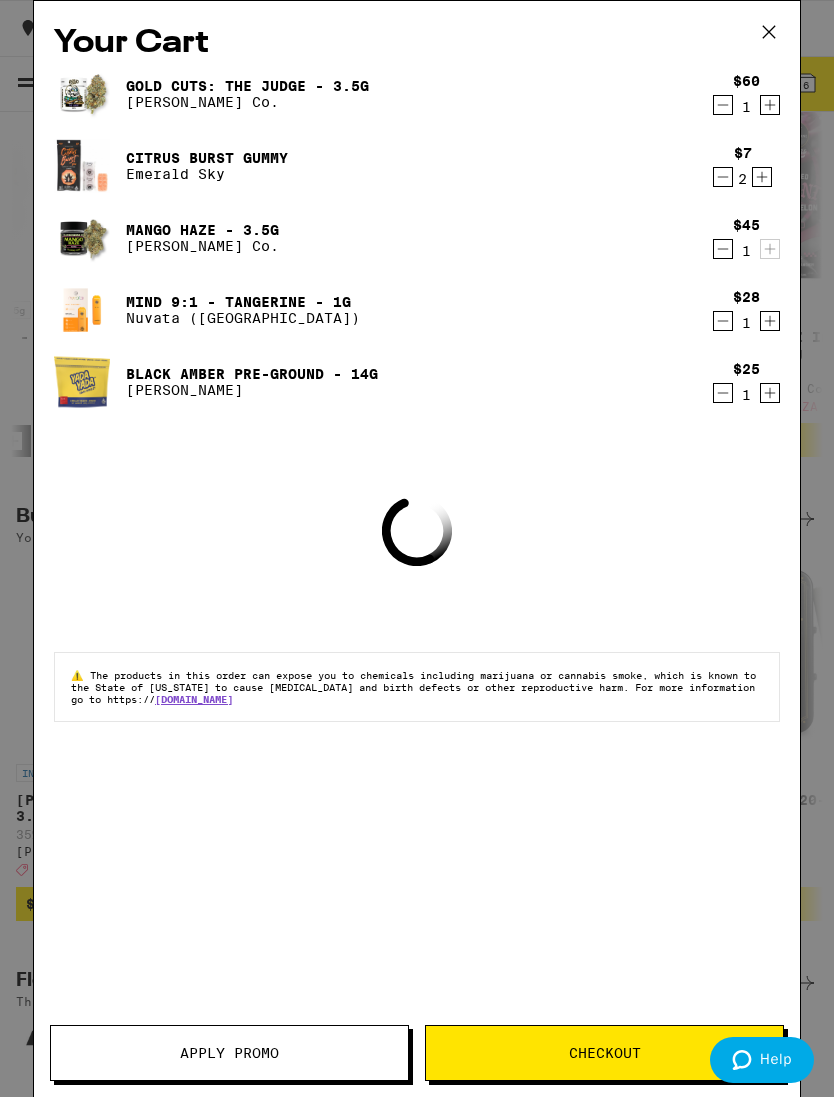 click on "Apply Promo" at bounding box center [229, 1053] 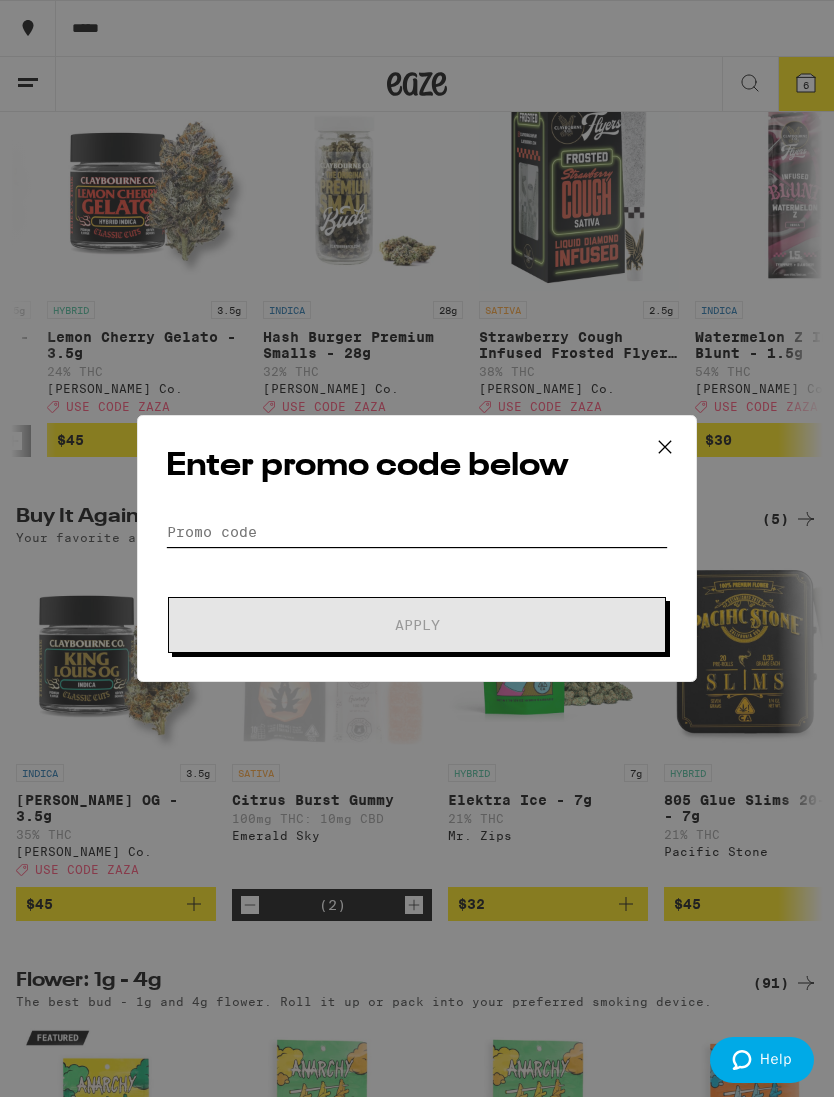click on "Promo Code" at bounding box center (417, 532) 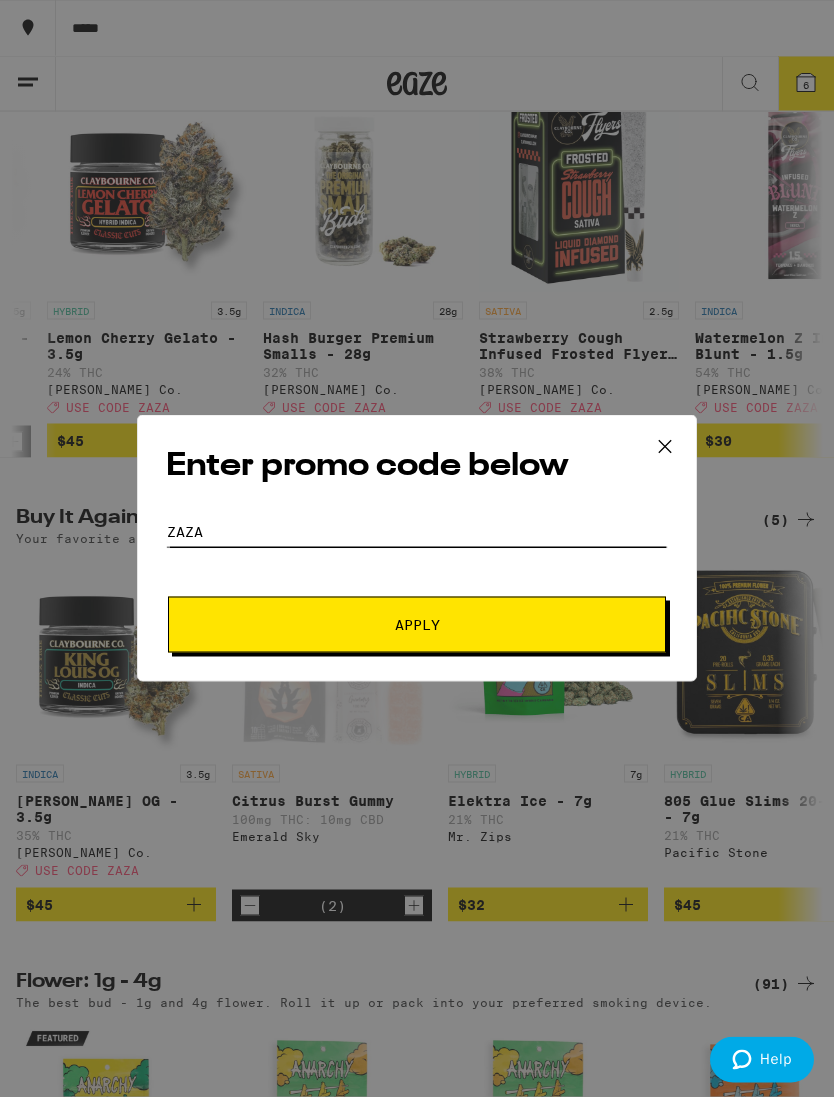 type on "Zaza" 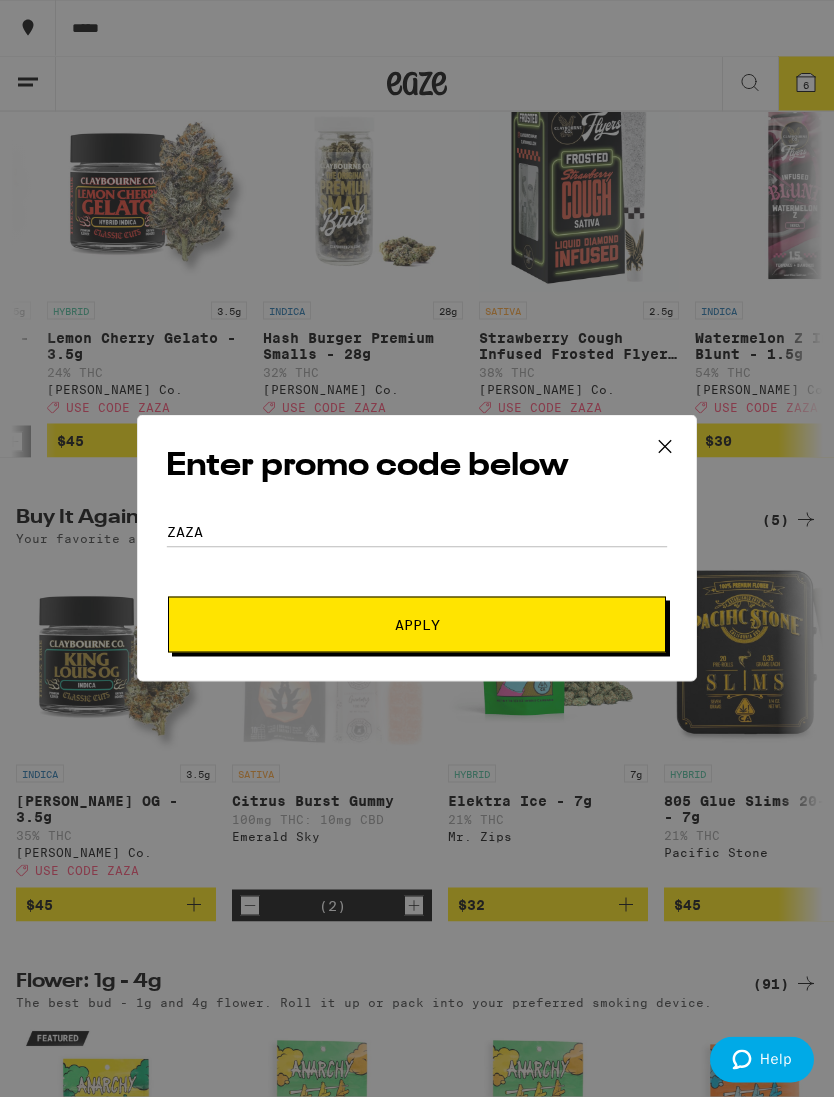 click on "Apply" at bounding box center [417, 625] 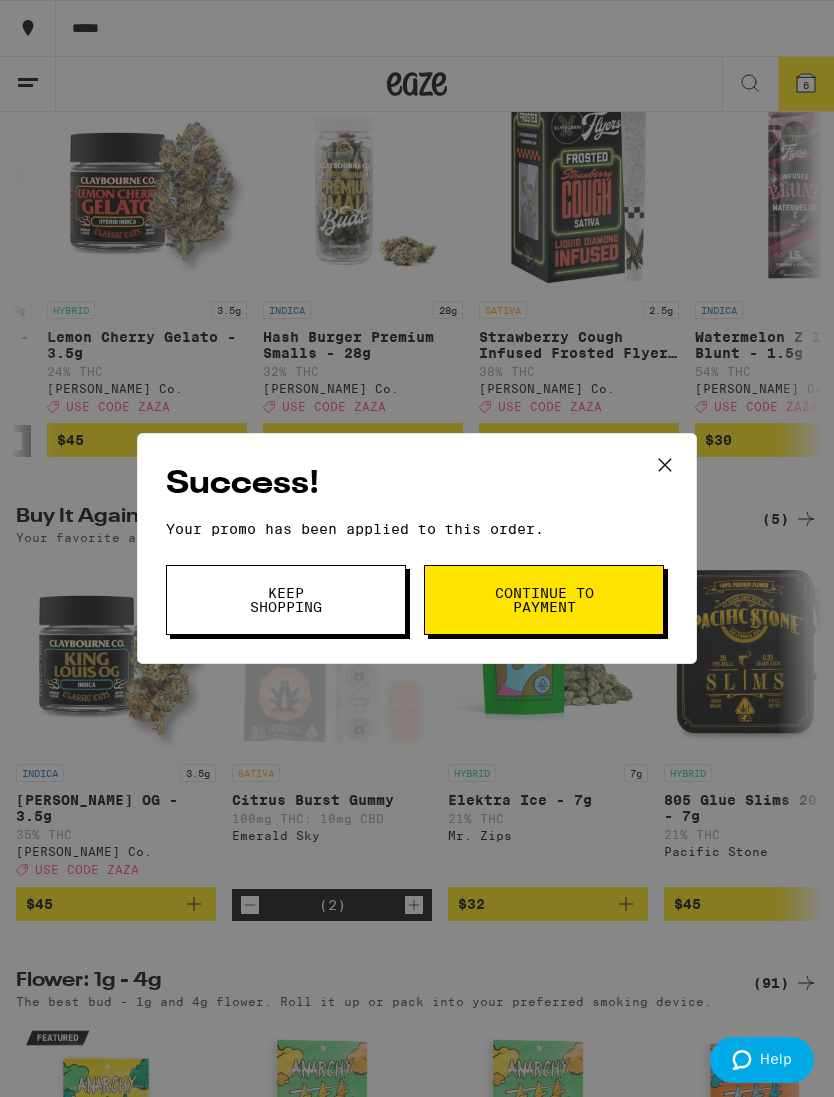 click on "Continue to payment" at bounding box center (544, 600) 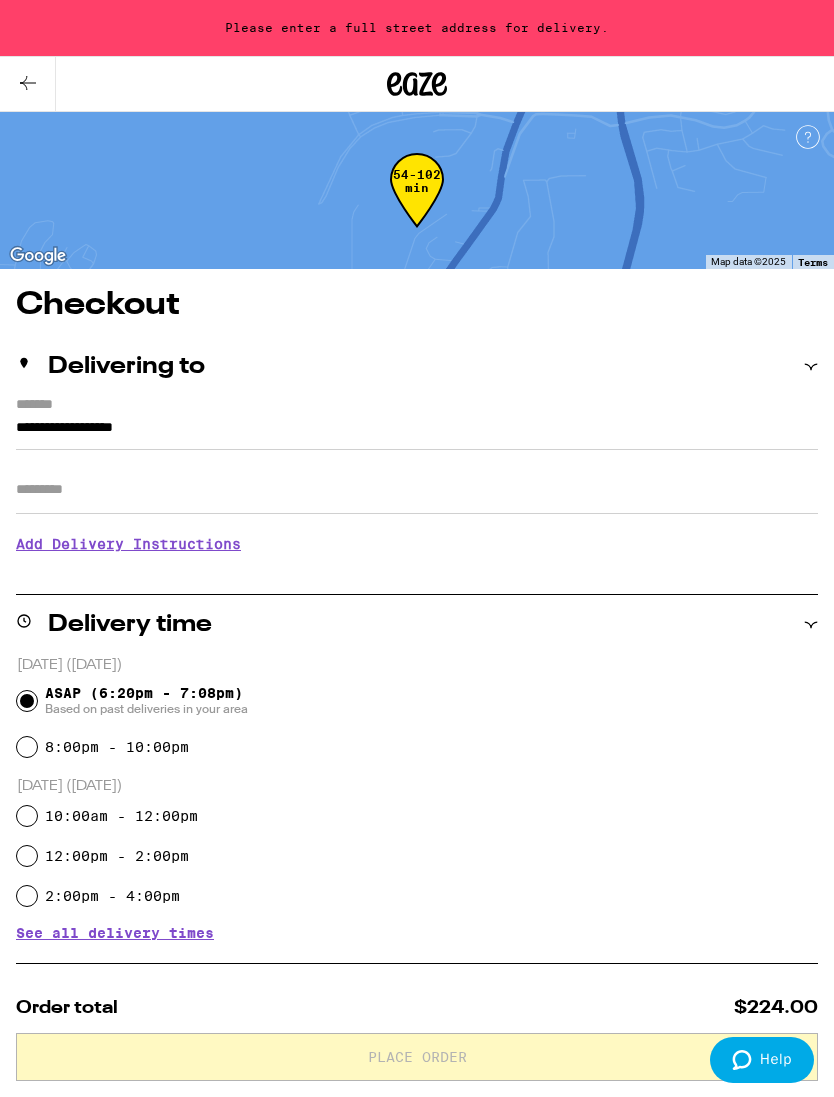 scroll, scrollTop: 0, scrollLeft: 0, axis: both 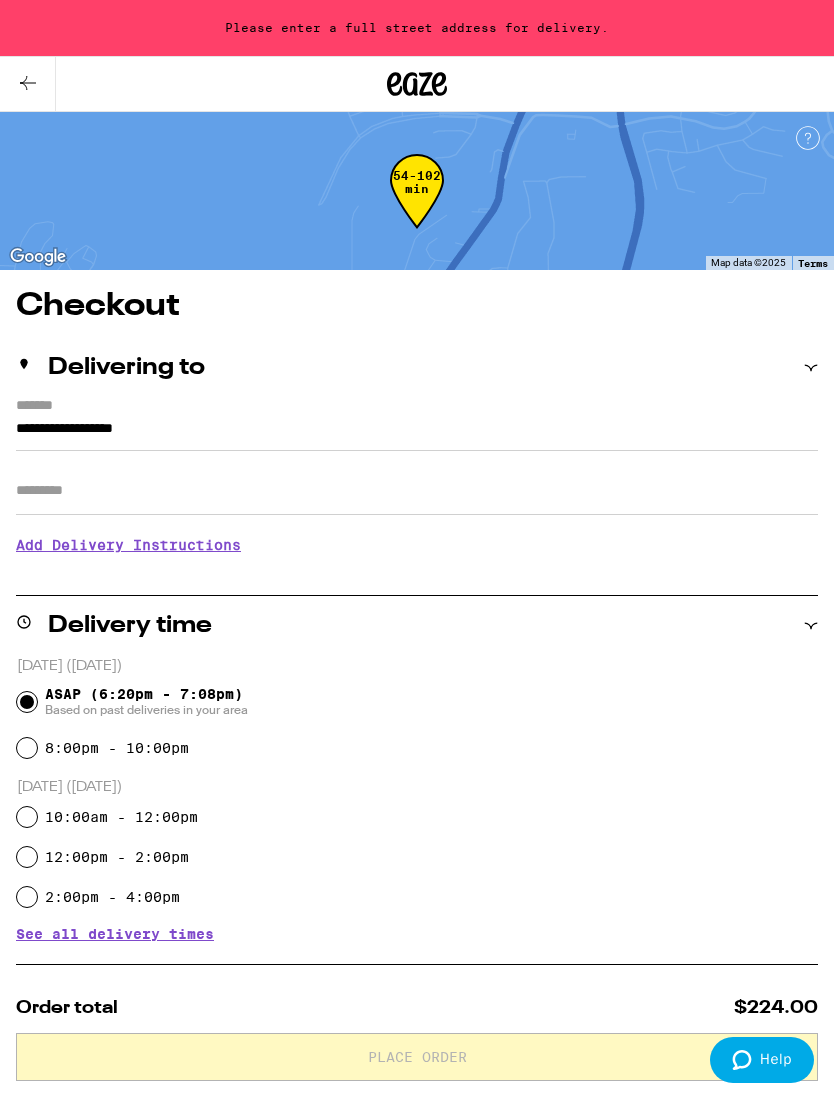 click at bounding box center [28, 84] 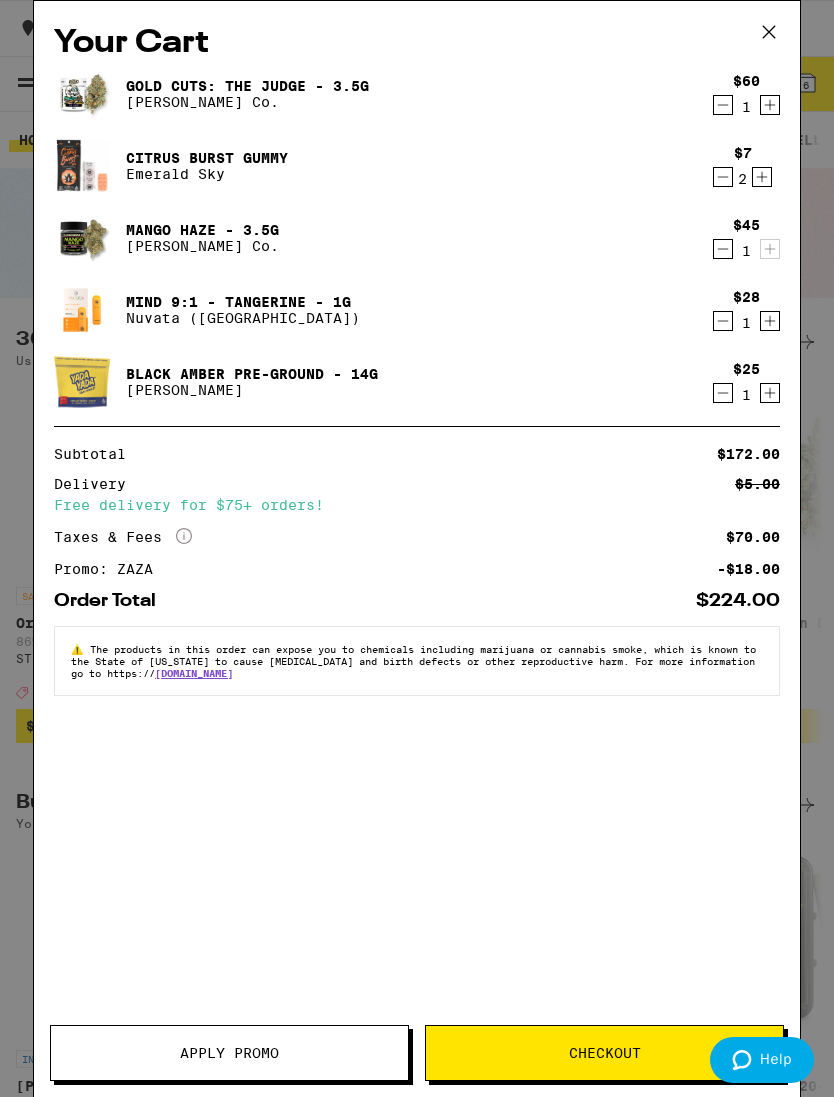 click 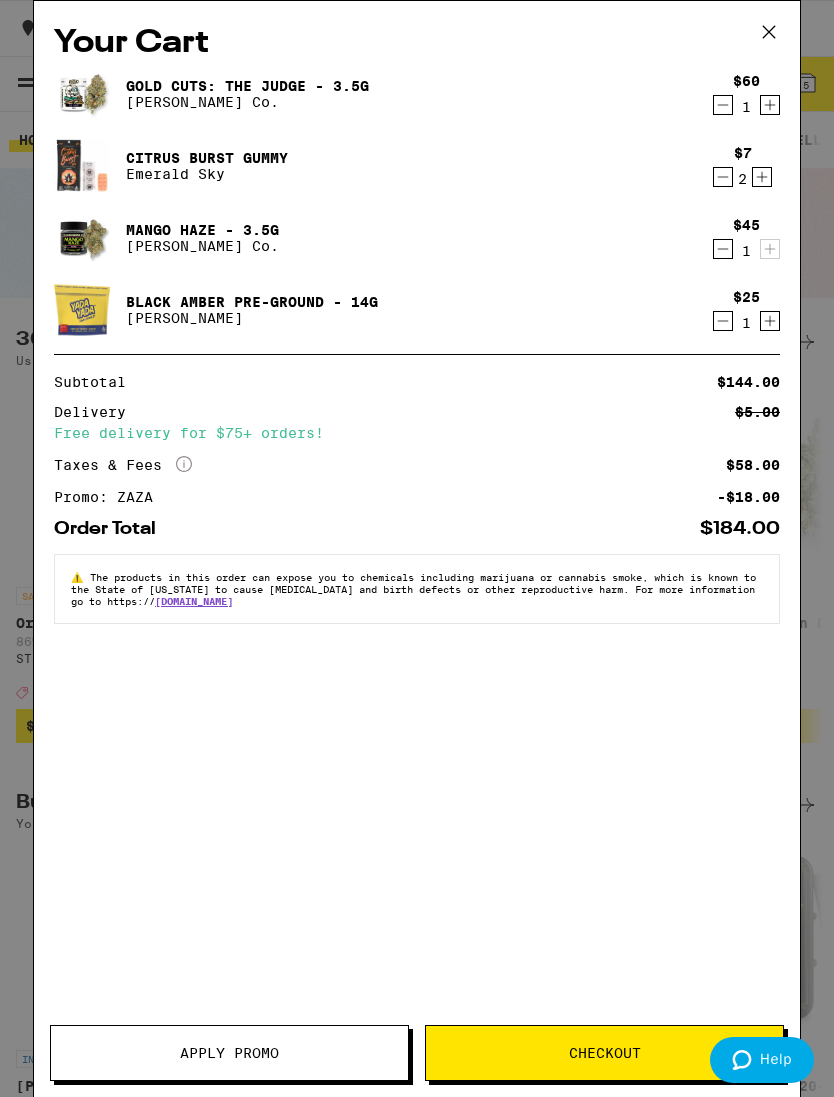 click on "Checkout" at bounding box center (604, 1053) 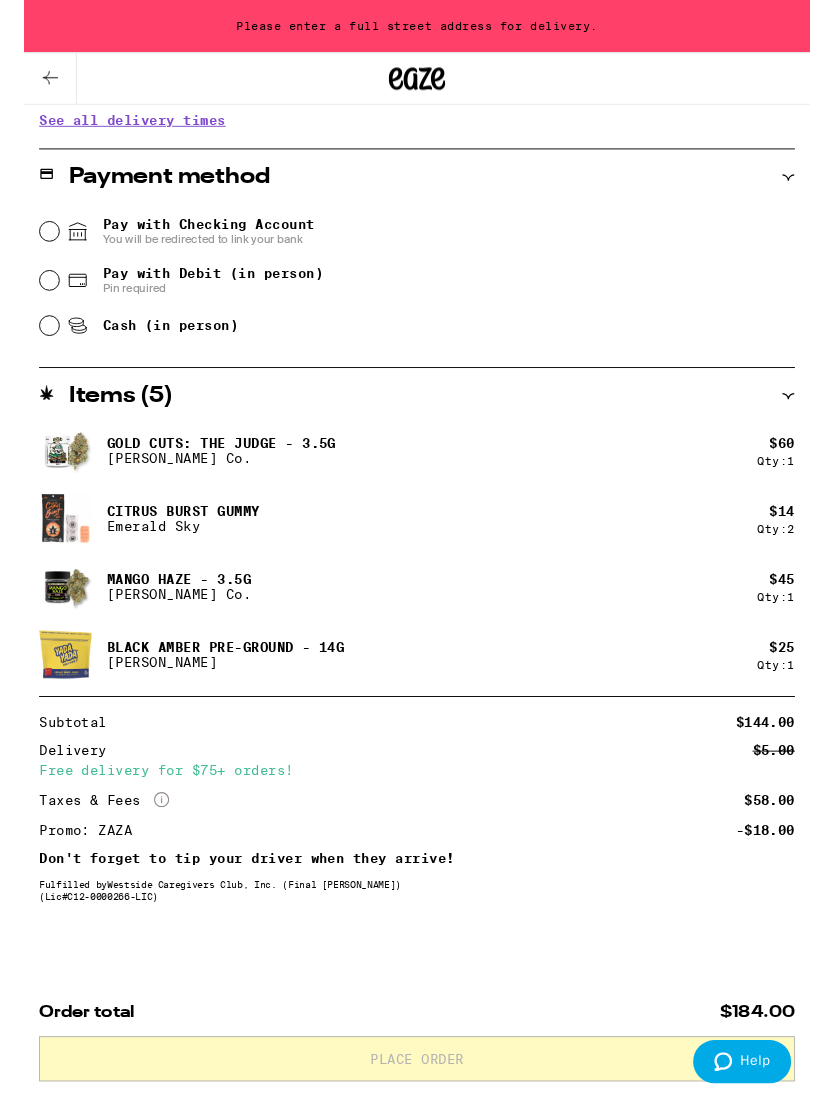 scroll, scrollTop: 825, scrollLeft: 0, axis: vertical 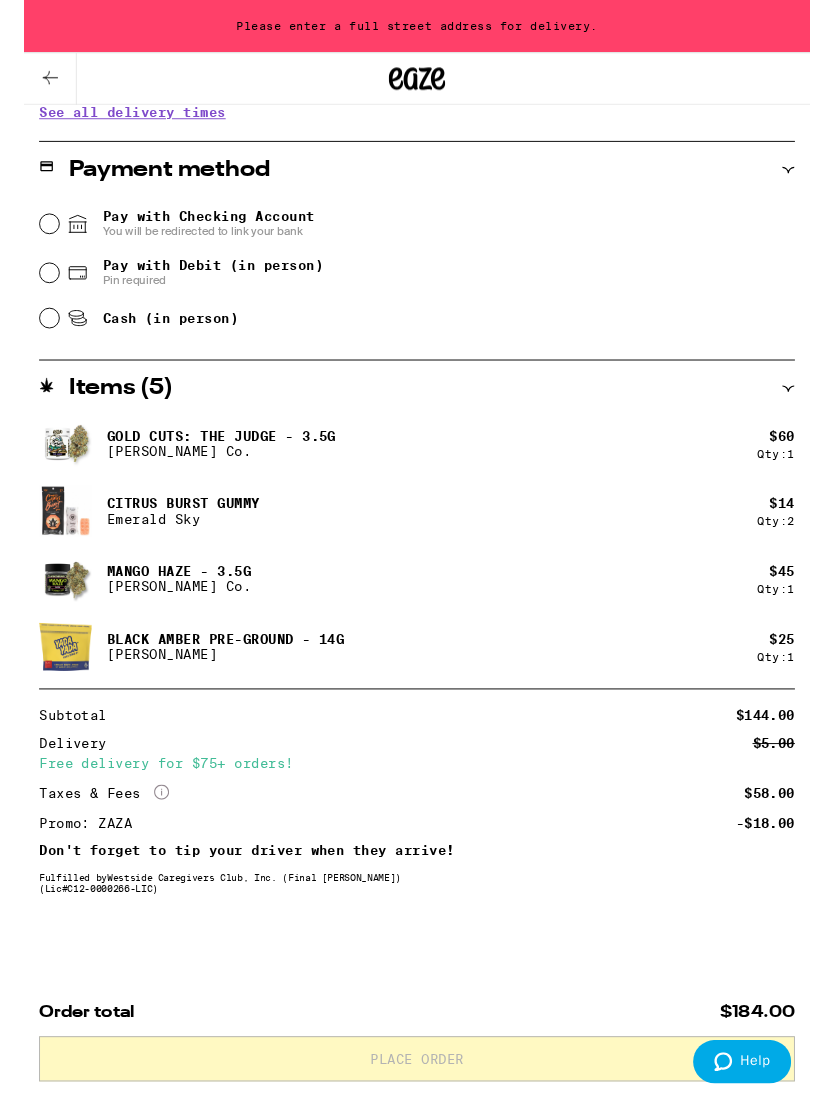 click on "Pay with Debit (in person) Pin required" at bounding box center (27, 290) 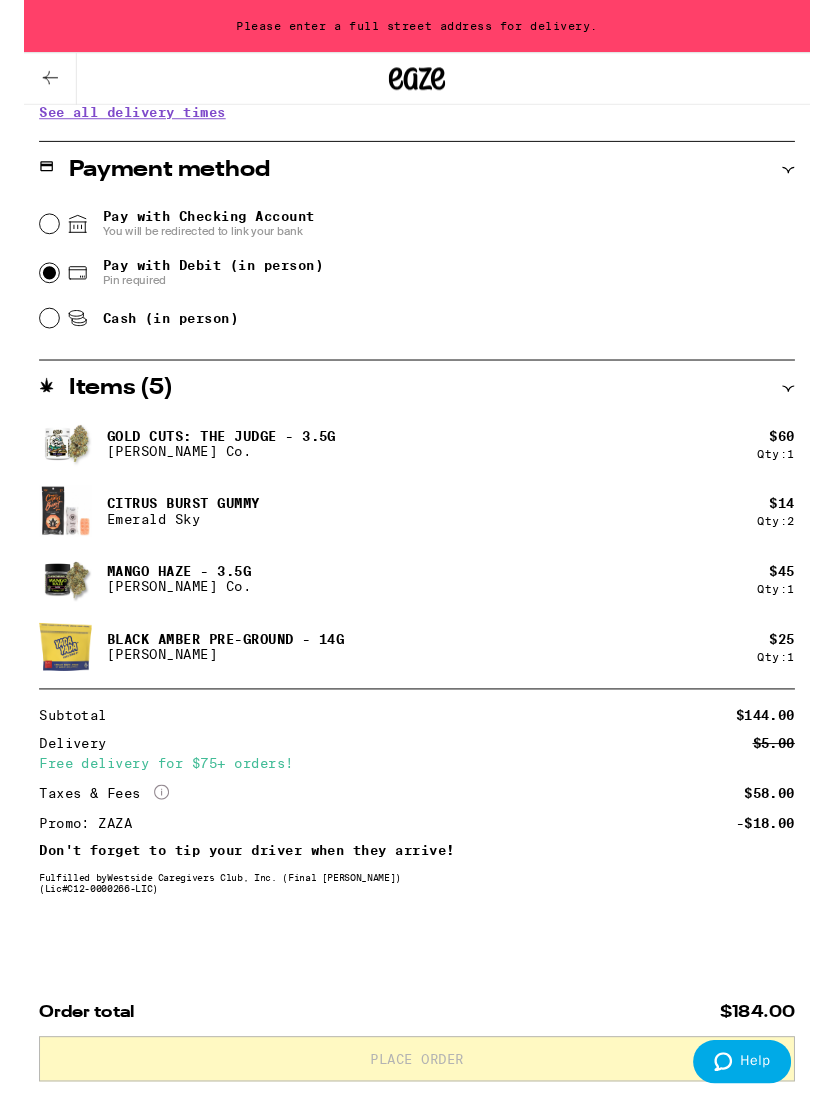 radio on "true" 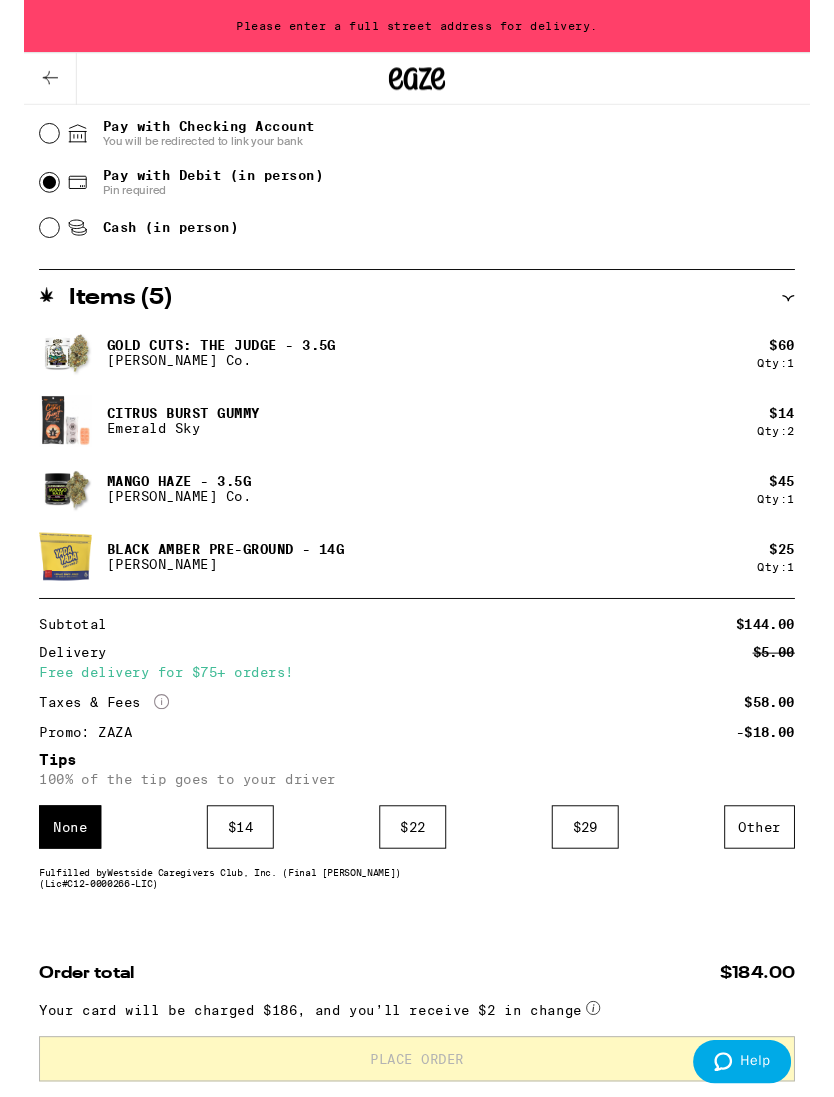 scroll, scrollTop: 961, scrollLeft: 0, axis: vertical 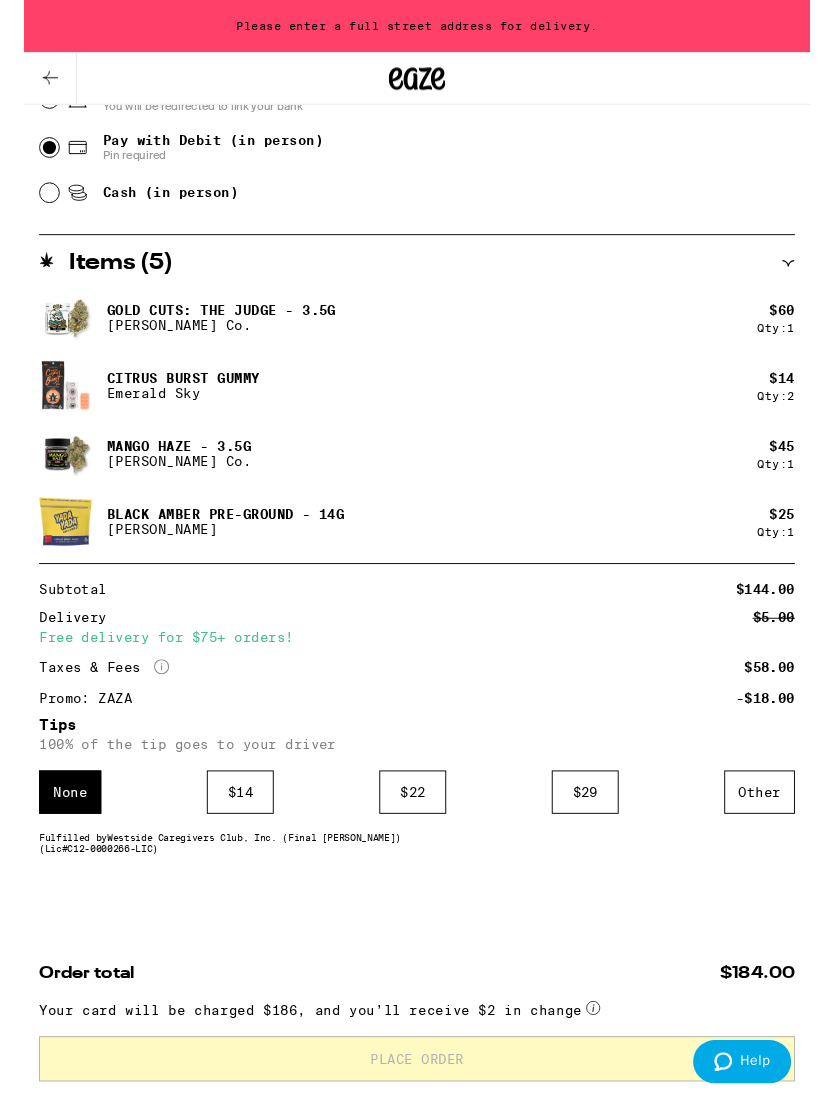 click on "Your card will be charged $186, and you’ll receive $2 in change" at bounding box center (417, 1079) 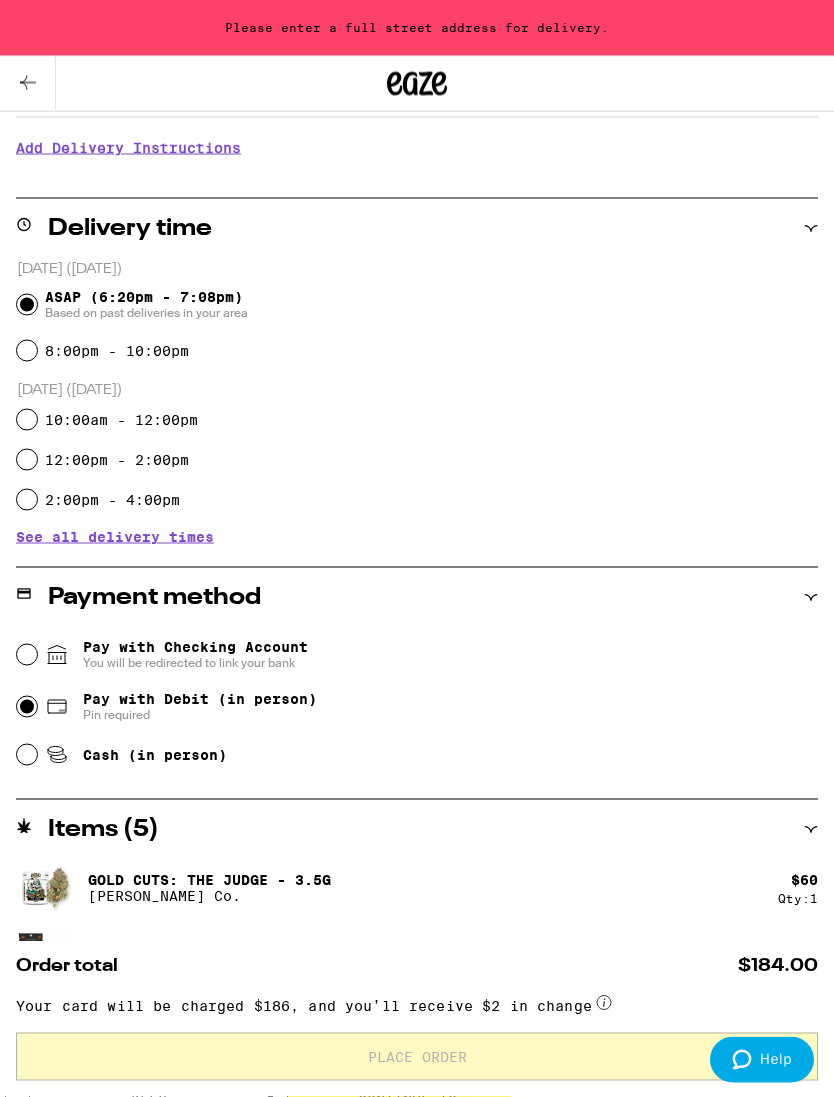 scroll, scrollTop: 390, scrollLeft: 0, axis: vertical 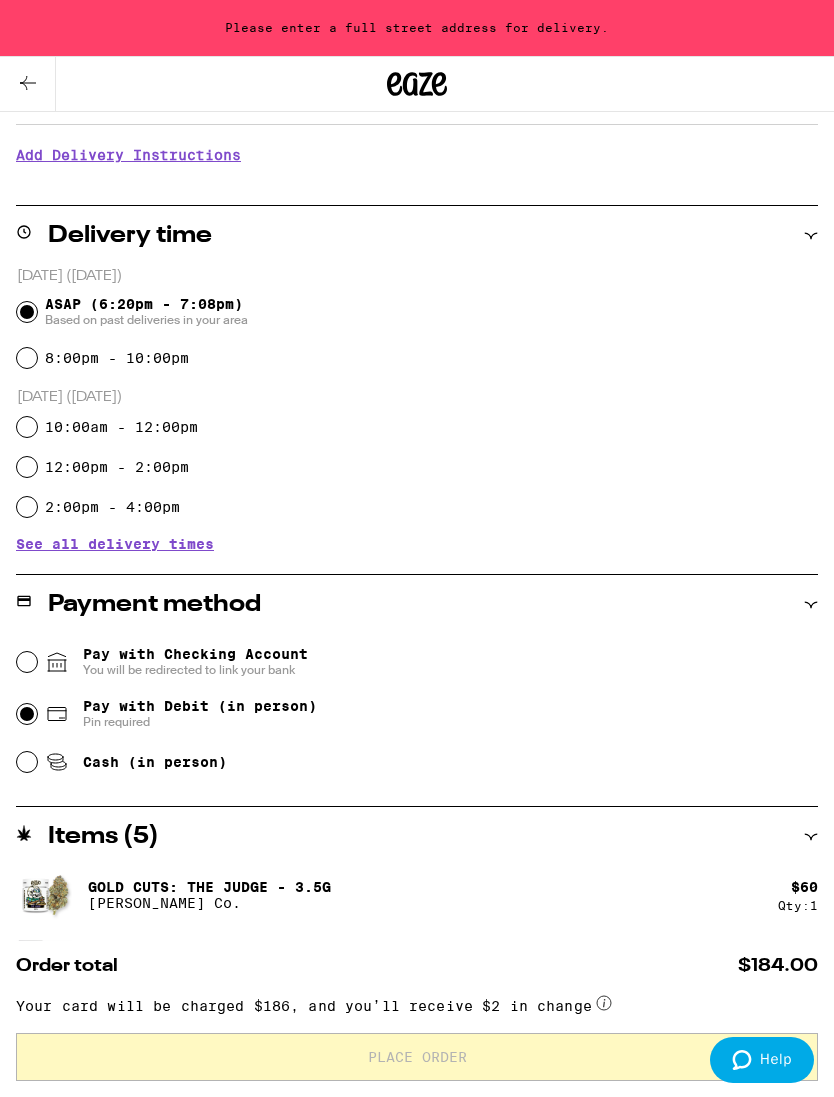 click on "ASAP (6:20pm - 7:08pm) Based on past deliveries in your area" at bounding box center (146, 312) 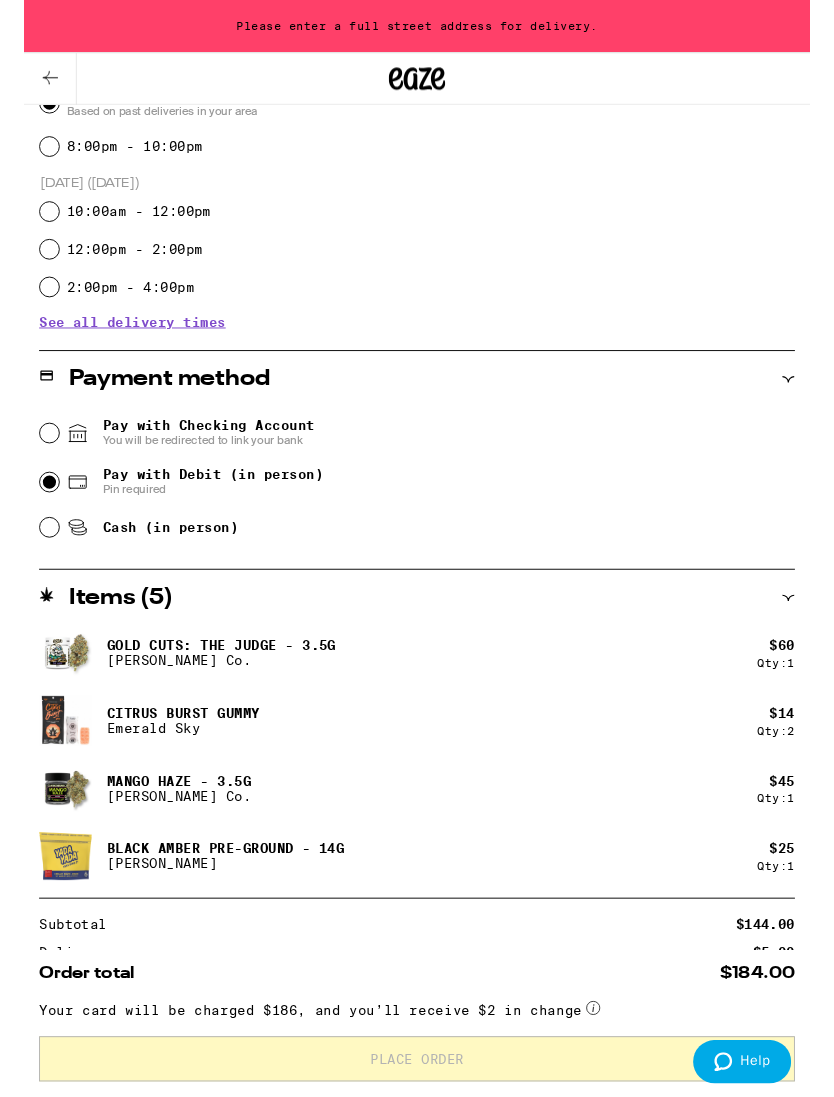 scroll, scrollTop: 608, scrollLeft: 0, axis: vertical 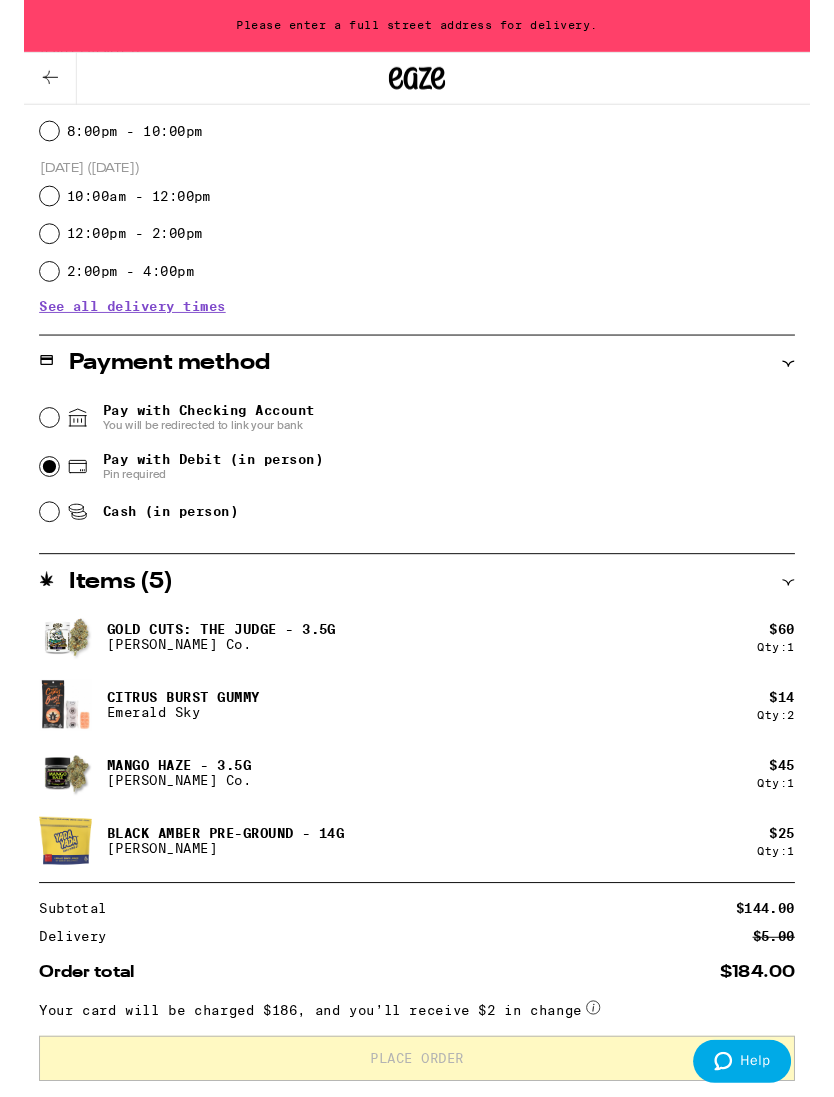 click on "Pay with Debit (in person)" at bounding box center (200, 488) 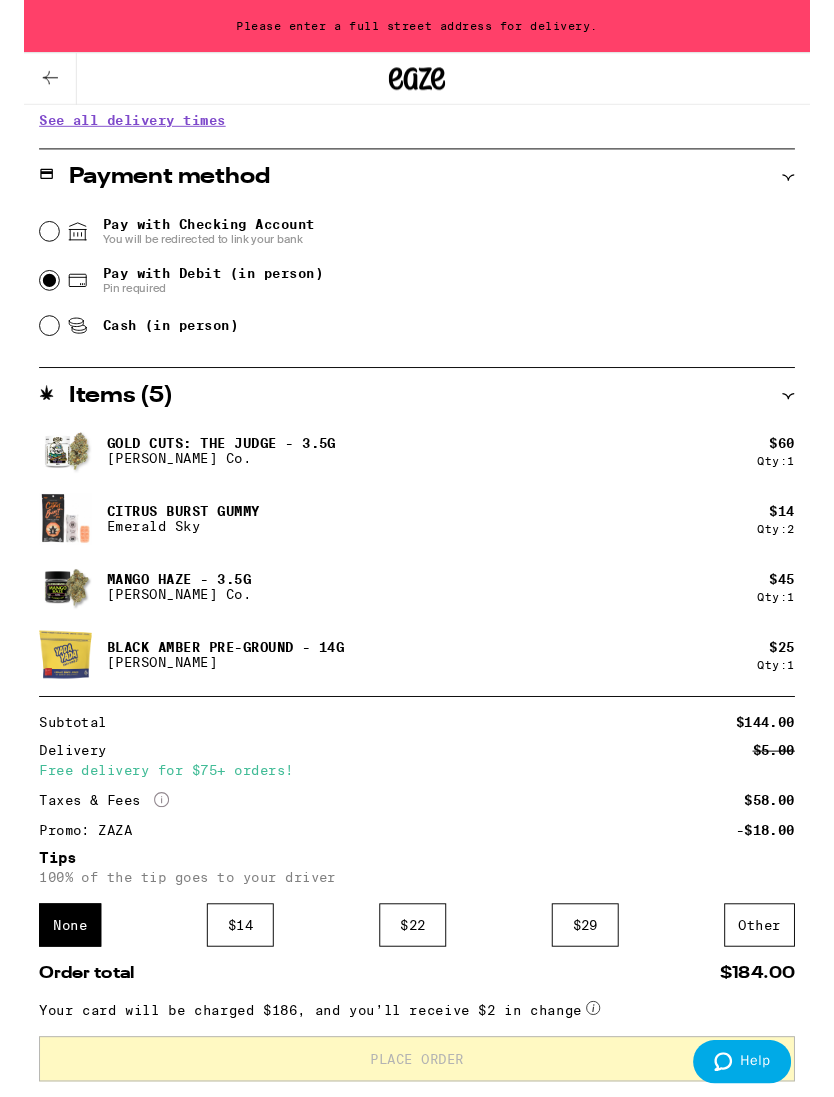scroll, scrollTop: 961, scrollLeft: 0, axis: vertical 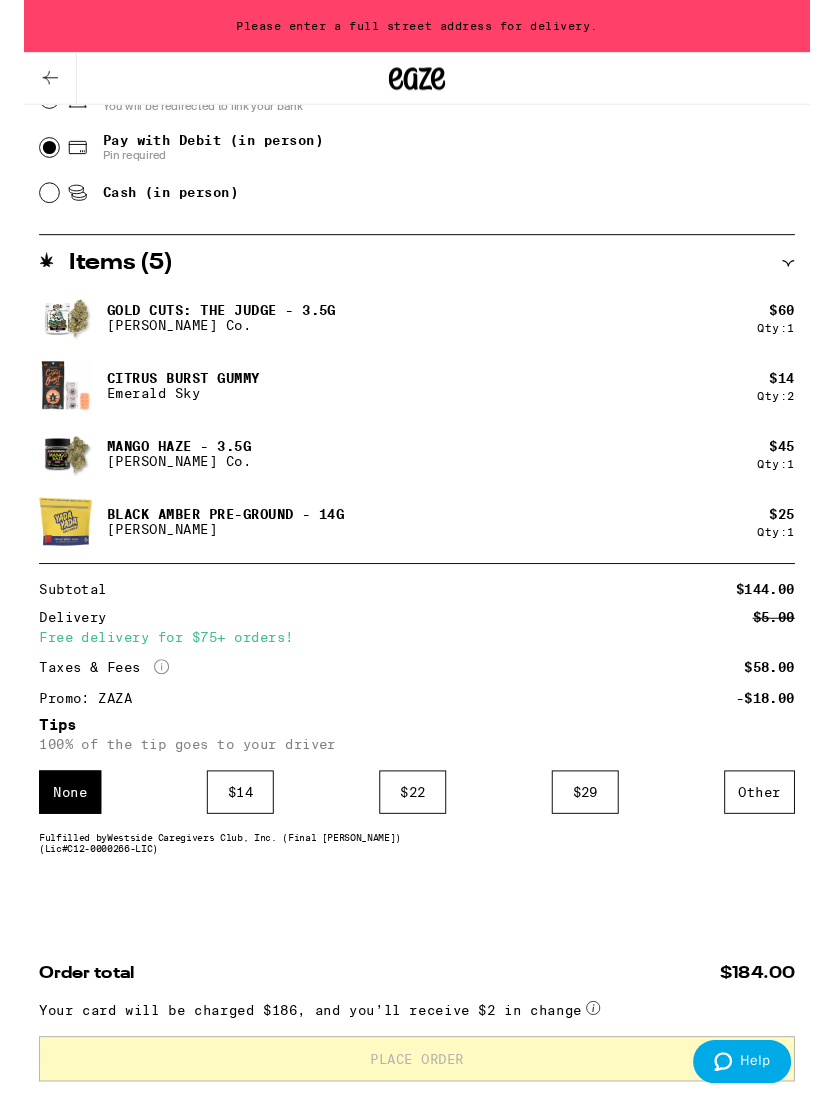 click on "Please enter a full street address for delivery." at bounding box center (417, 28) 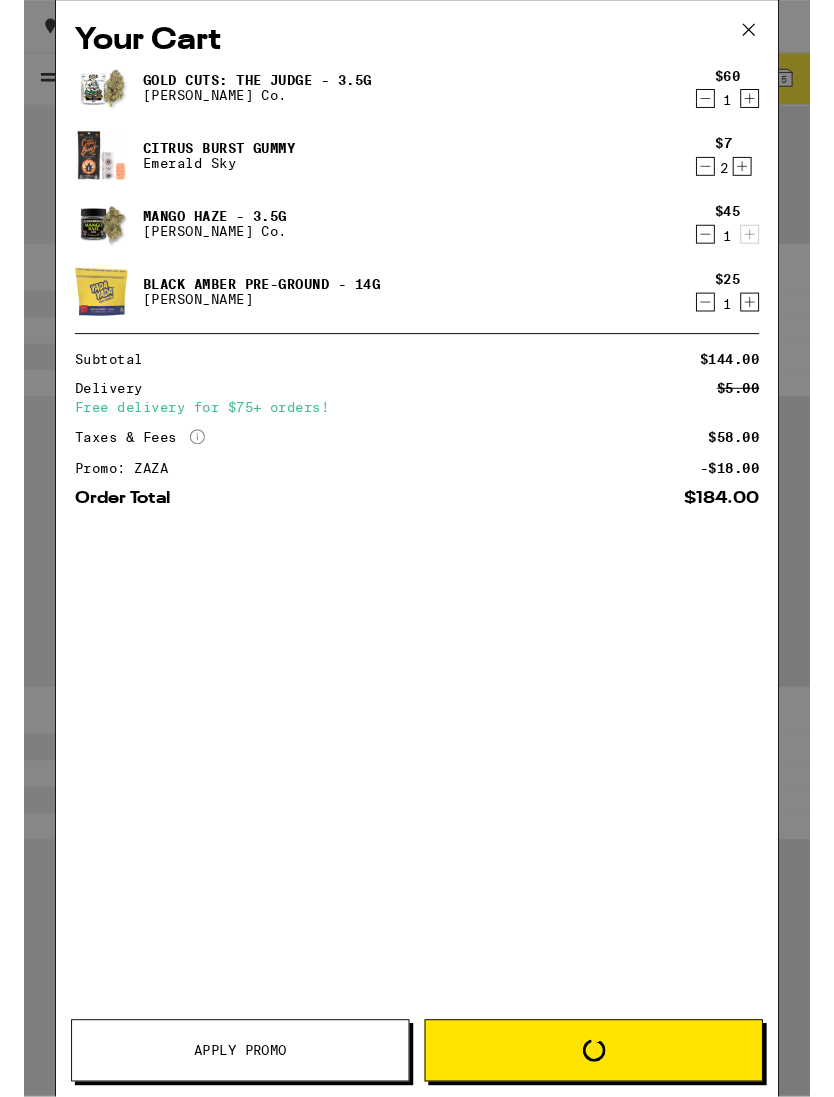 scroll, scrollTop: 0, scrollLeft: 0, axis: both 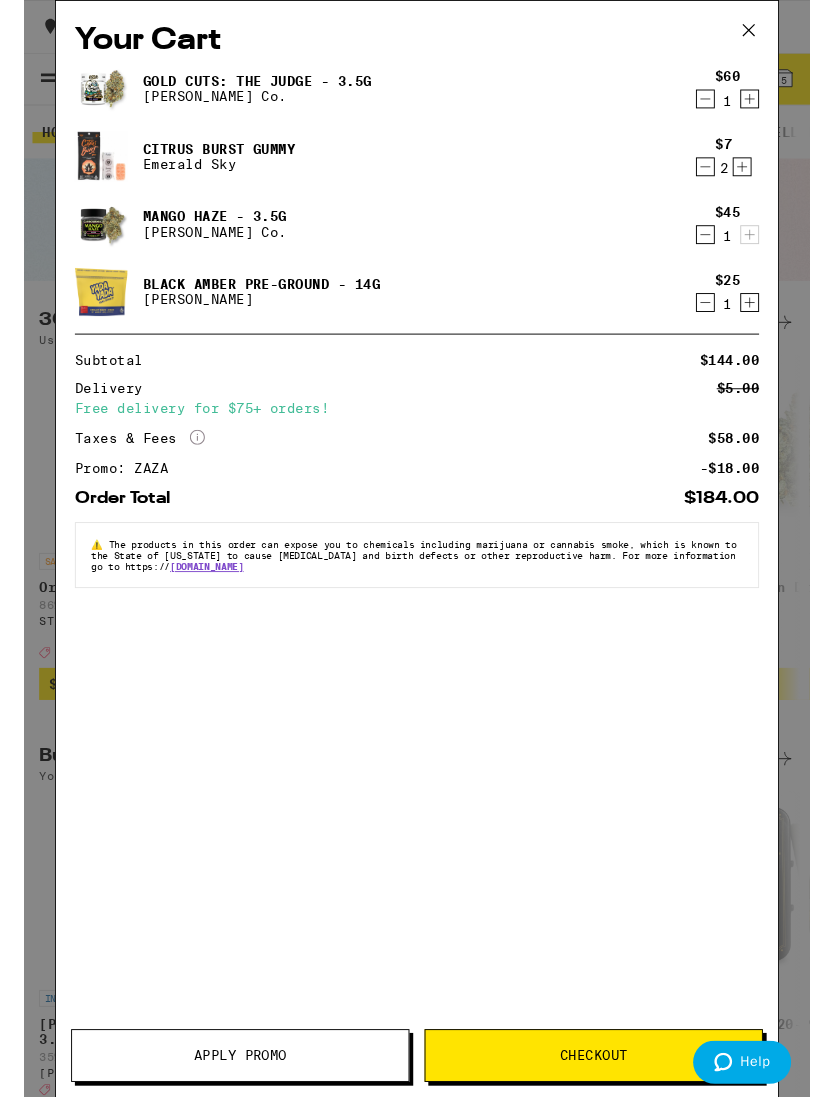click on "Checkout" at bounding box center (605, 1120) 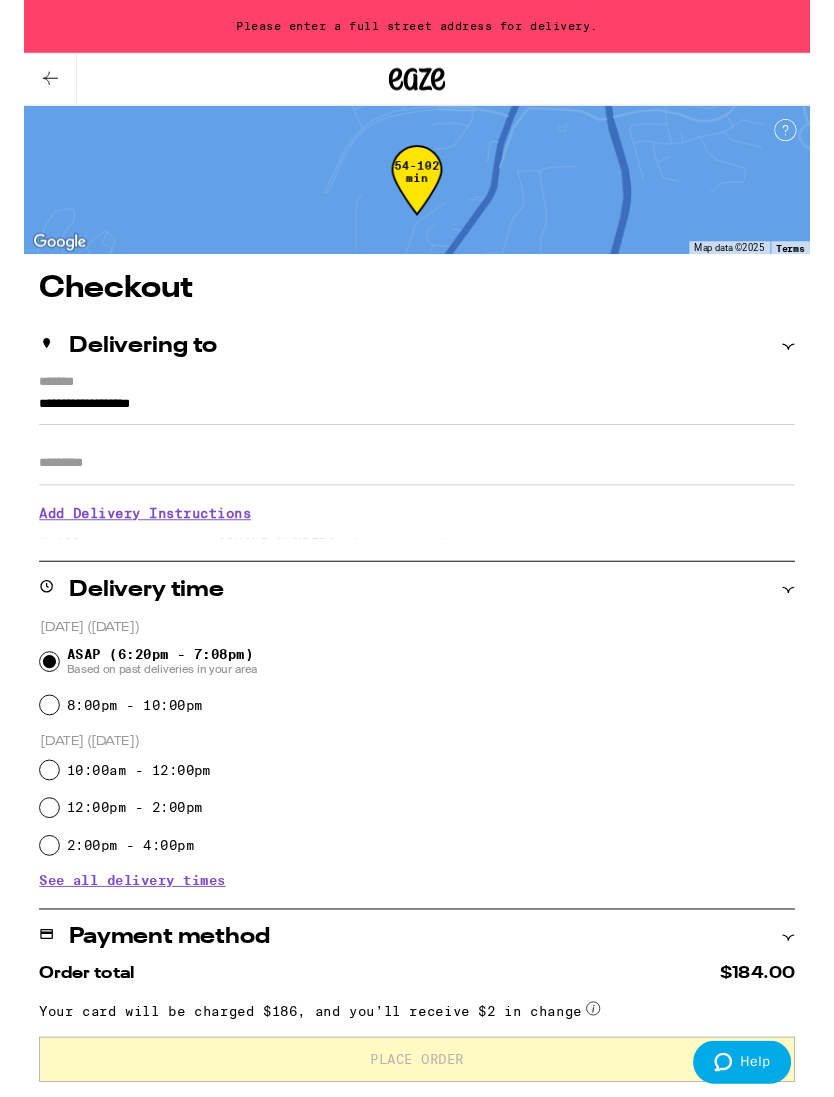 click on "Apt/Suite" at bounding box center (417, 491) 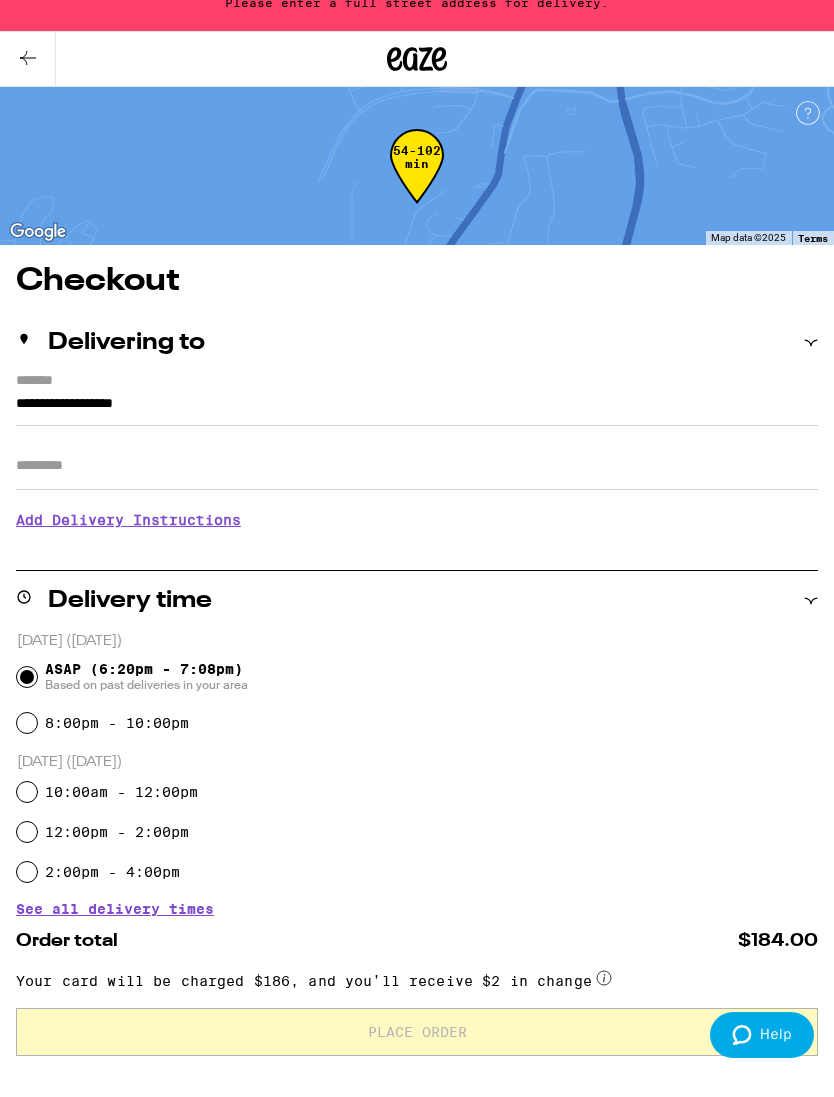 click on "Add Delivery Instructions" at bounding box center (417, 545) 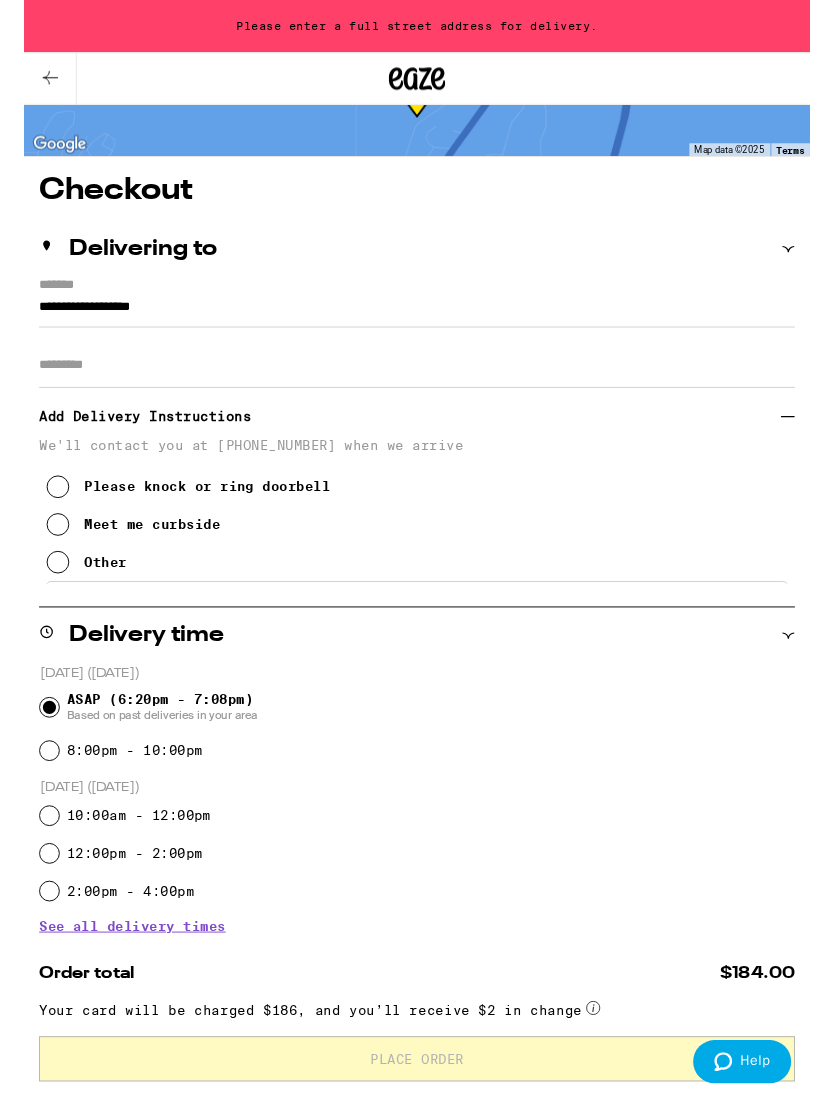 scroll, scrollTop: 106, scrollLeft: 0, axis: vertical 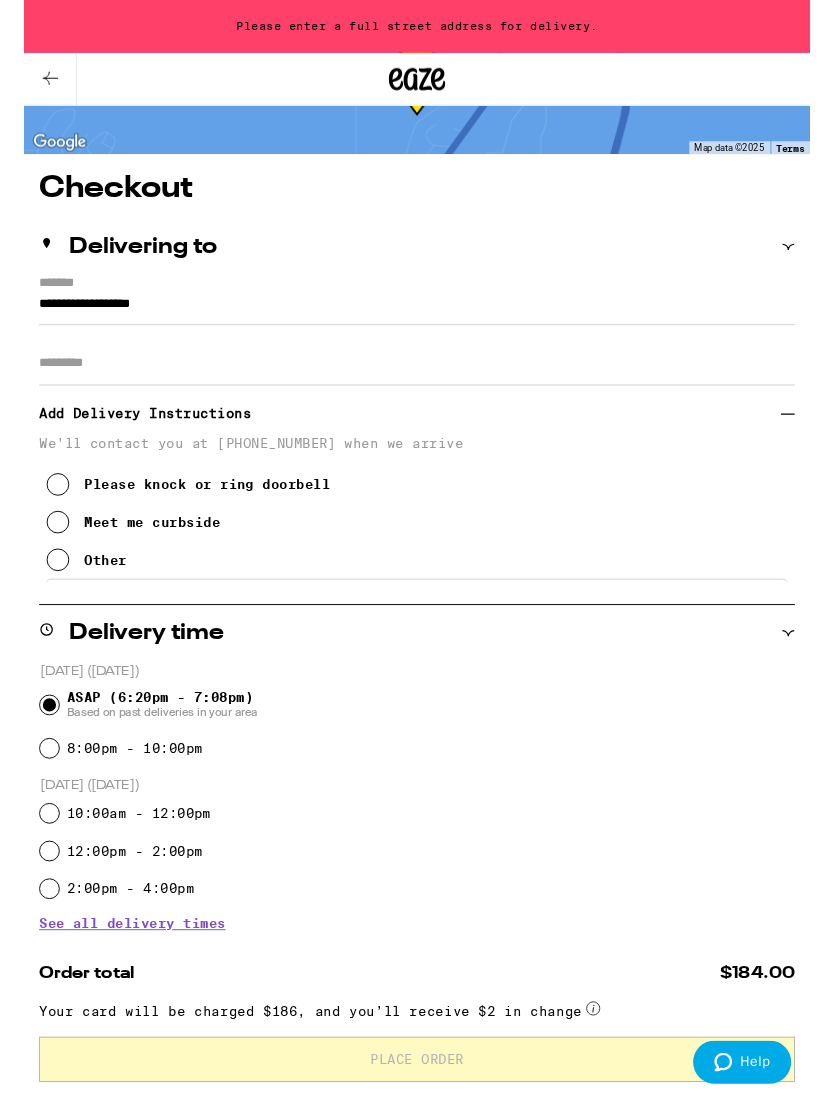 click on "**********" at bounding box center (417, 328) 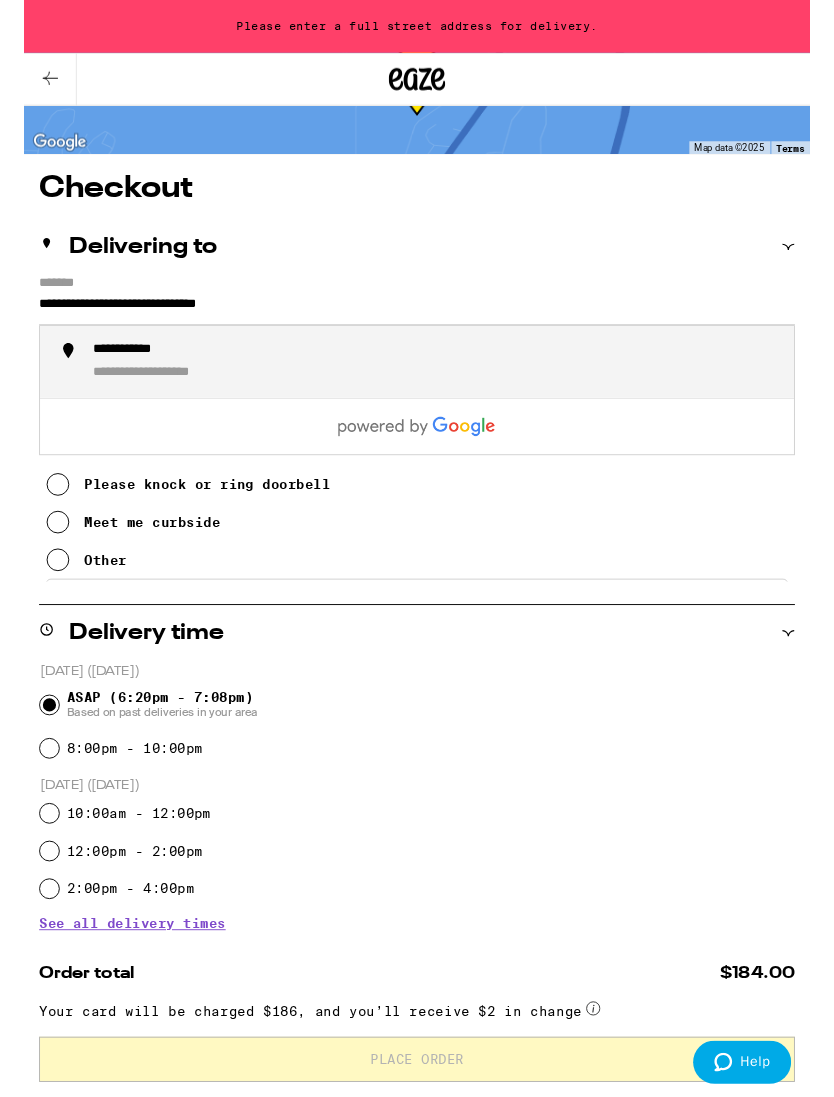 type on "**********" 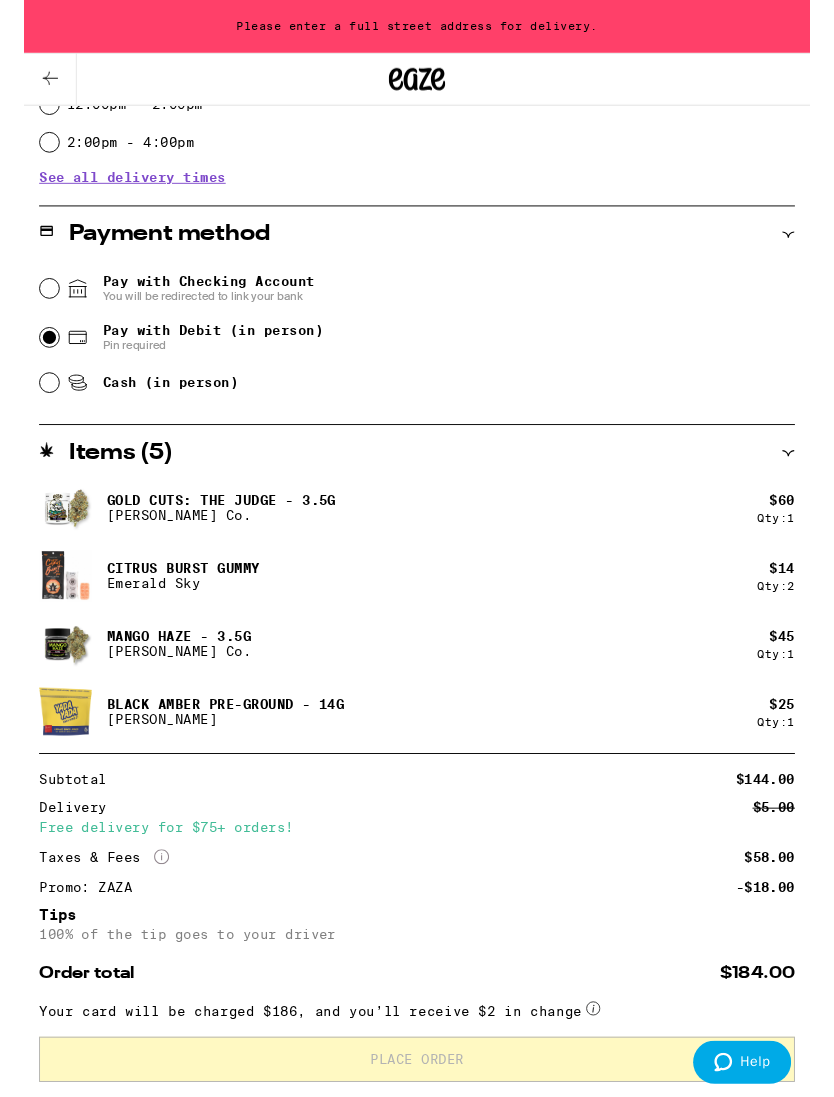 scroll, scrollTop: 1113, scrollLeft: 0, axis: vertical 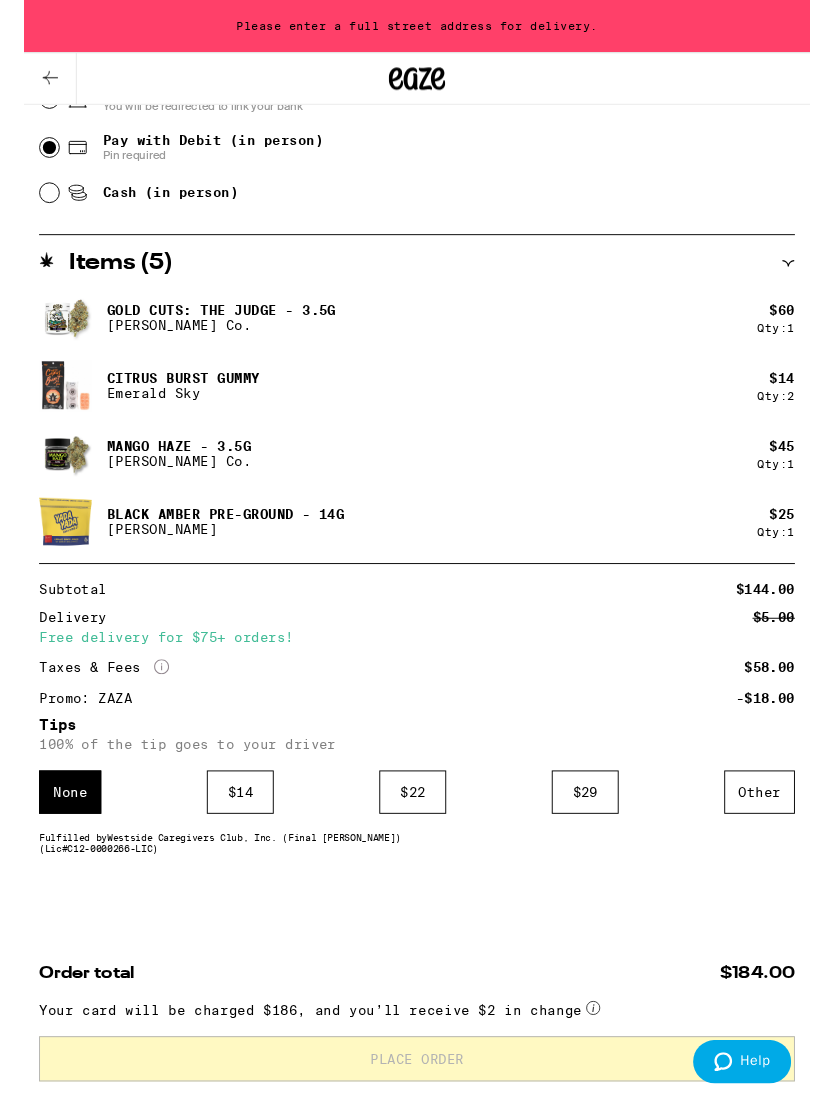 click on "Other" at bounding box center [780, 841] 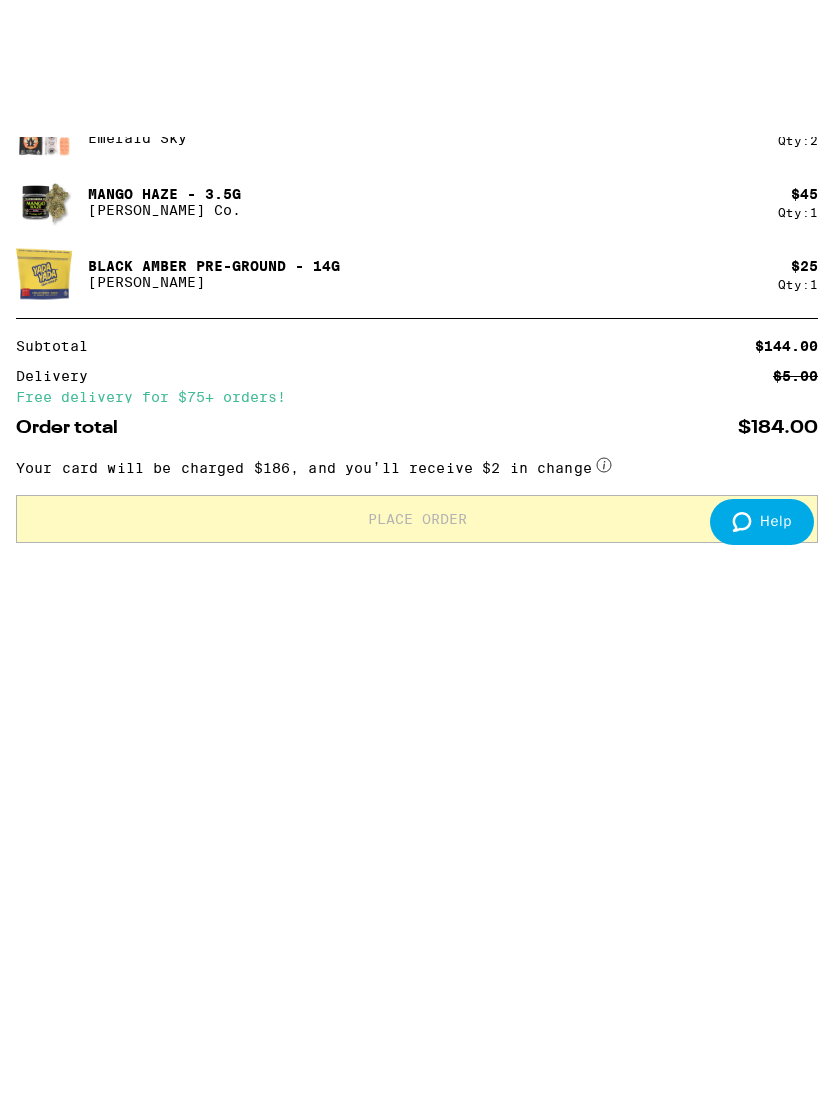 scroll, scrollTop: 1242, scrollLeft: 0, axis: vertical 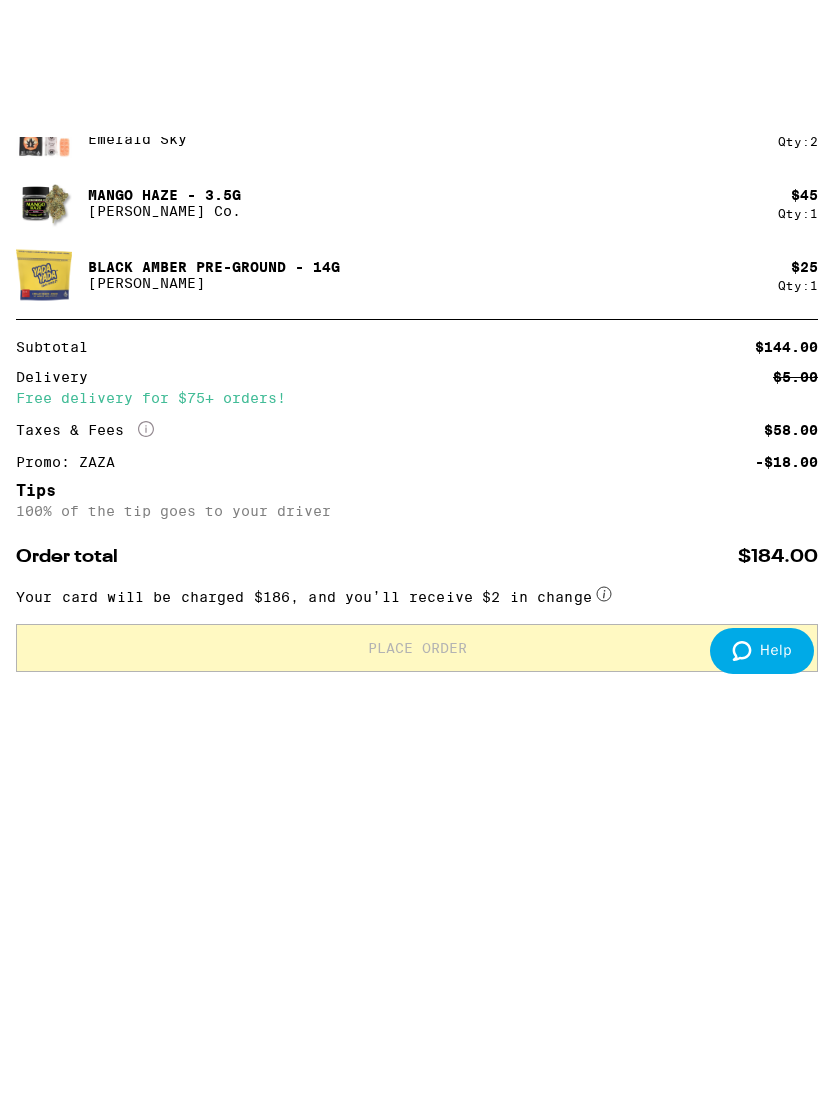 type on "1" 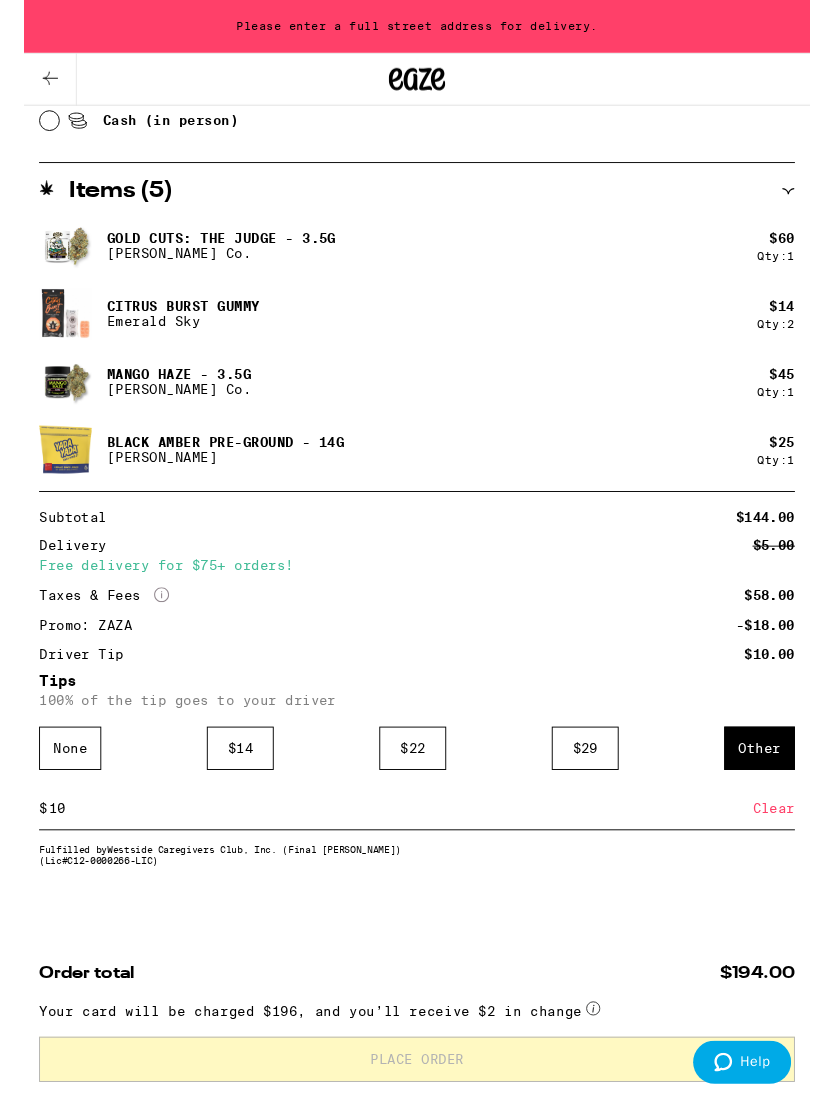 scroll, scrollTop: 1205, scrollLeft: 0, axis: vertical 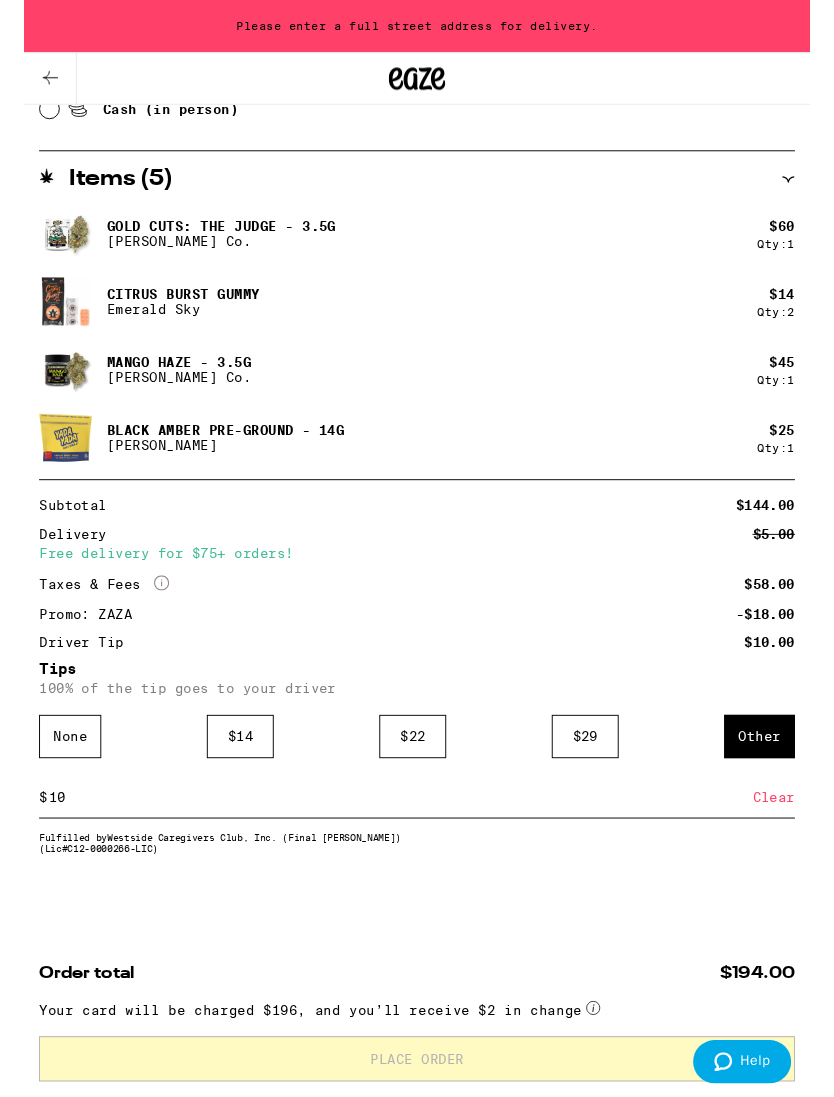 click on "Please enter a full street address for delivery." at bounding box center [417, 28] 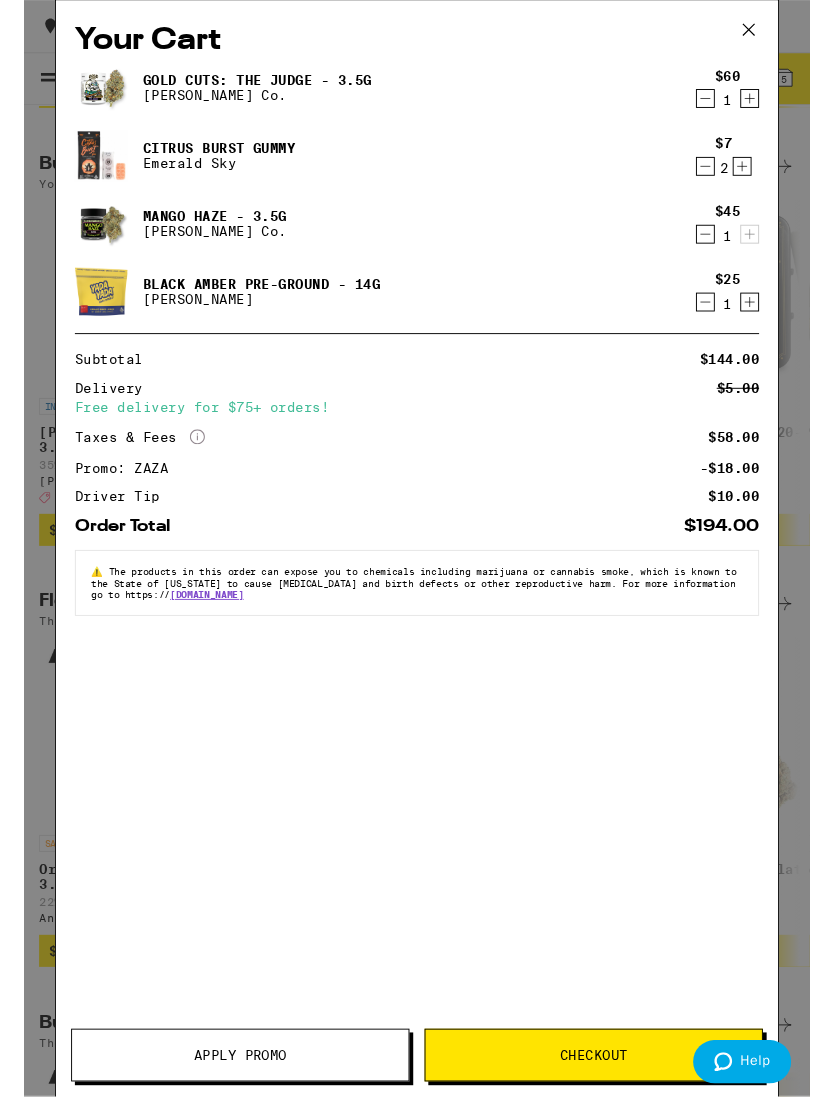 scroll, scrollTop: 630, scrollLeft: 0, axis: vertical 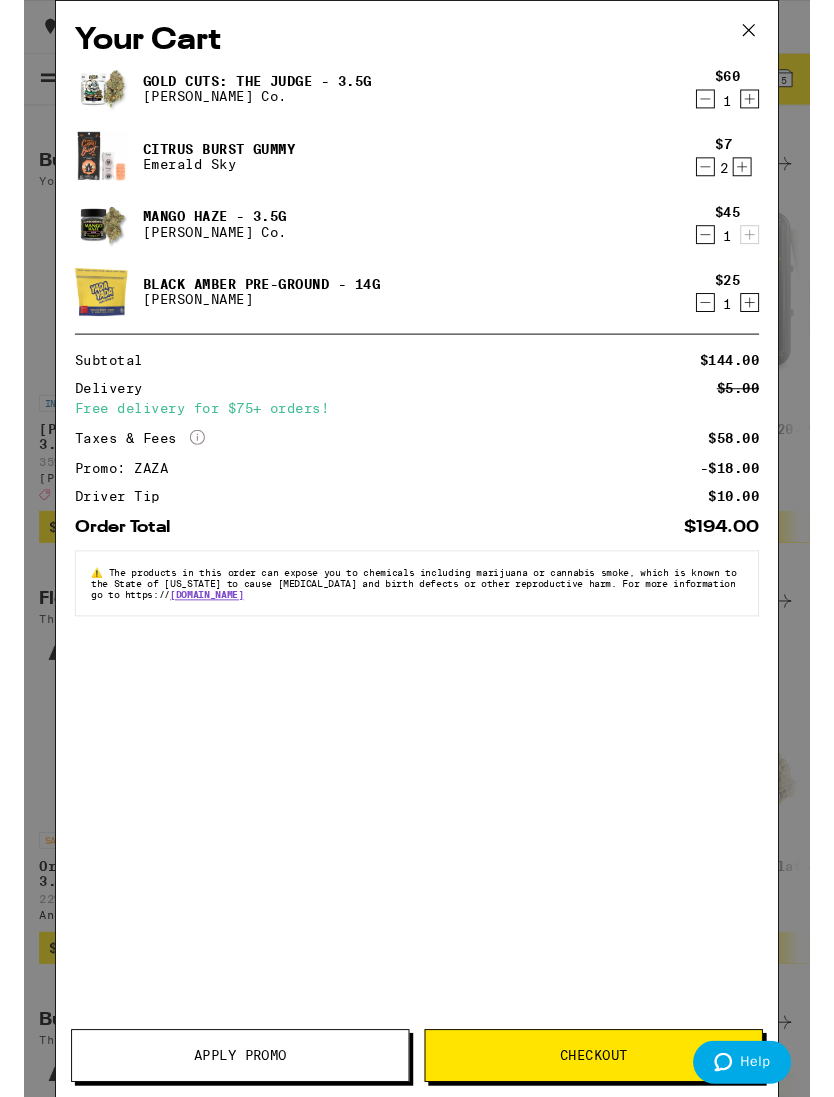 click on "Checkout" at bounding box center [605, 1120] 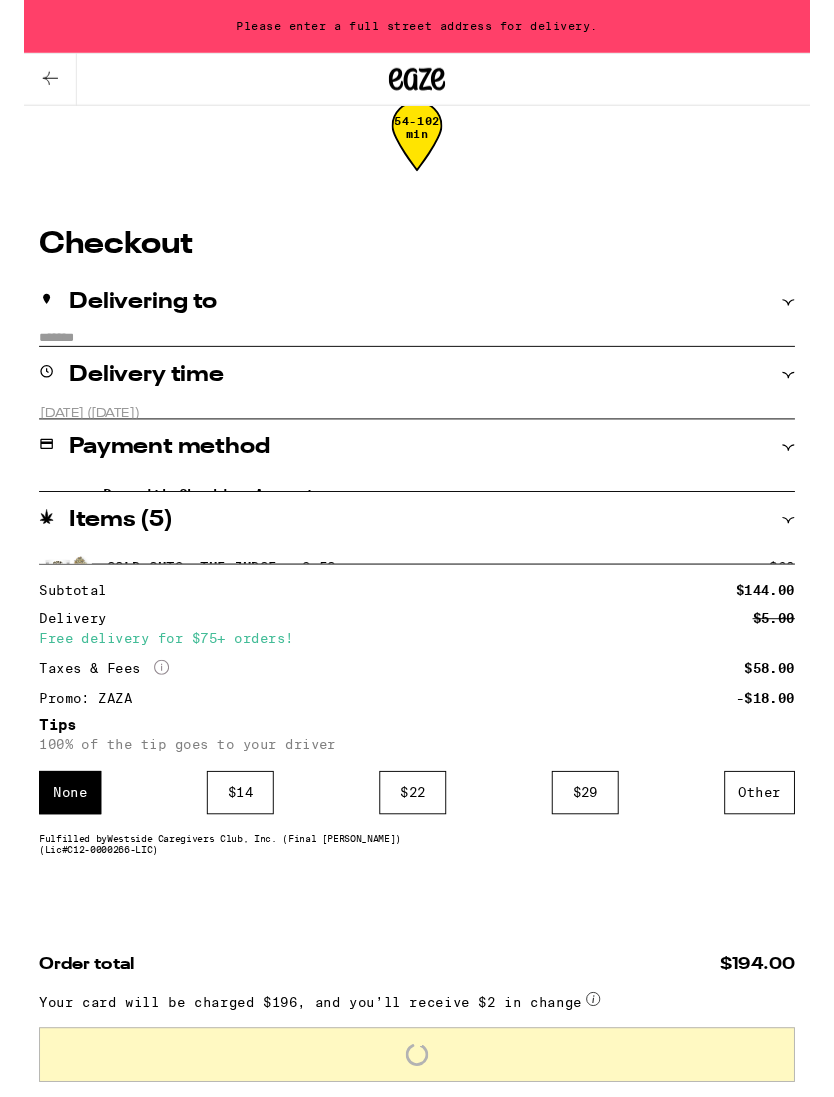 scroll, scrollTop: 6, scrollLeft: 0, axis: vertical 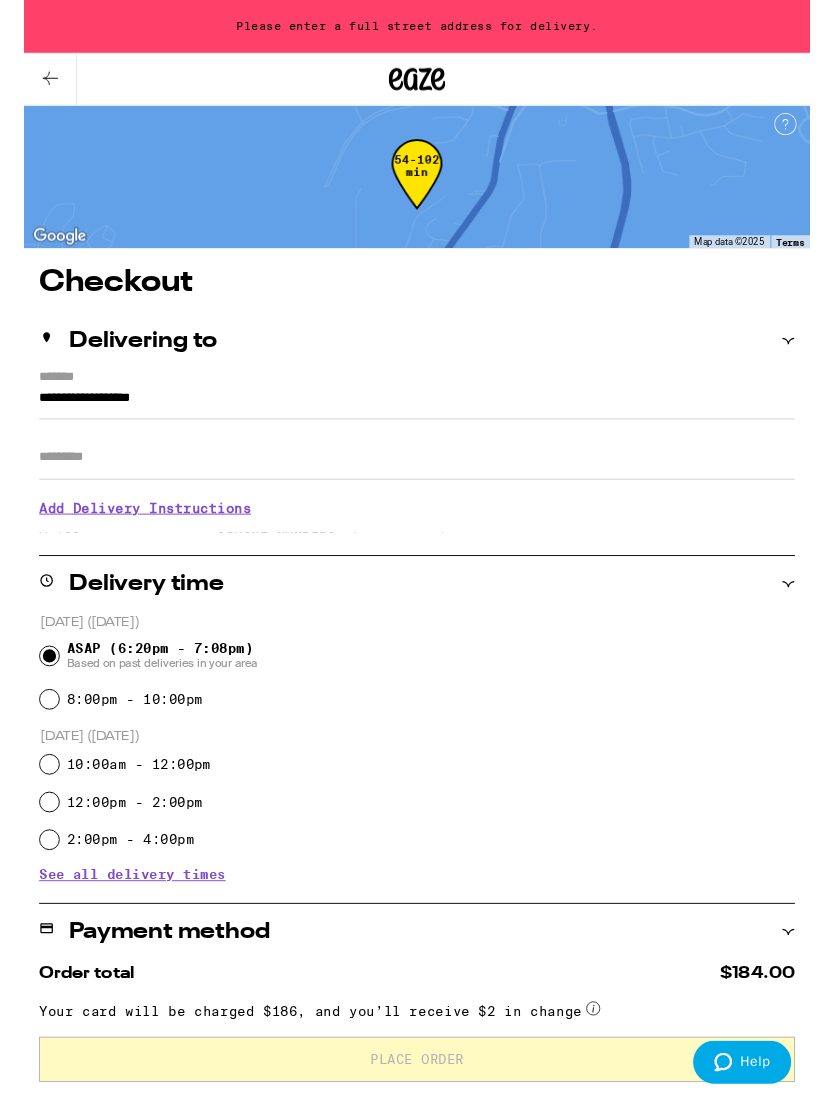 click on "**********" at bounding box center [417, 428] 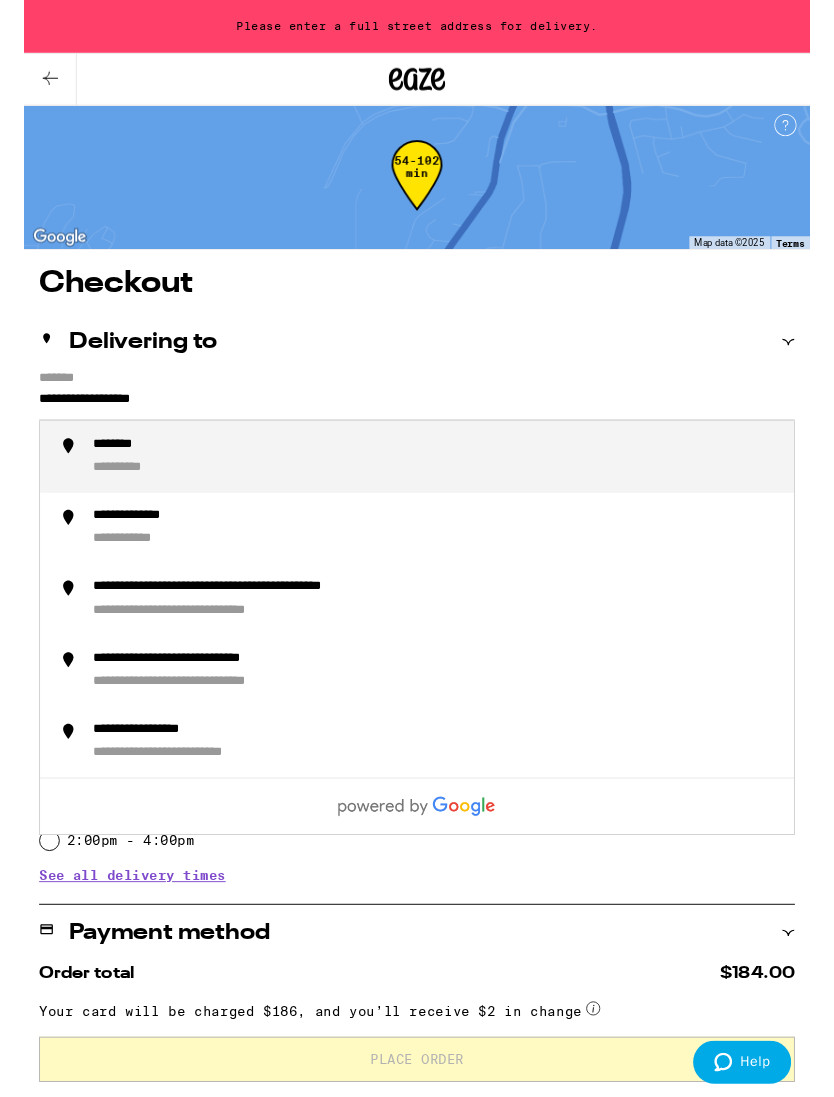click on "**********" at bounding box center [417, 429] 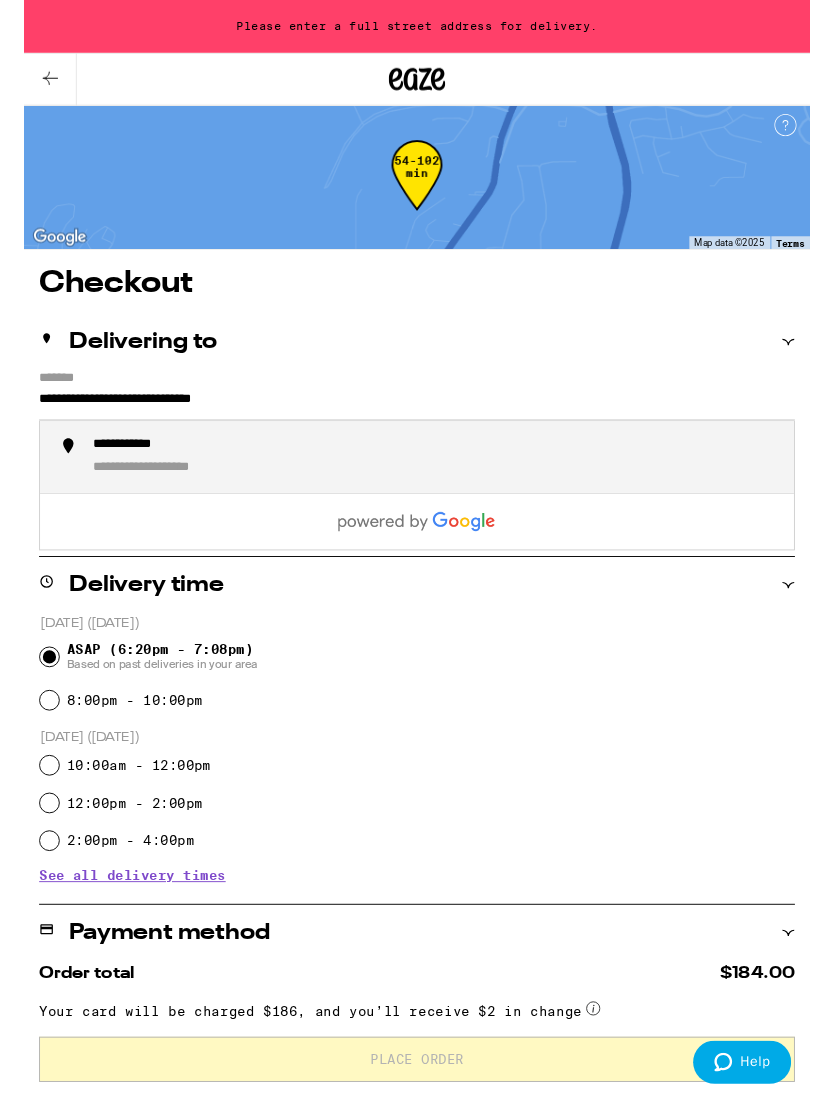 click on "**********" at bounding box center [437, 485] 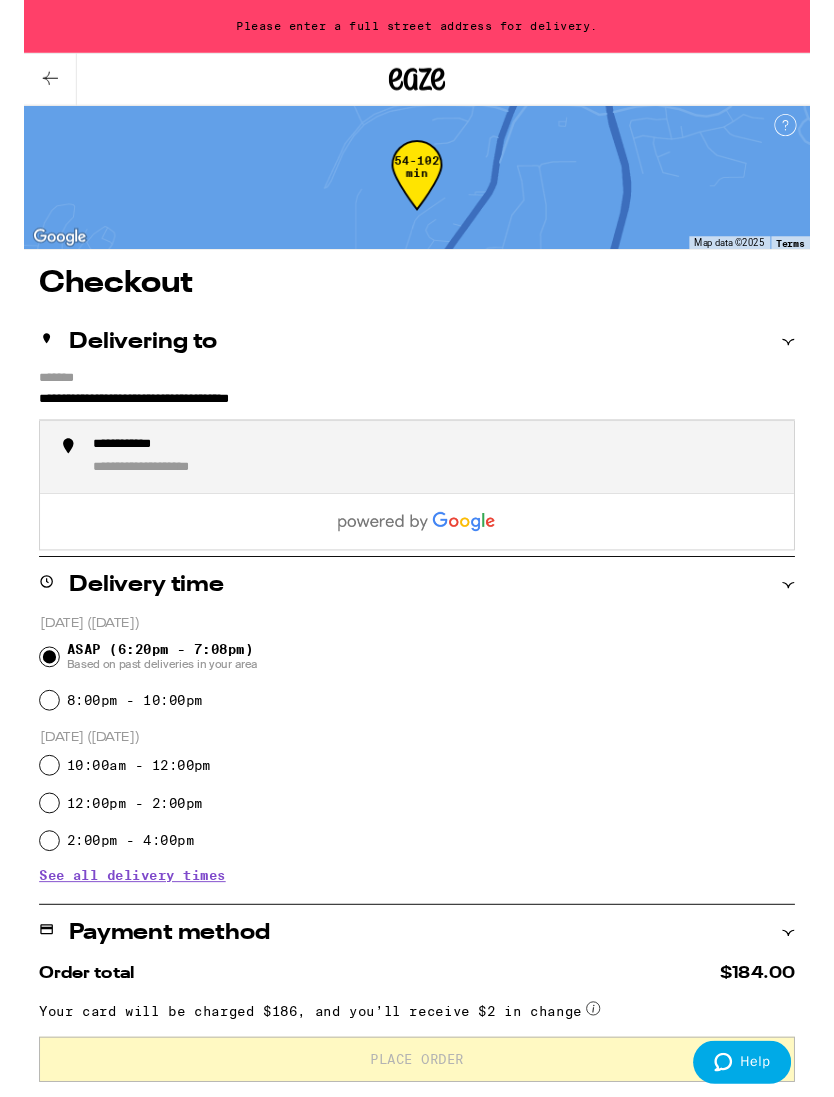scroll, scrollTop: 6, scrollLeft: 0, axis: vertical 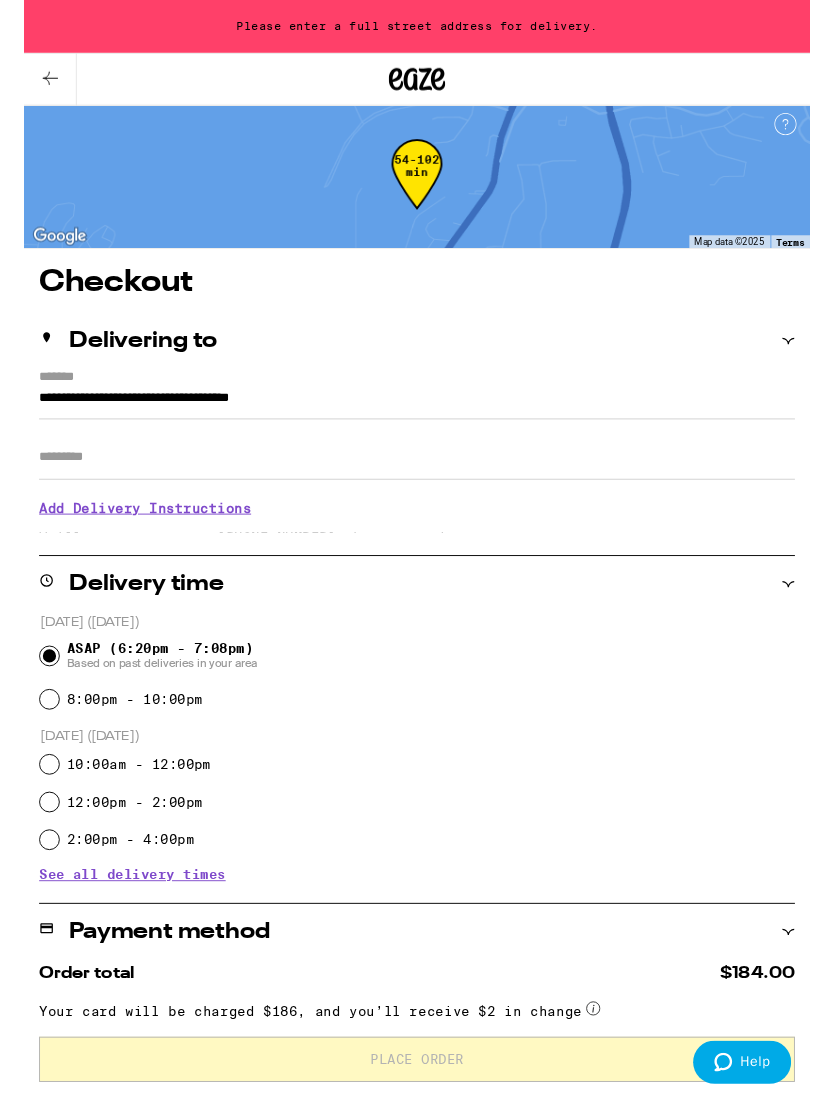 type on "**********" 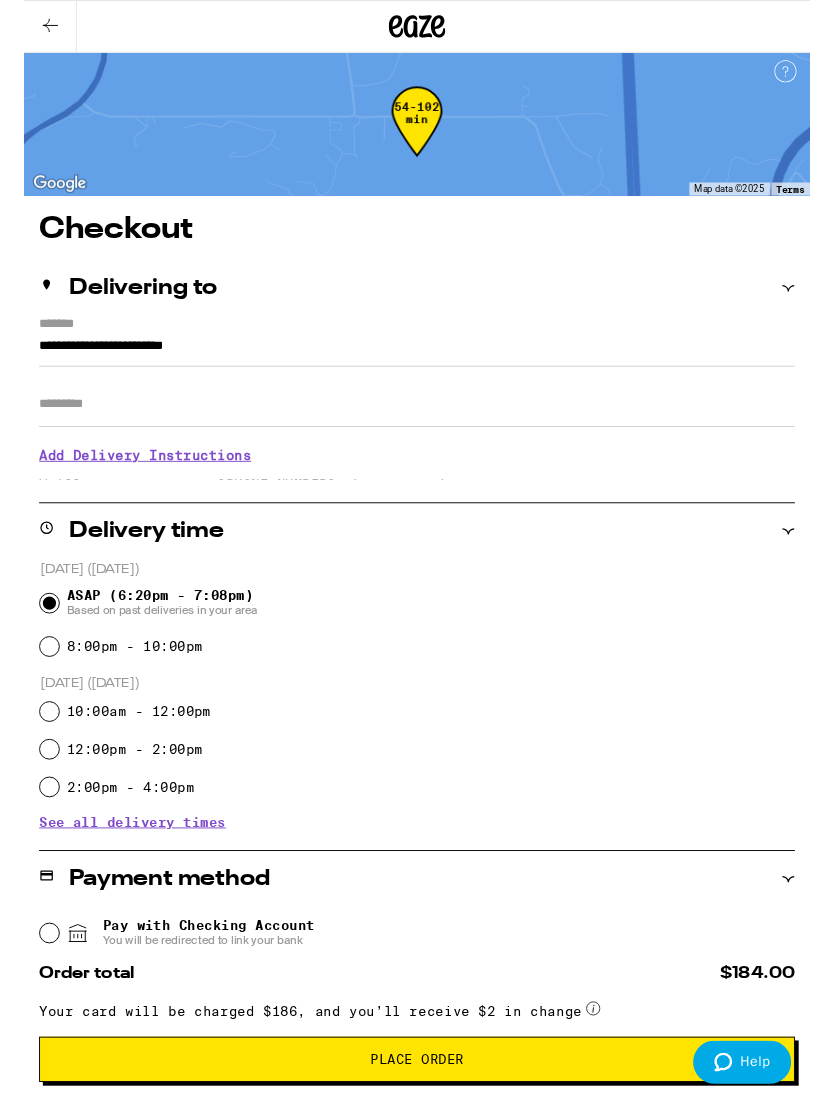 click on "Place Order" at bounding box center [417, 1124] 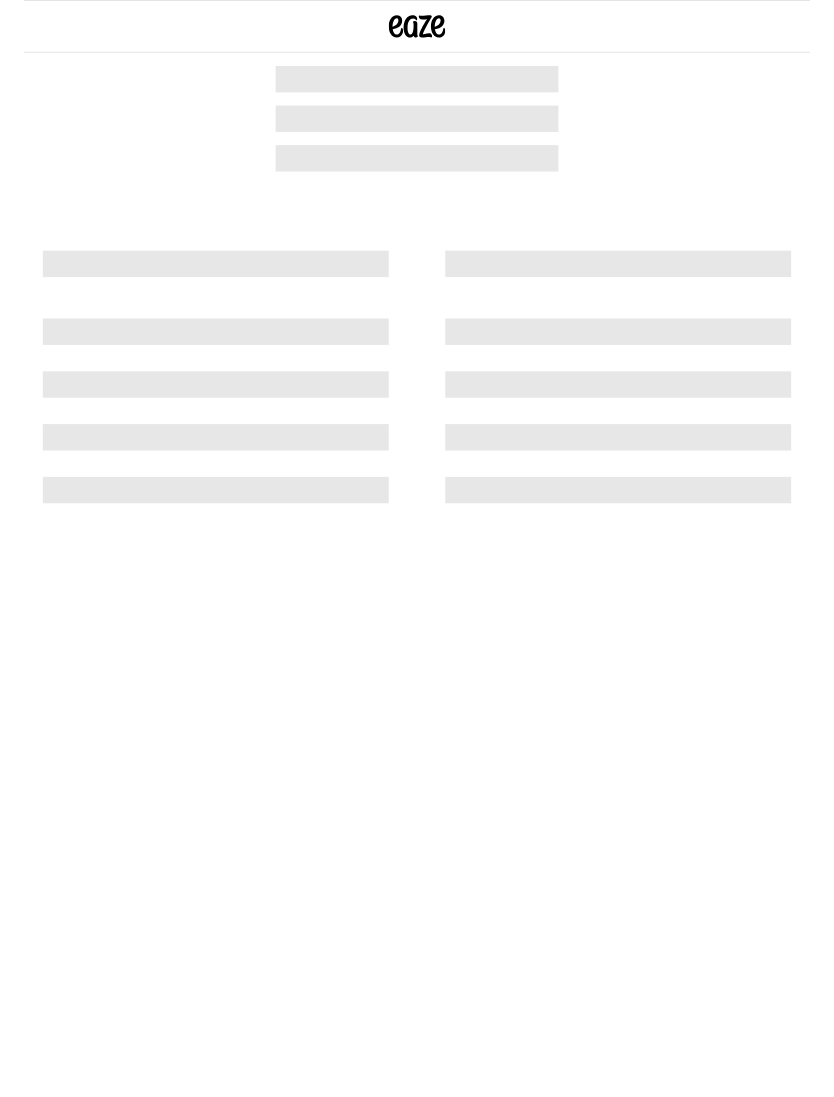 scroll, scrollTop: 0, scrollLeft: 0, axis: both 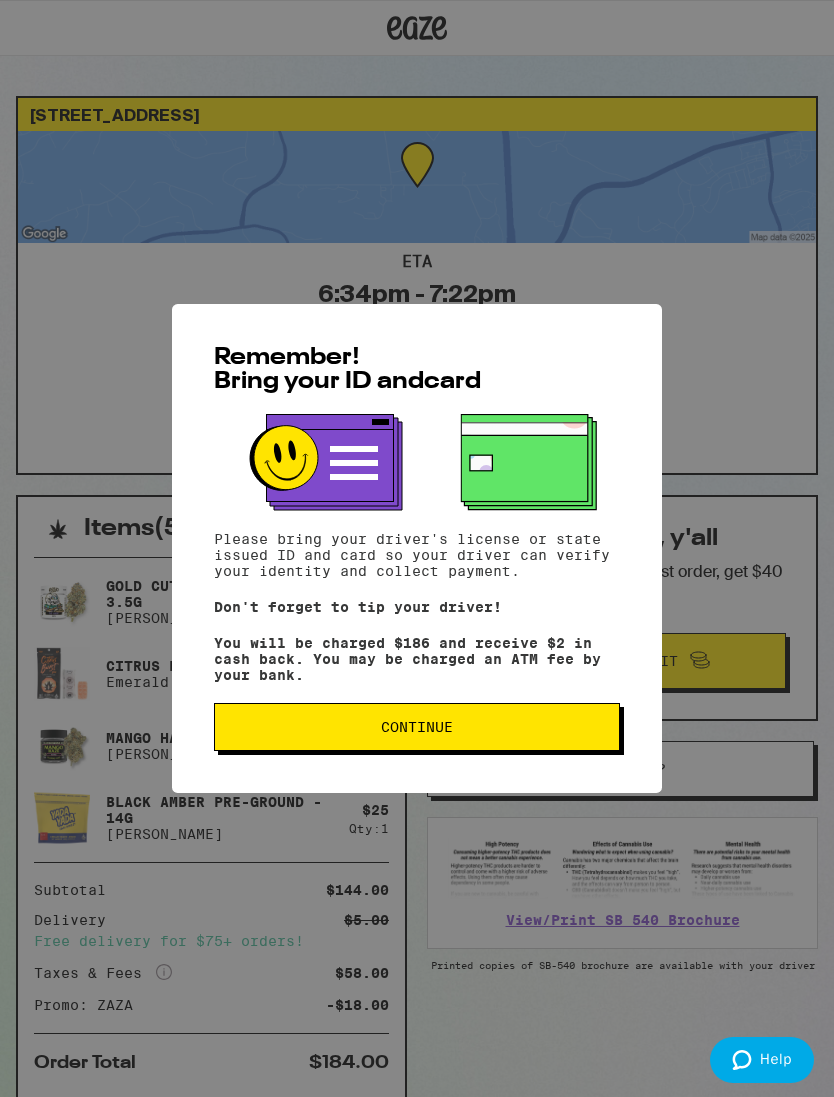 click on "Continue" at bounding box center (417, 727) 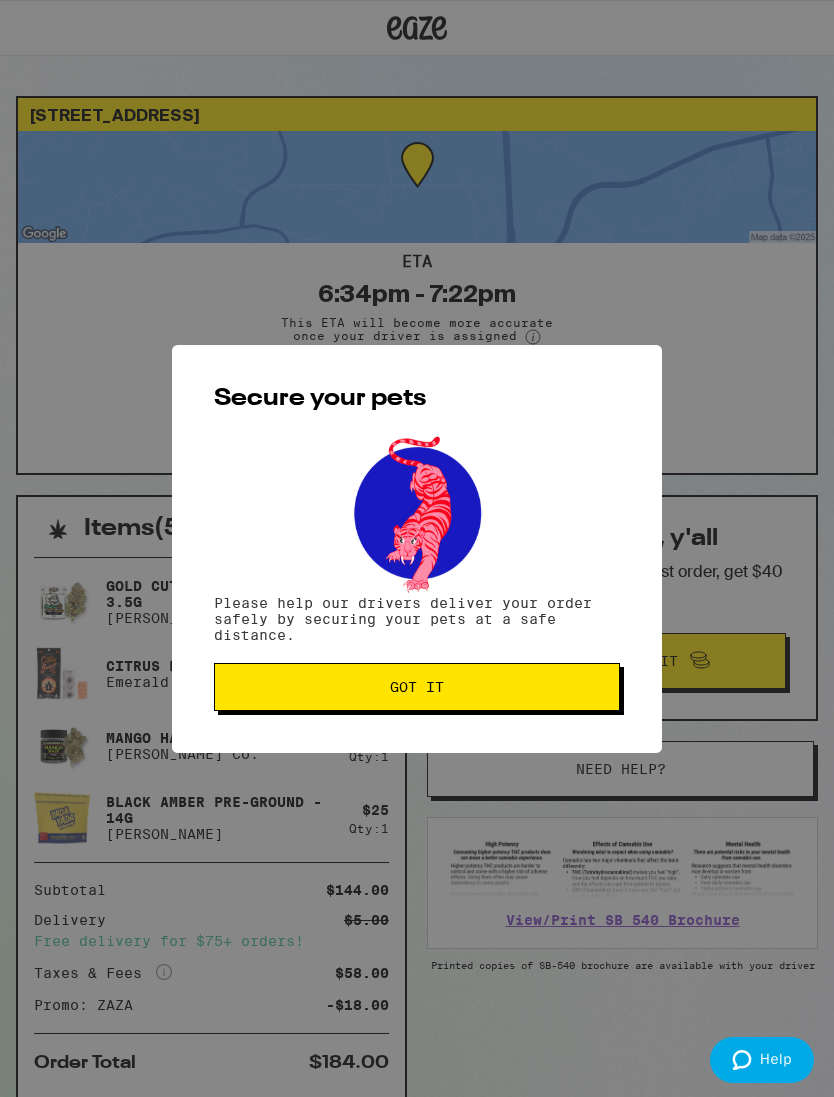 click on "Got it" at bounding box center [417, 687] 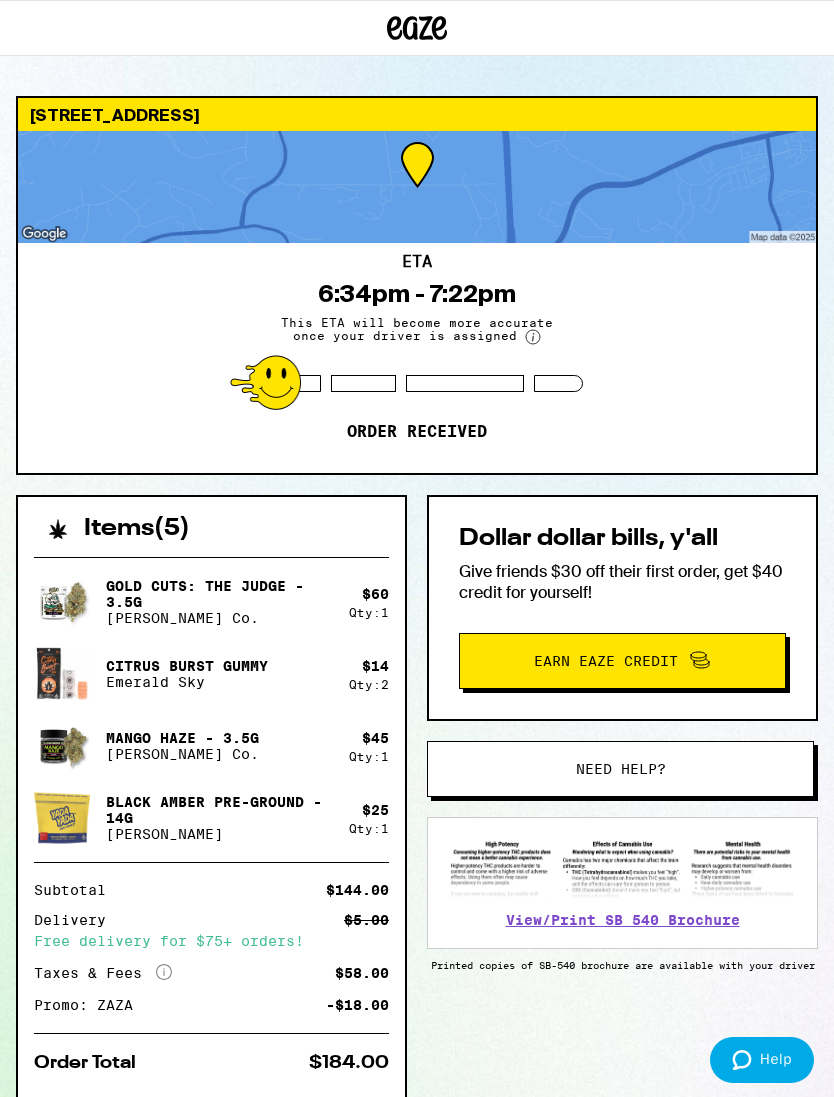 click on "Earn Eaze Credit" at bounding box center [622, 661] 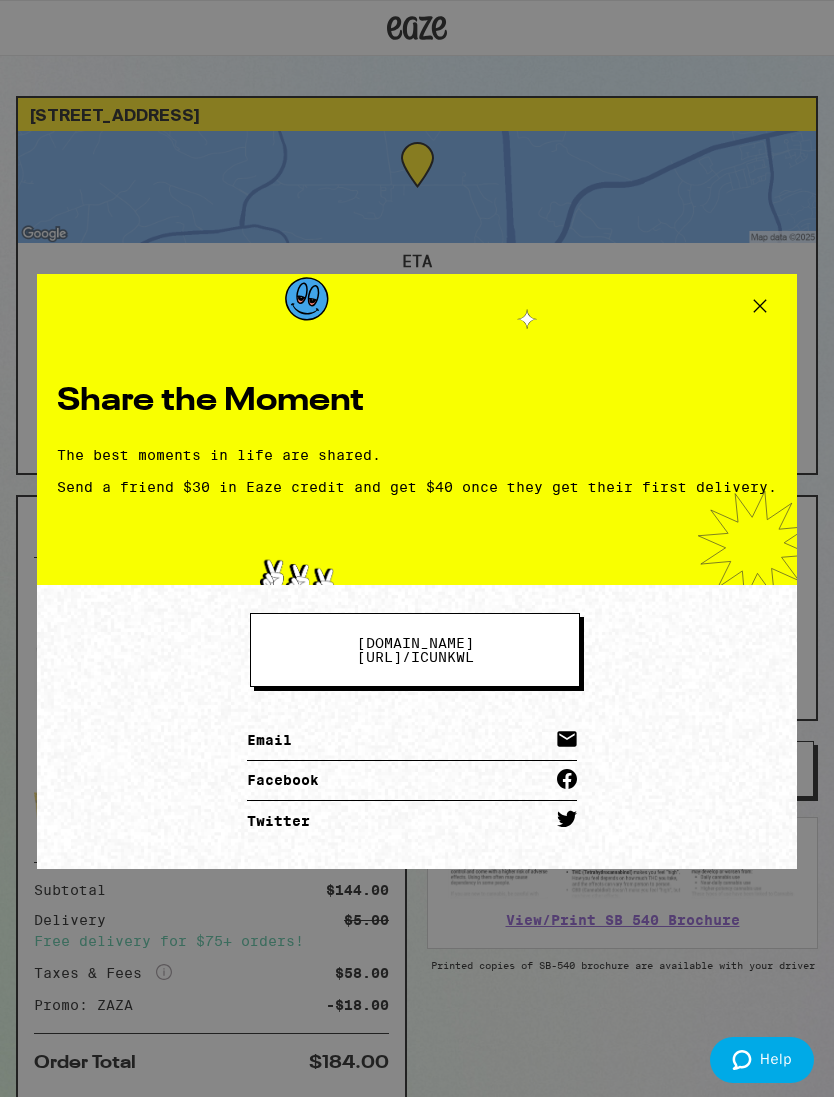 click on "[DOMAIN_NAME][URL] / icunkwl Email Facebook Twitter" at bounding box center (417, 727) 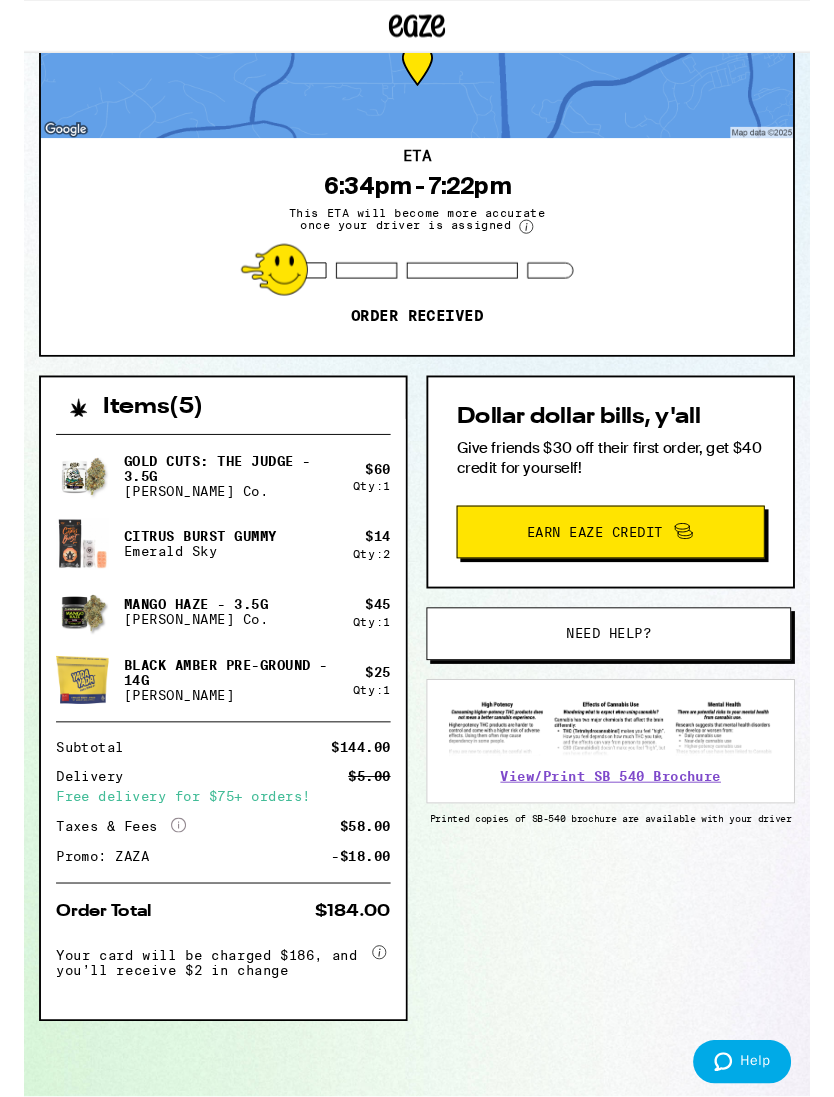 scroll, scrollTop: 108, scrollLeft: 0, axis: vertical 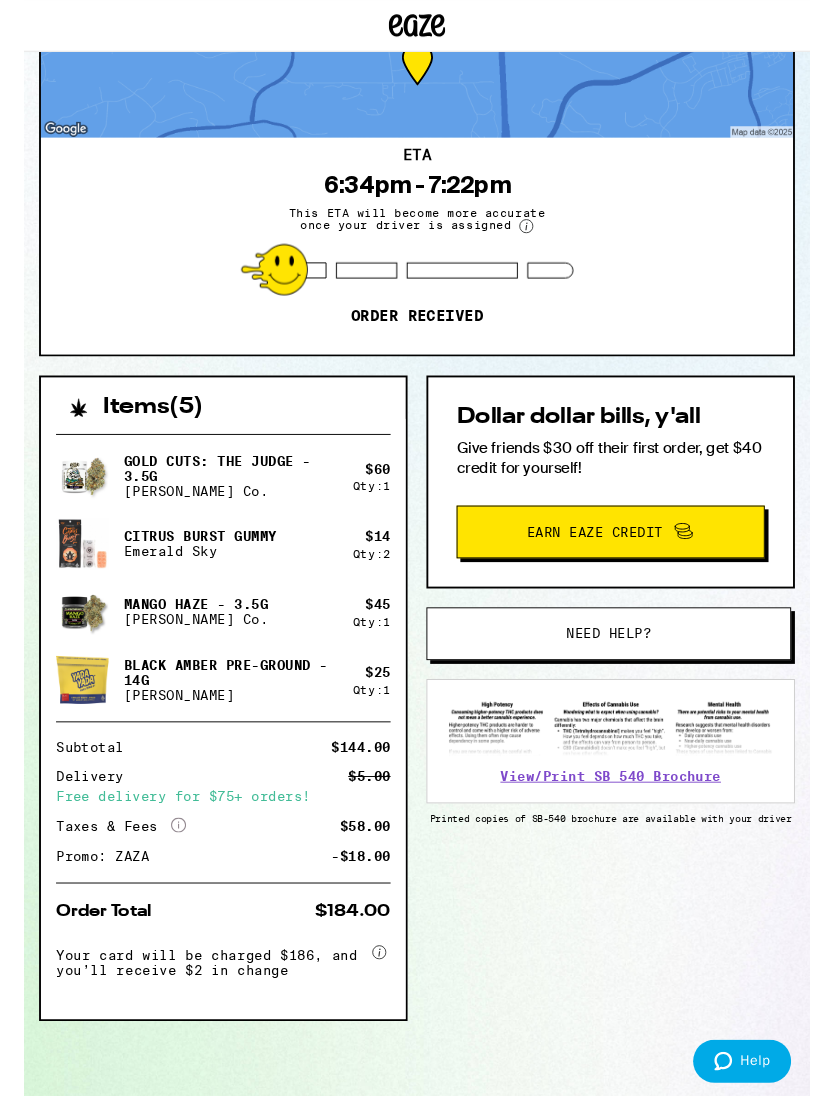 click on "View/Print SB 540 Brochure" at bounding box center [623, 824] 